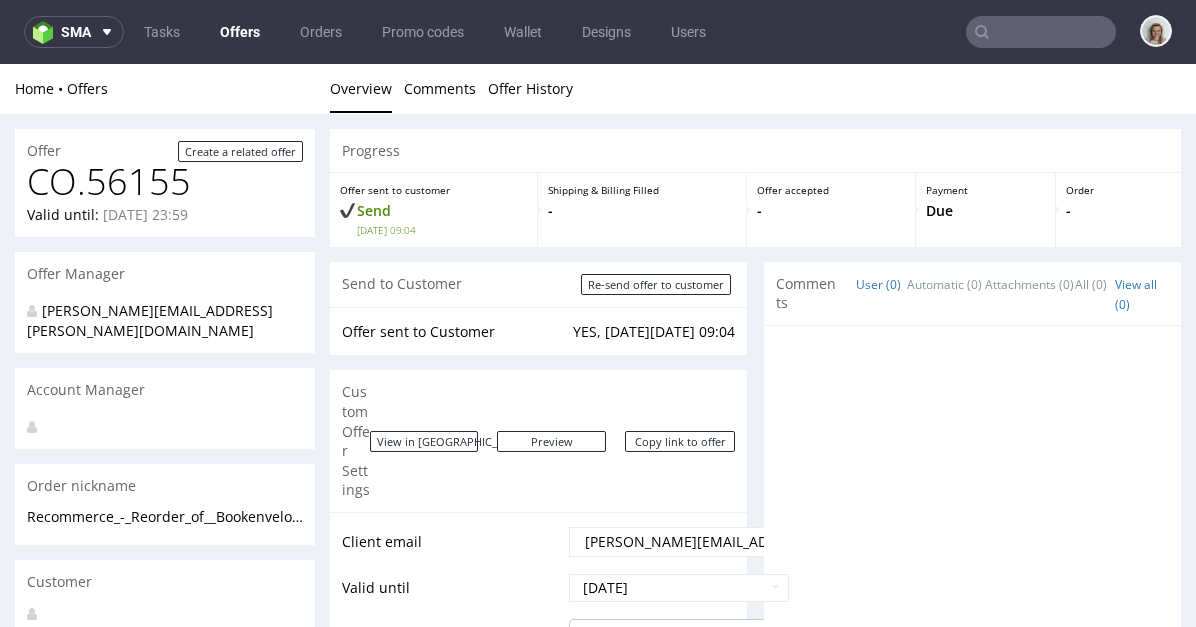 scroll, scrollTop: 1092, scrollLeft: 0, axis: vertical 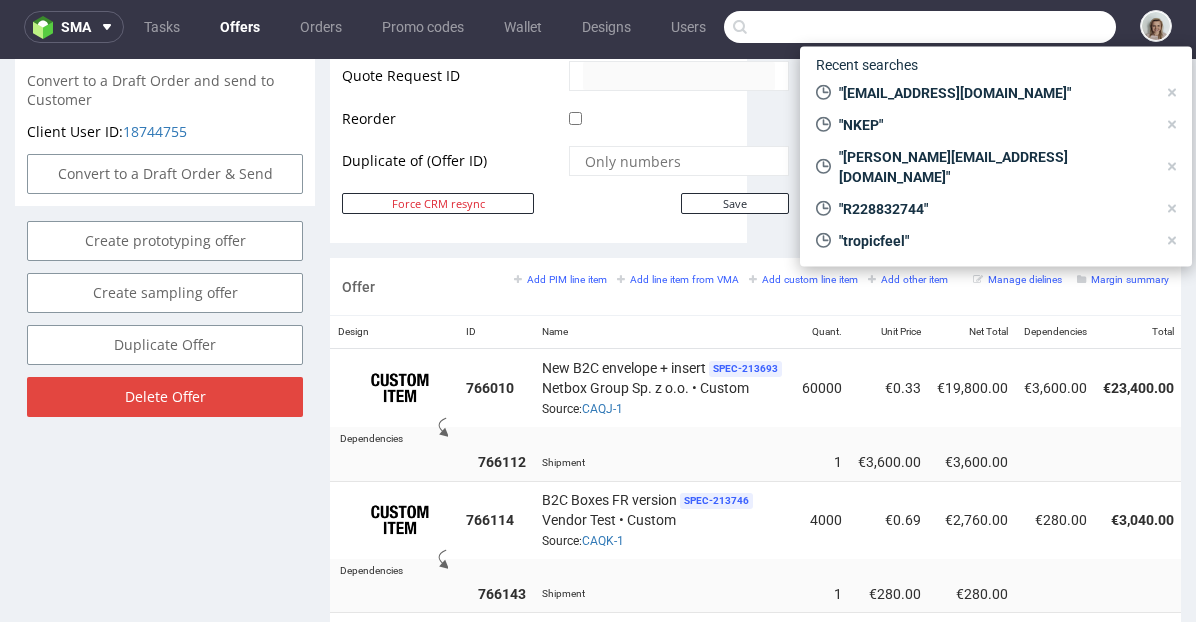click at bounding box center [920, 27] 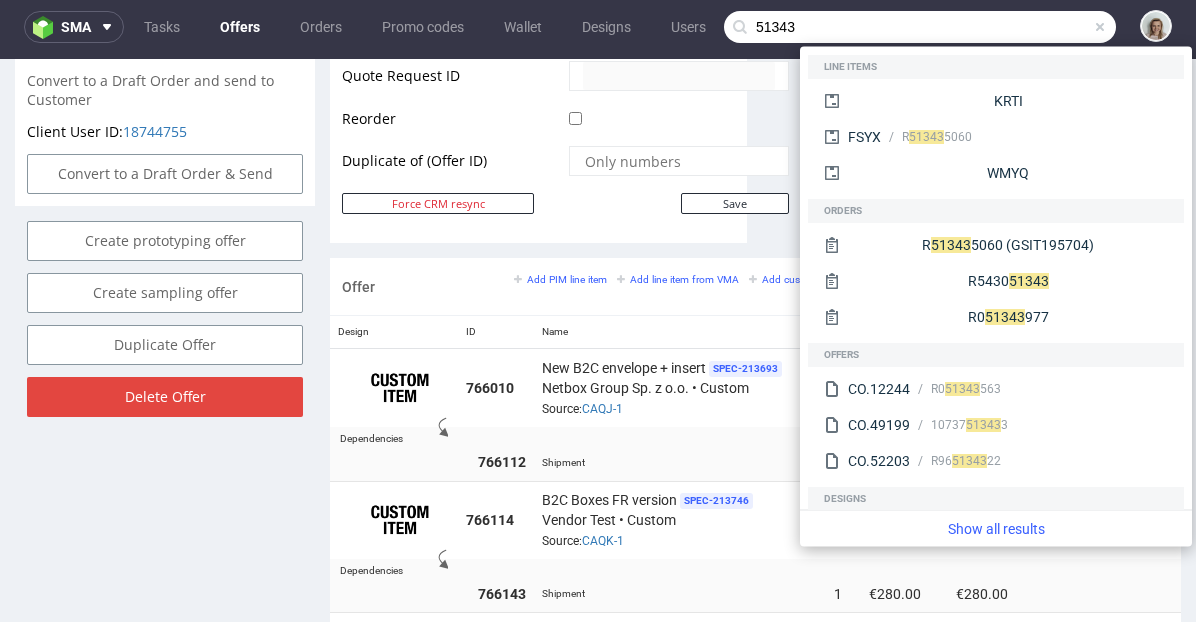 type on "51343" 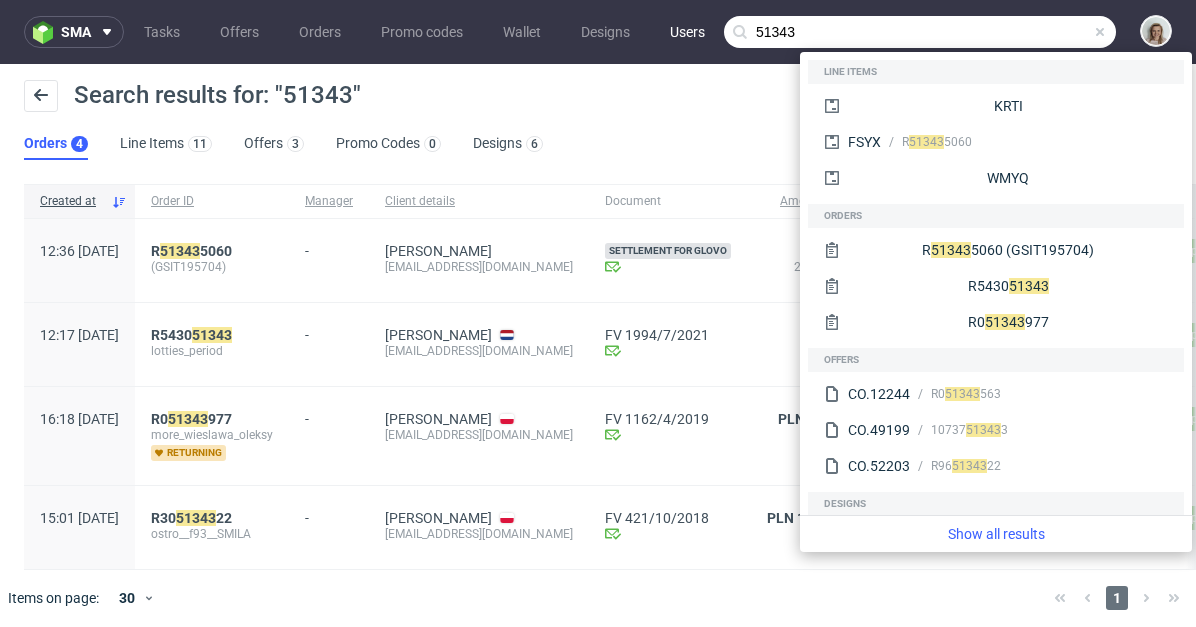 drag, startPoint x: 1045, startPoint y: 34, endPoint x: 663, endPoint y: 22, distance: 382.18845 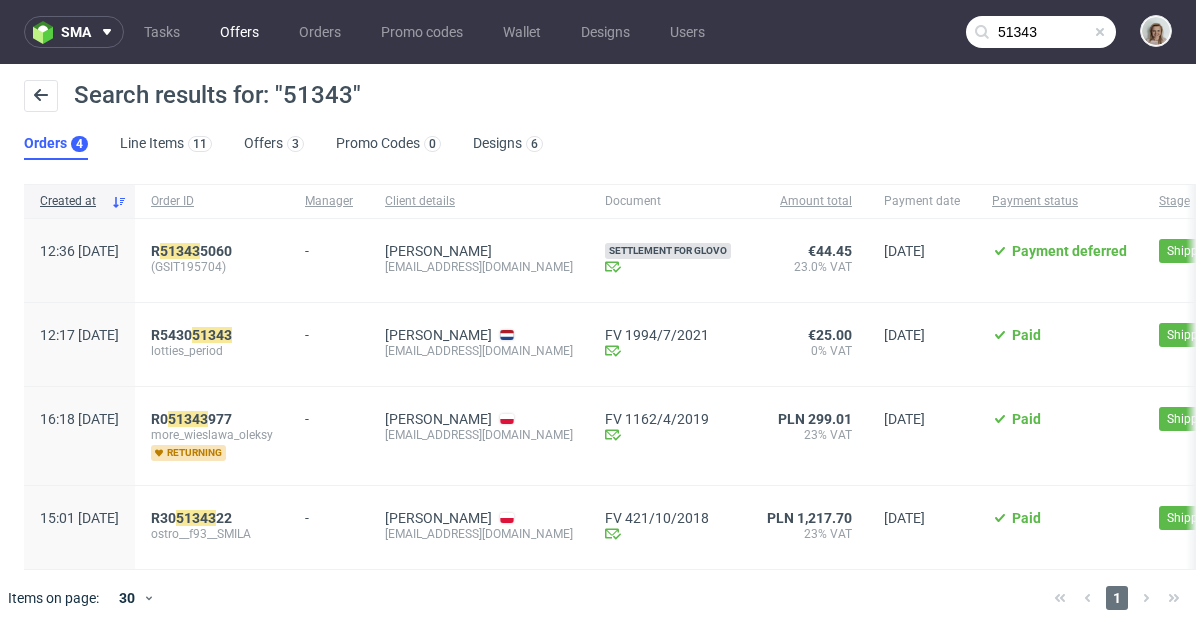 click on "Offers" at bounding box center (239, 32) 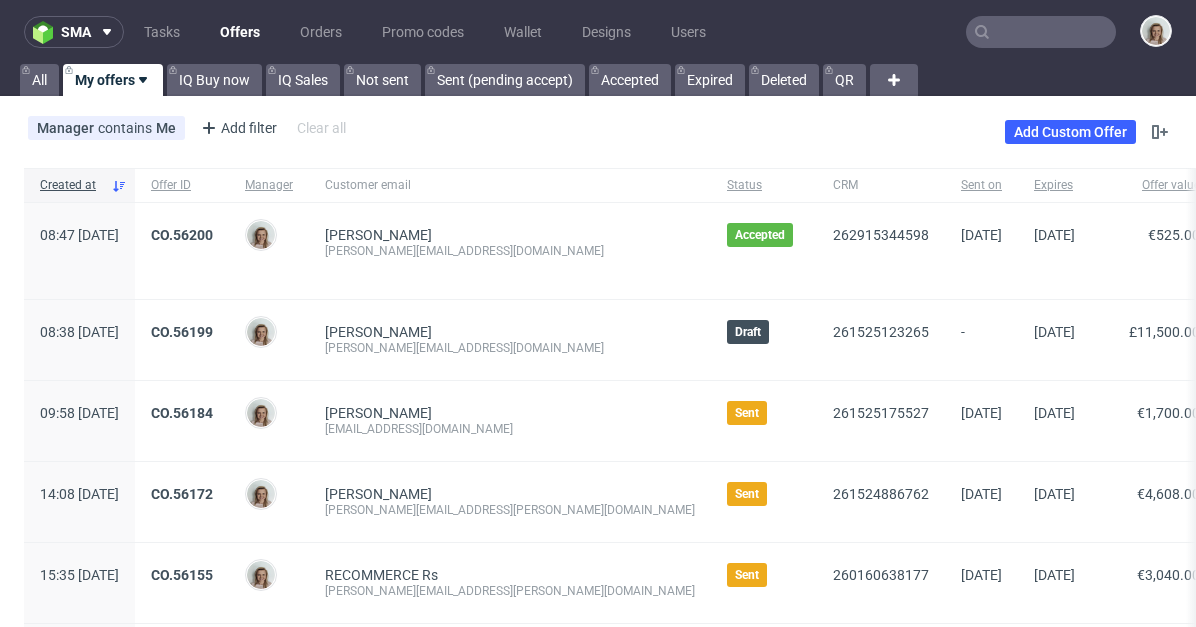 click 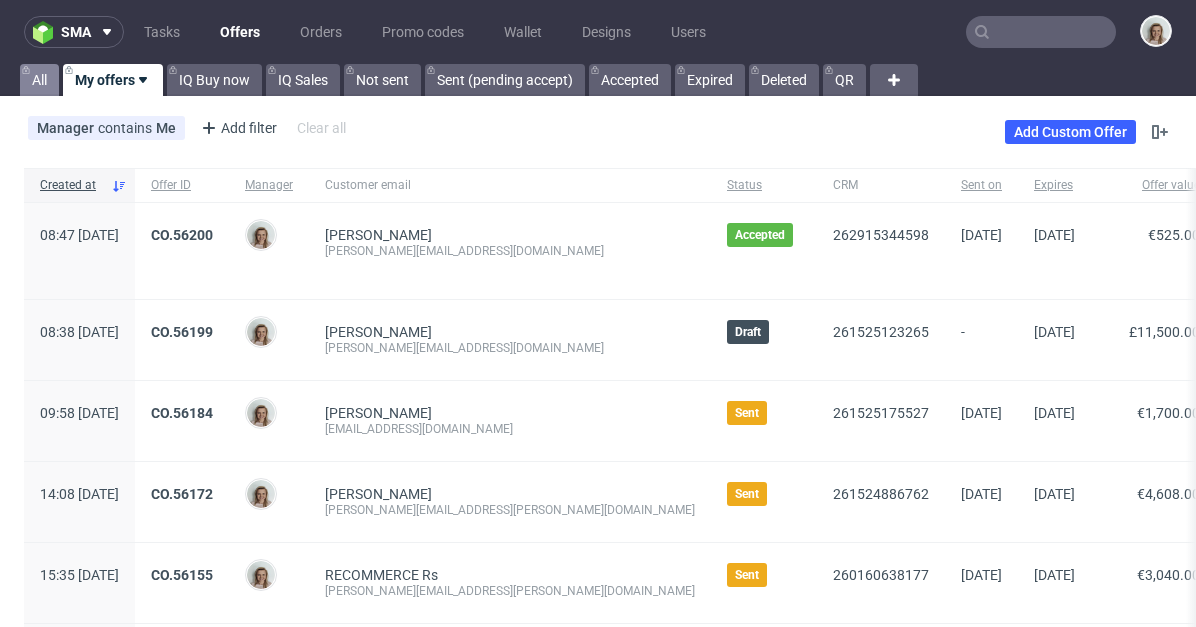 click on "All" at bounding box center [39, 80] 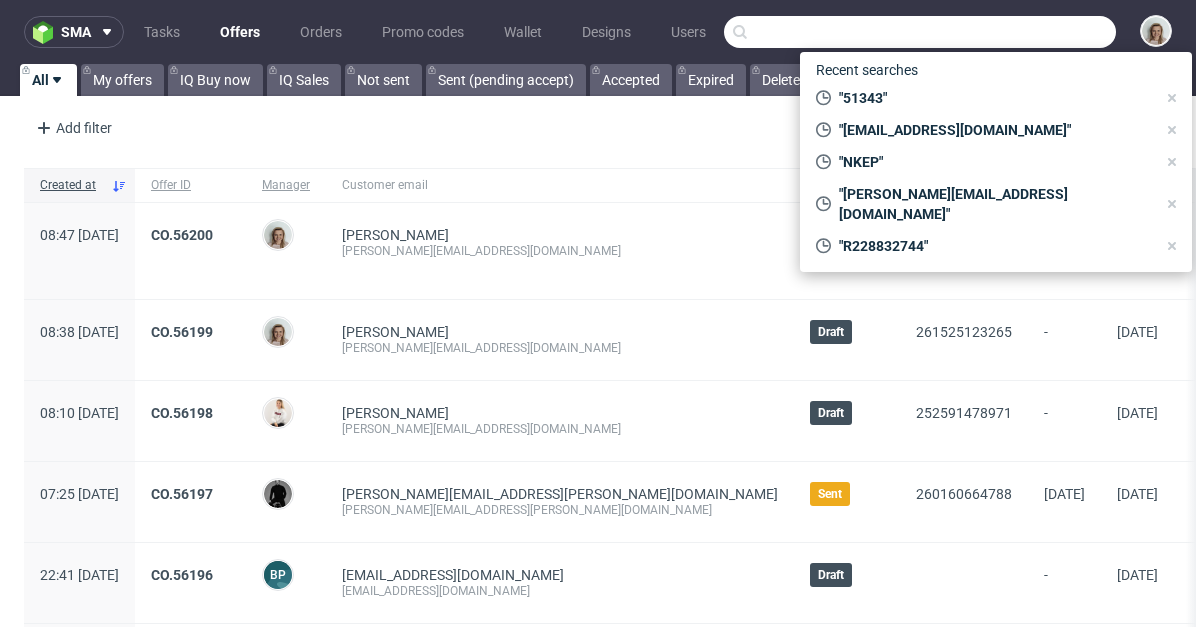click at bounding box center [920, 32] 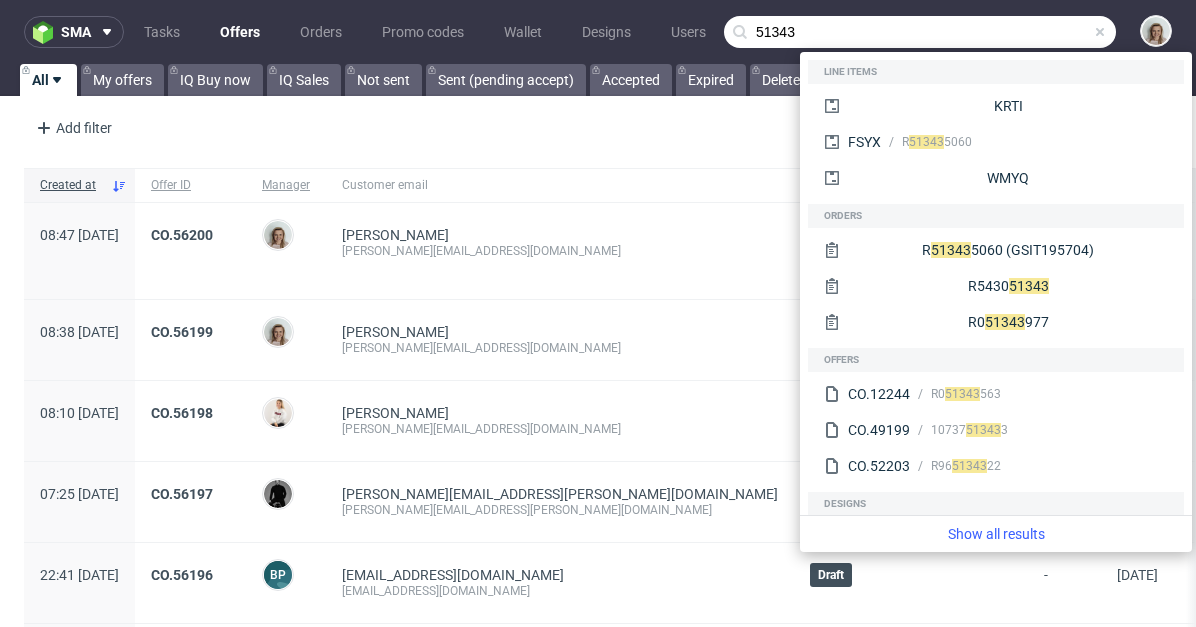 type on "51343" 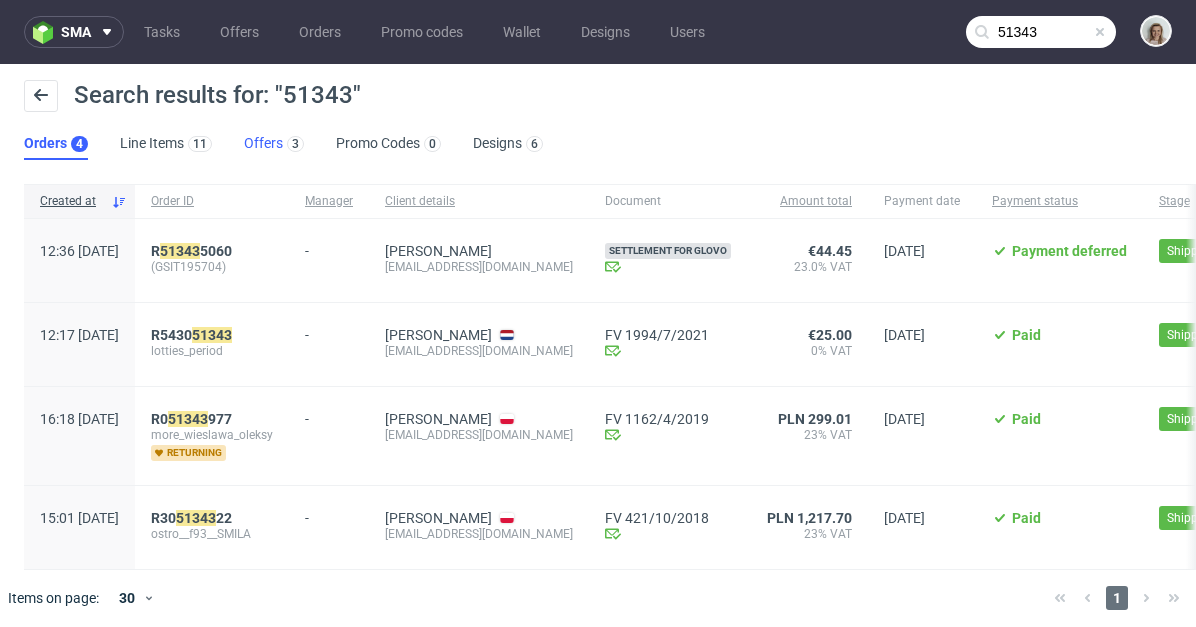 click on "Offers 3" at bounding box center (274, 144) 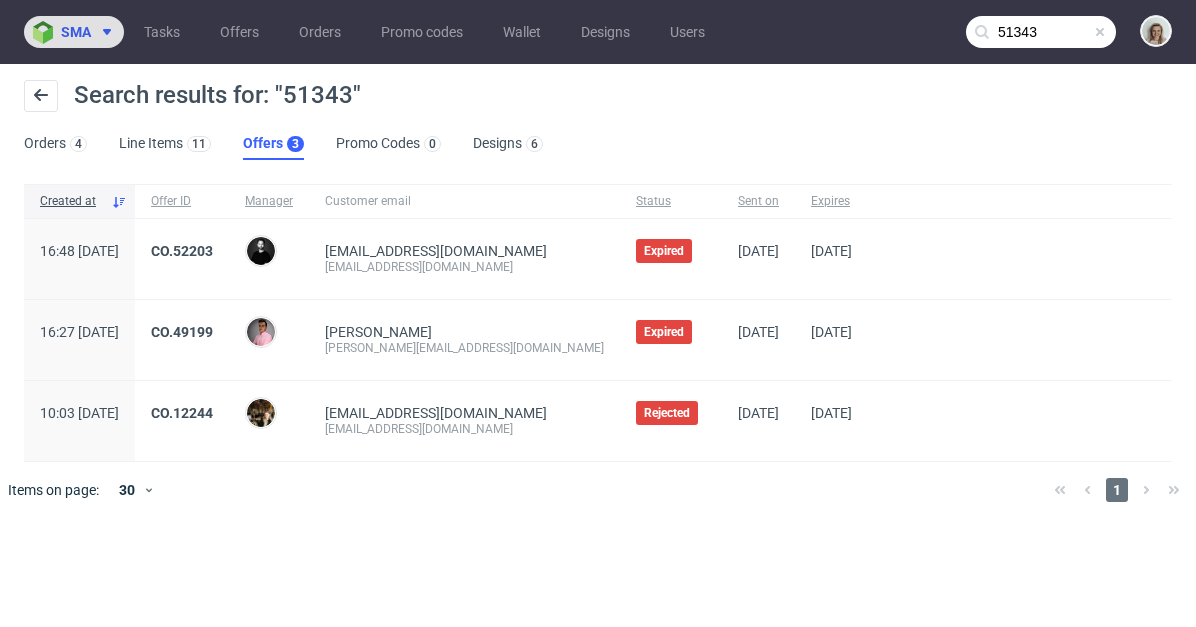 click on "sma" at bounding box center (74, 32) 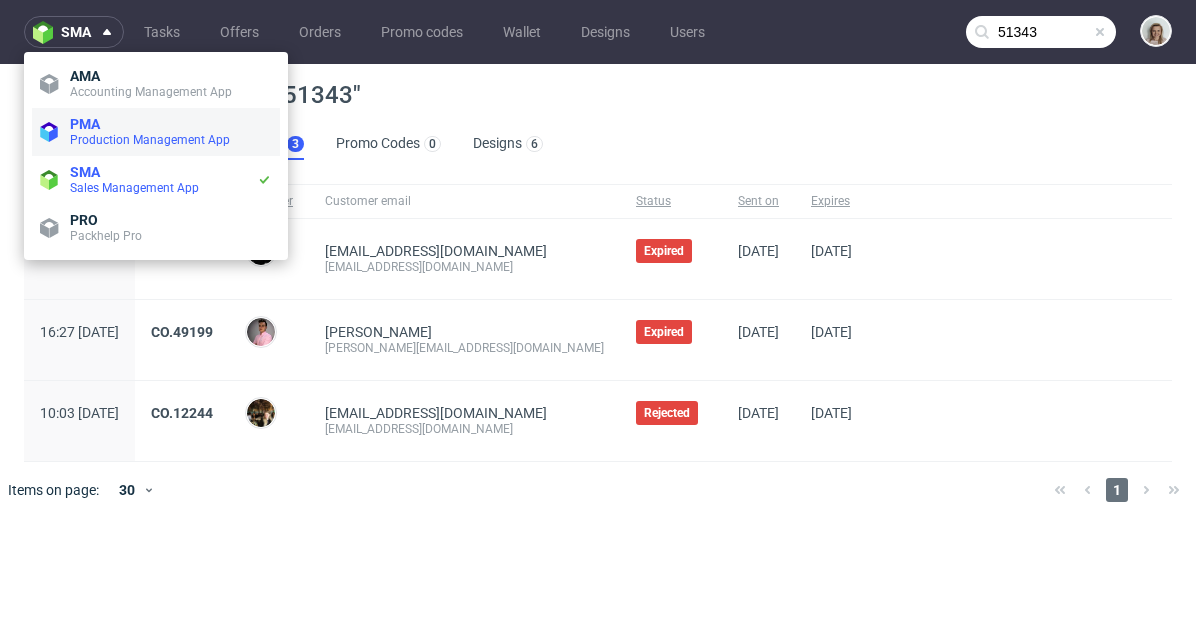 click on "PMA Production Management App" at bounding box center [156, 132] 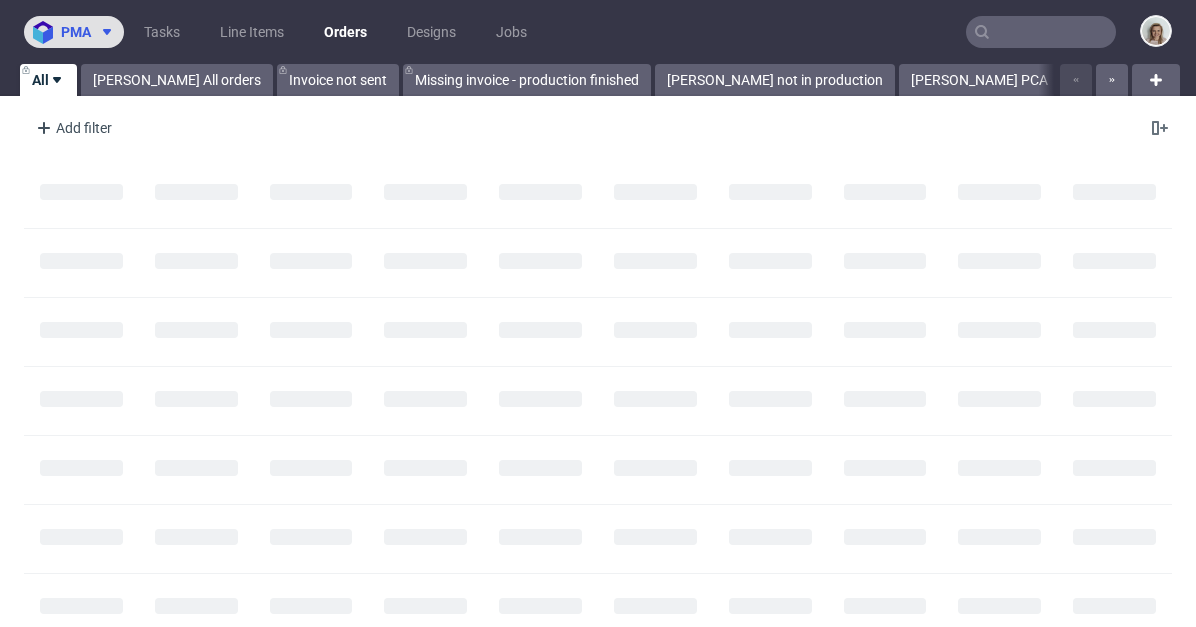 click on "pma" at bounding box center (74, 32) 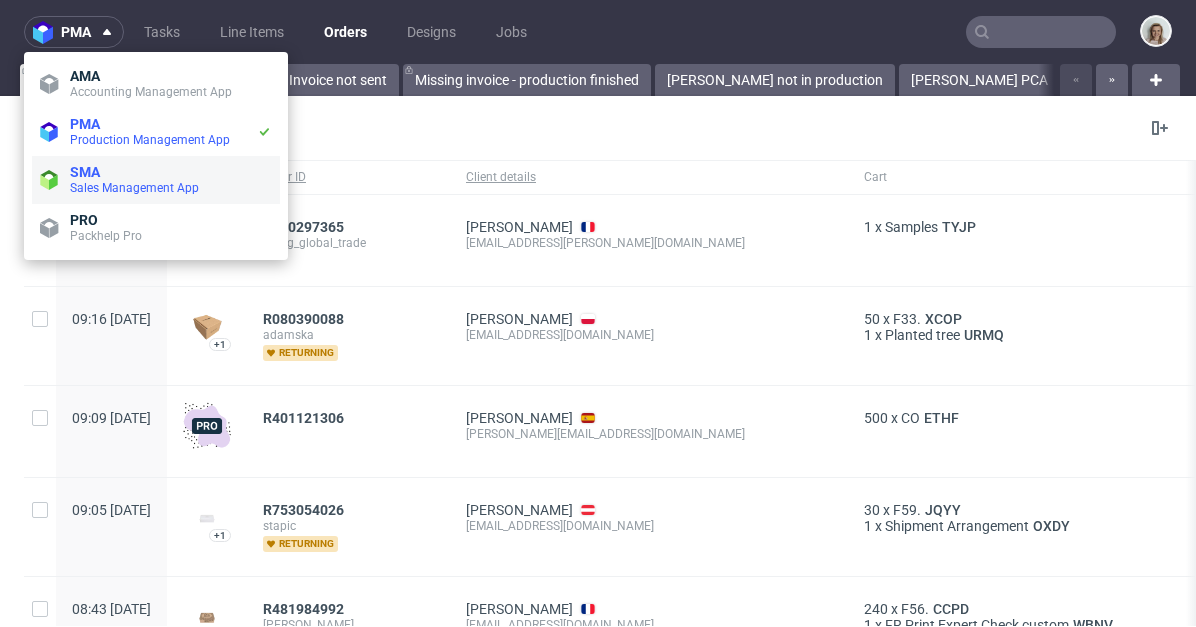 click on "SMA" at bounding box center [85, 172] 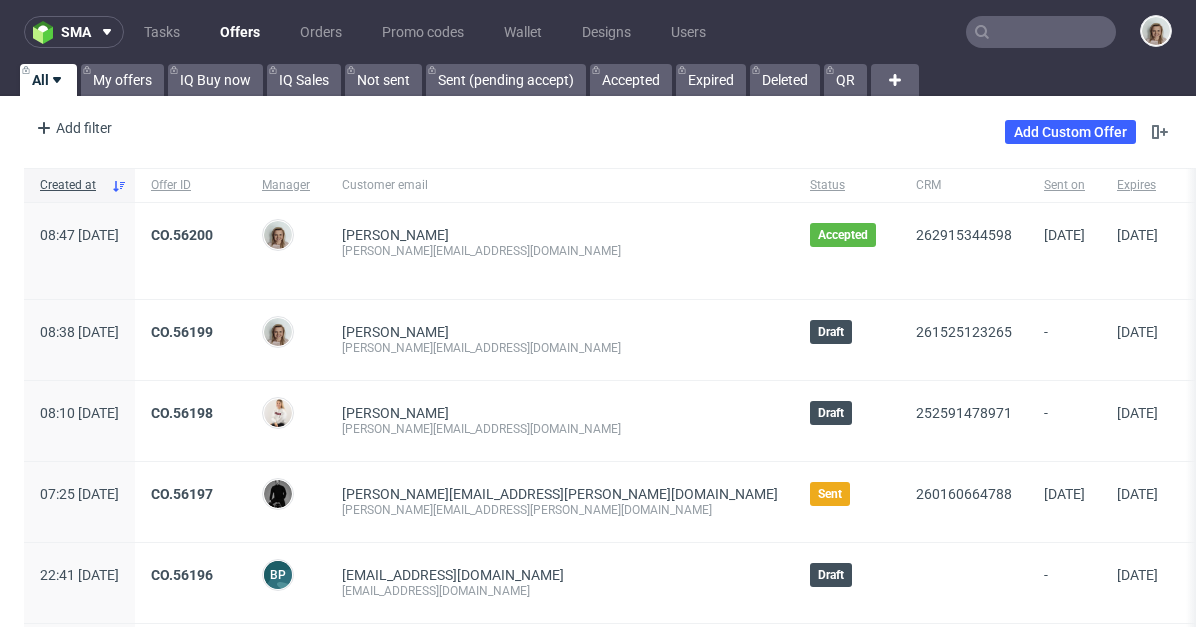 click at bounding box center [1041, 32] 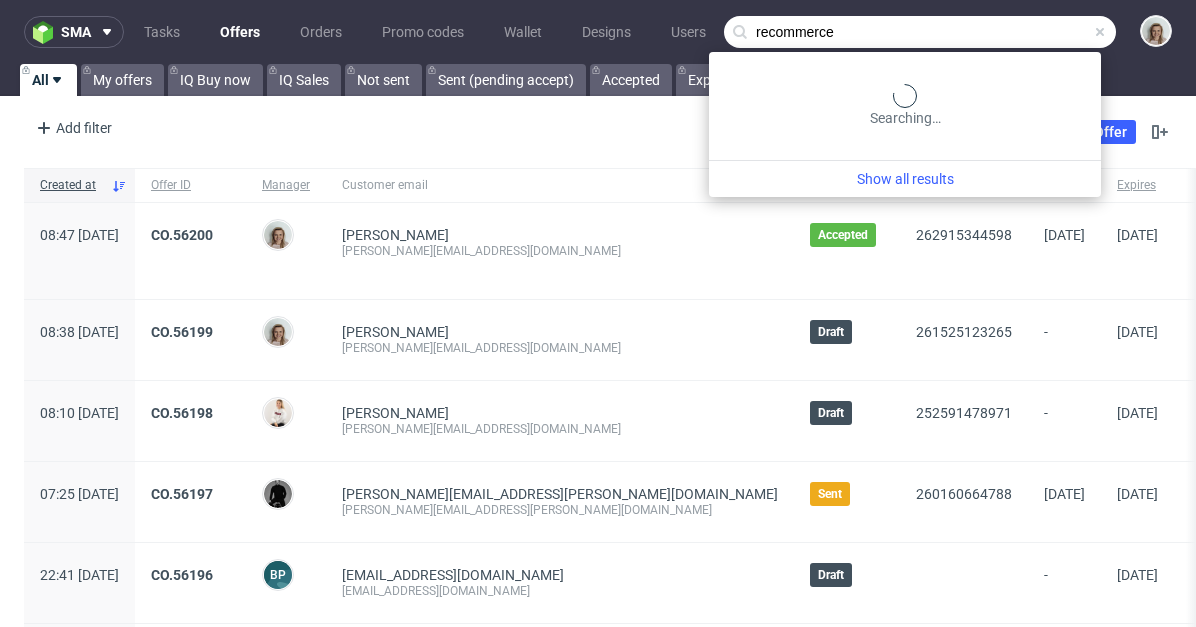 type on "recommerce" 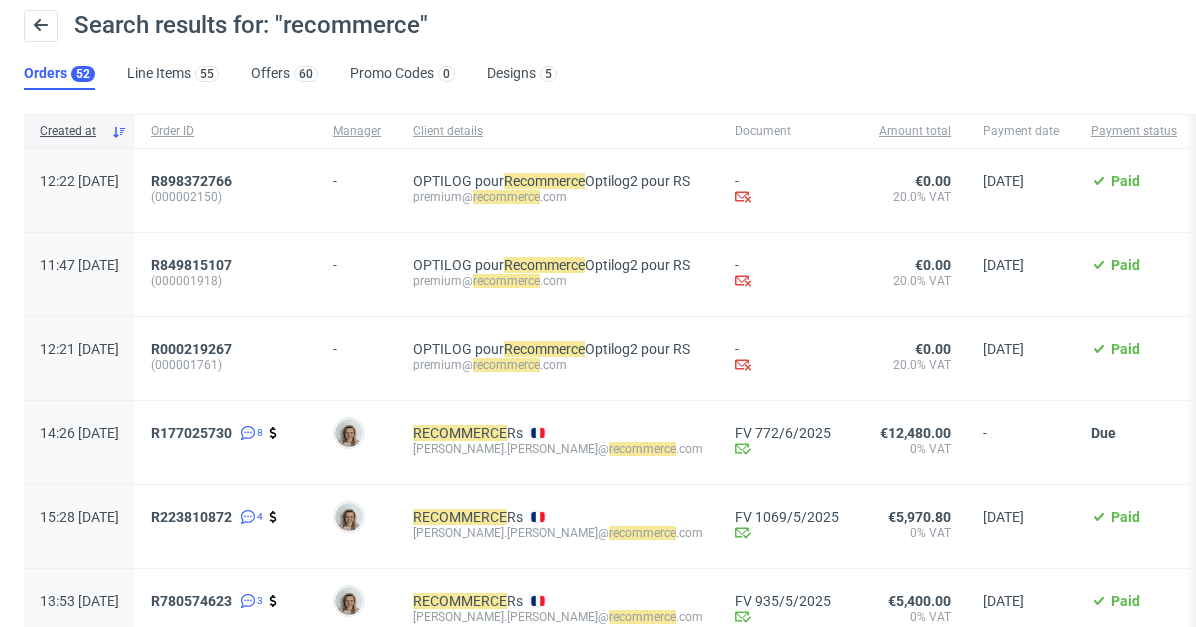 scroll, scrollTop: 0, scrollLeft: 0, axis: both 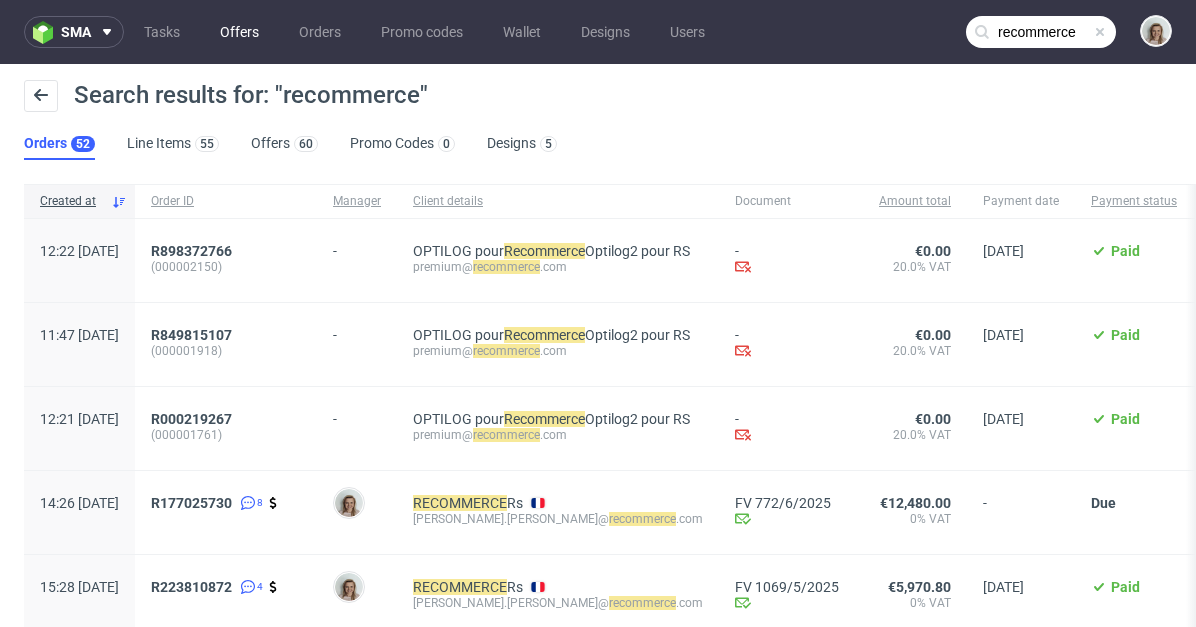 click on "Offers" at bounding box center (239, 32) 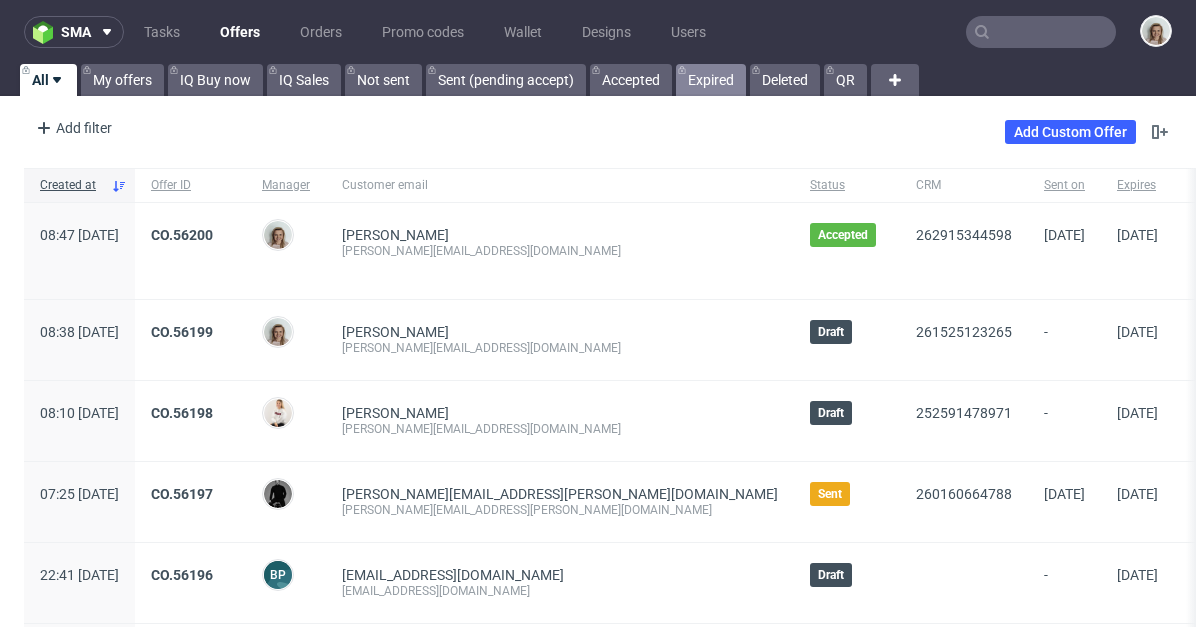 click on "Expired" at bounding box center (711, 80) 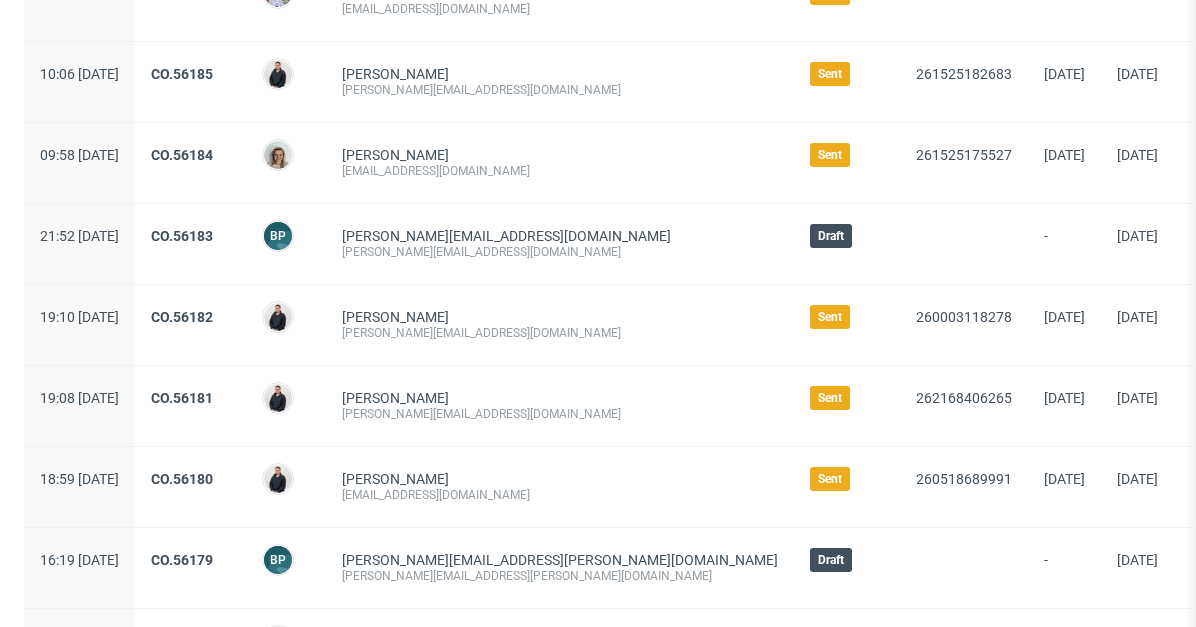 scroll, scrollTop: 2085, scrollLeft: 0, axis: vertical 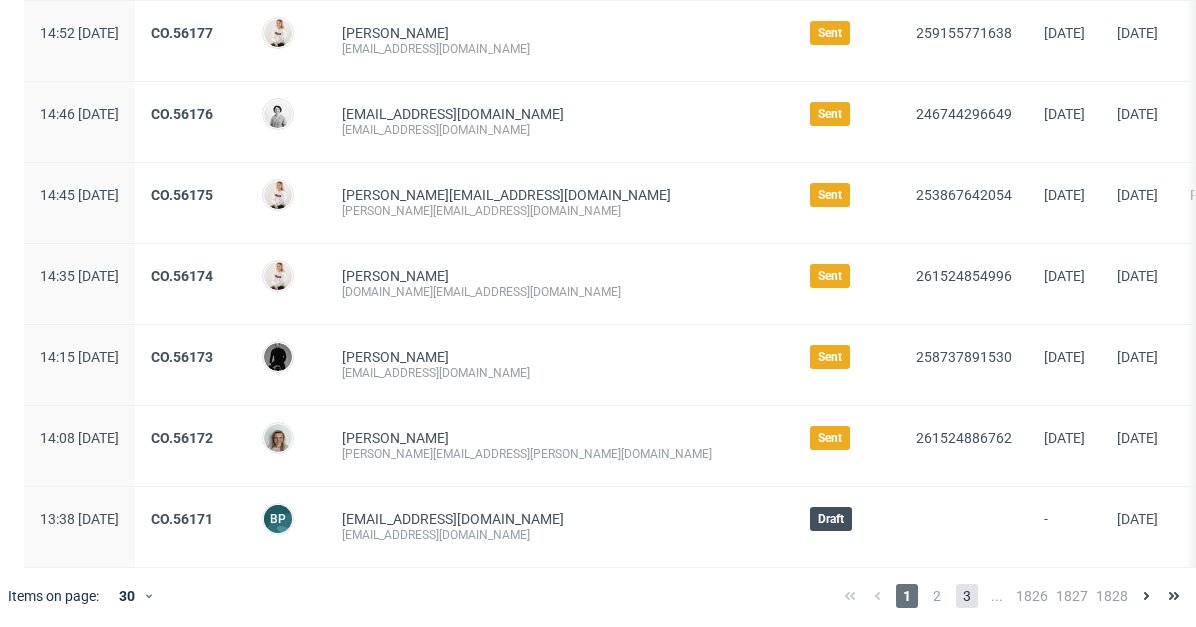 click on "3" at bounding box center [967, 596] 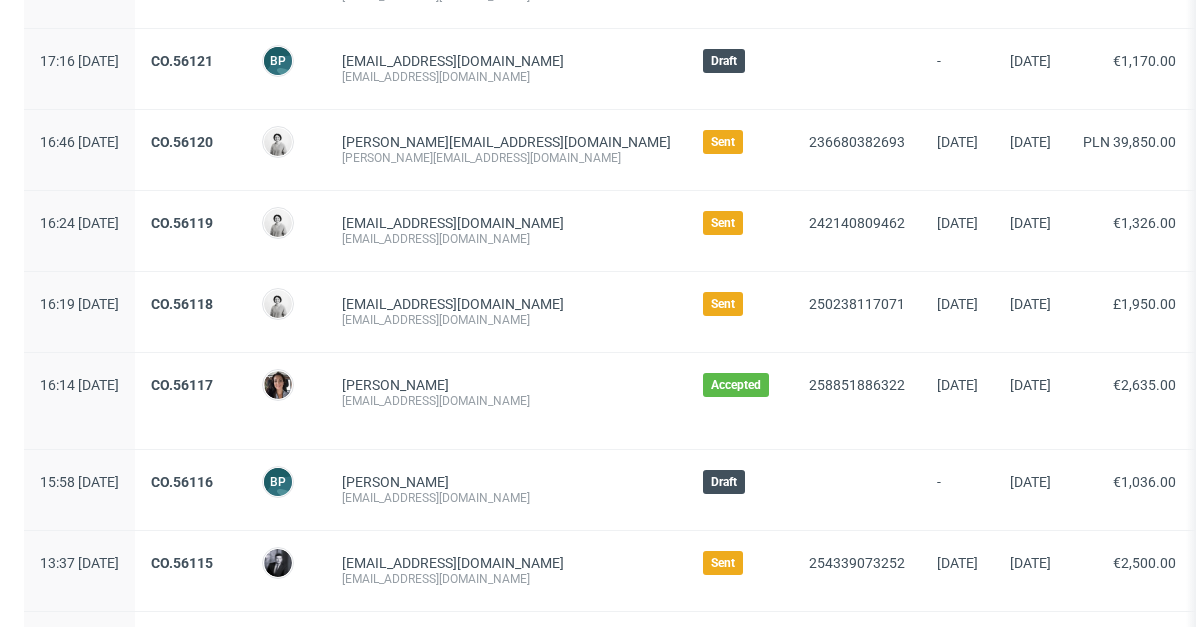 scroll, scrollTop: 2183, scrollLeft: 0, axis: vertical 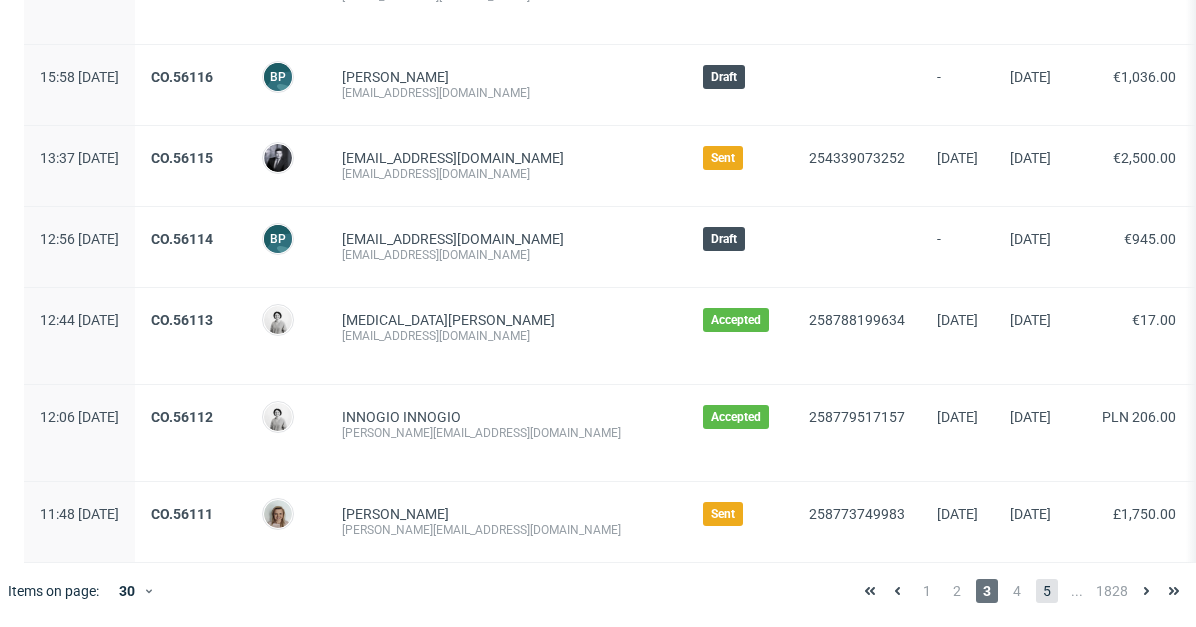 click on "5" at bounding box center [1047, 591] 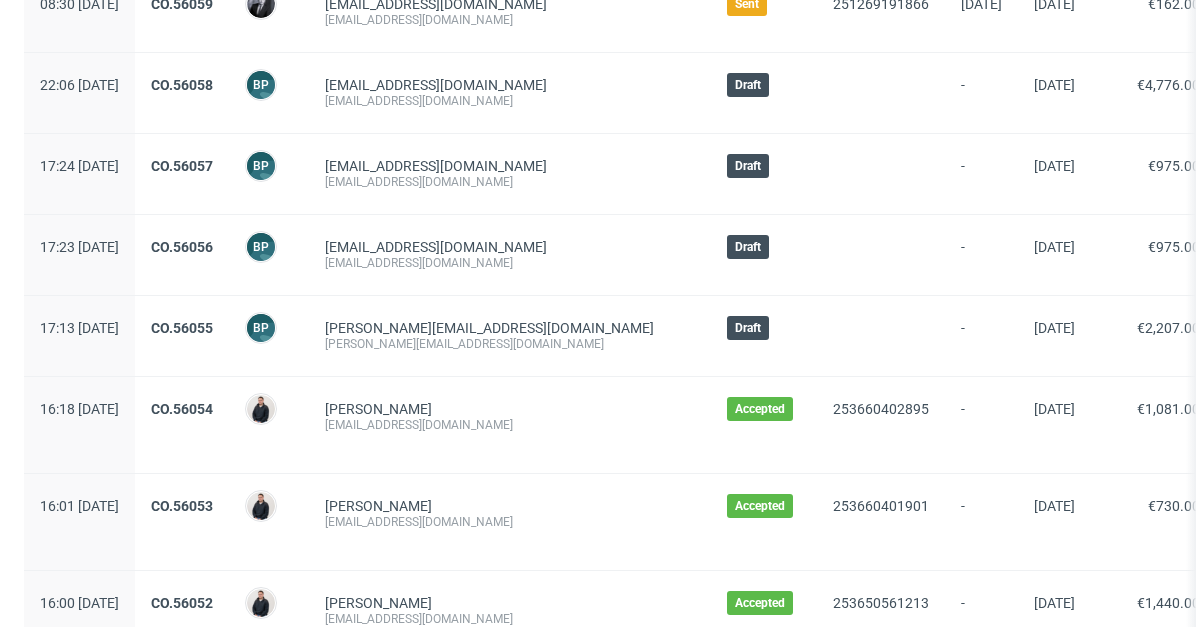 scroll, scrollTop: 2197, scrollLeft: 0, axis: vertical 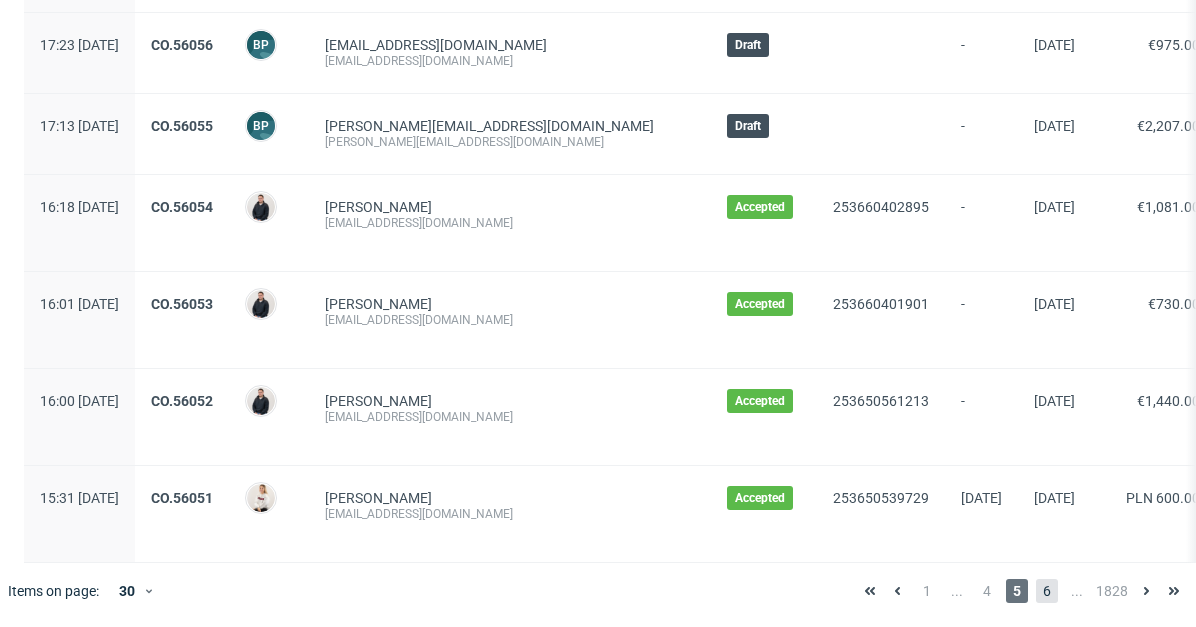 click on "6" at bounding box center (1047, 591) 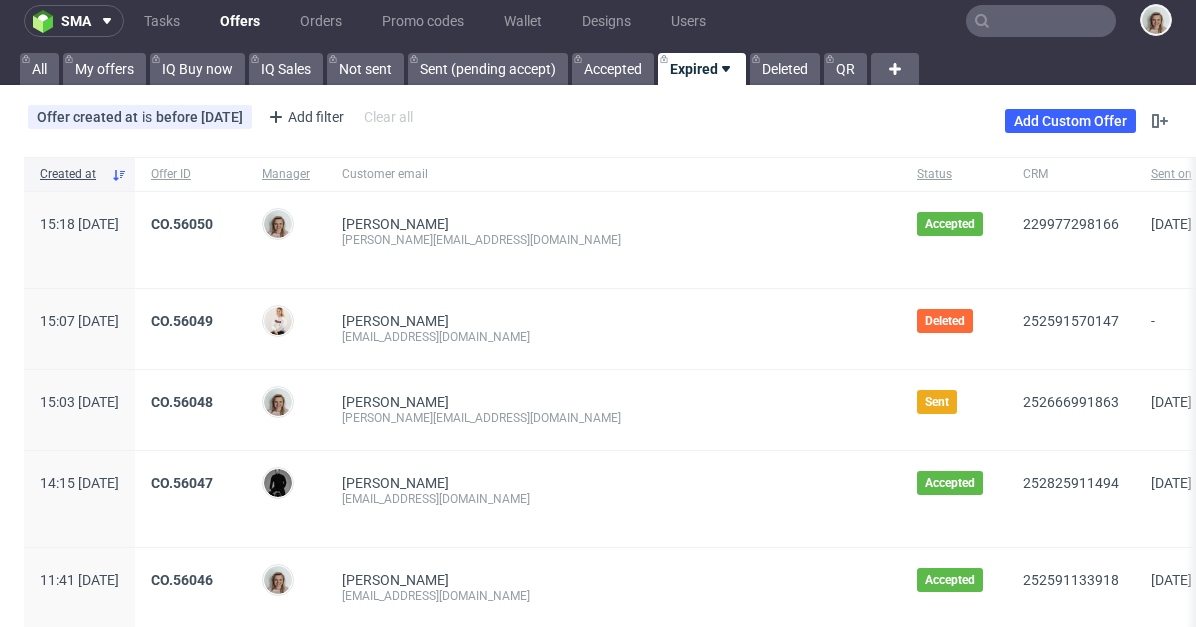 scroll, scrollTop: 0, scrollLeft: 0, axis: both 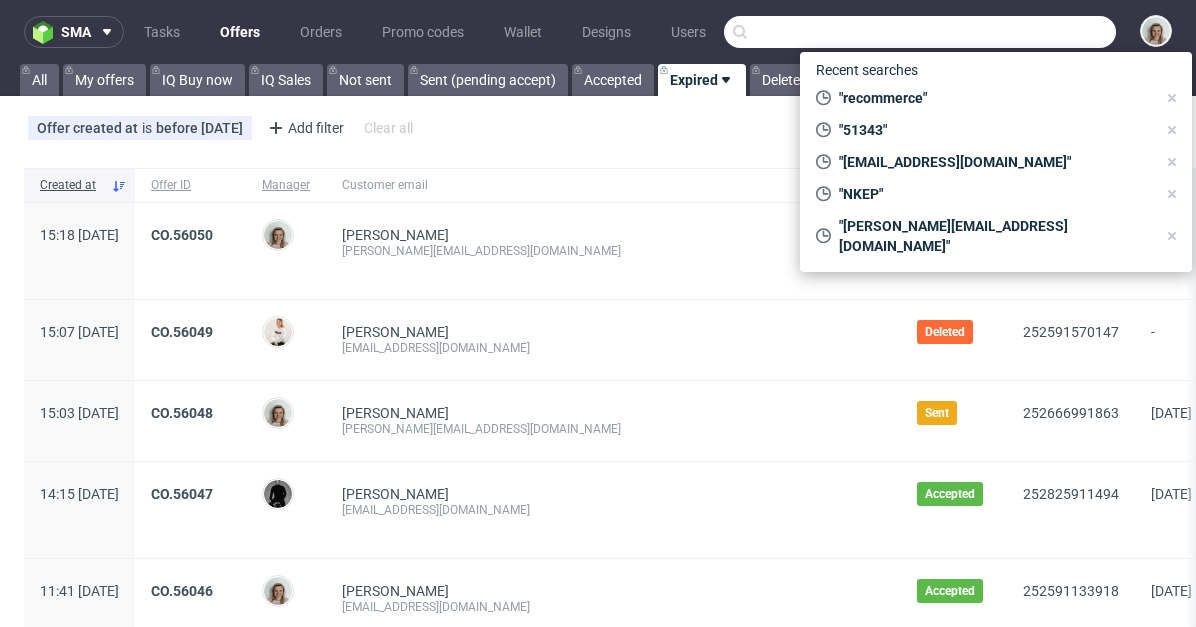 click at bounding box center (920, 32) 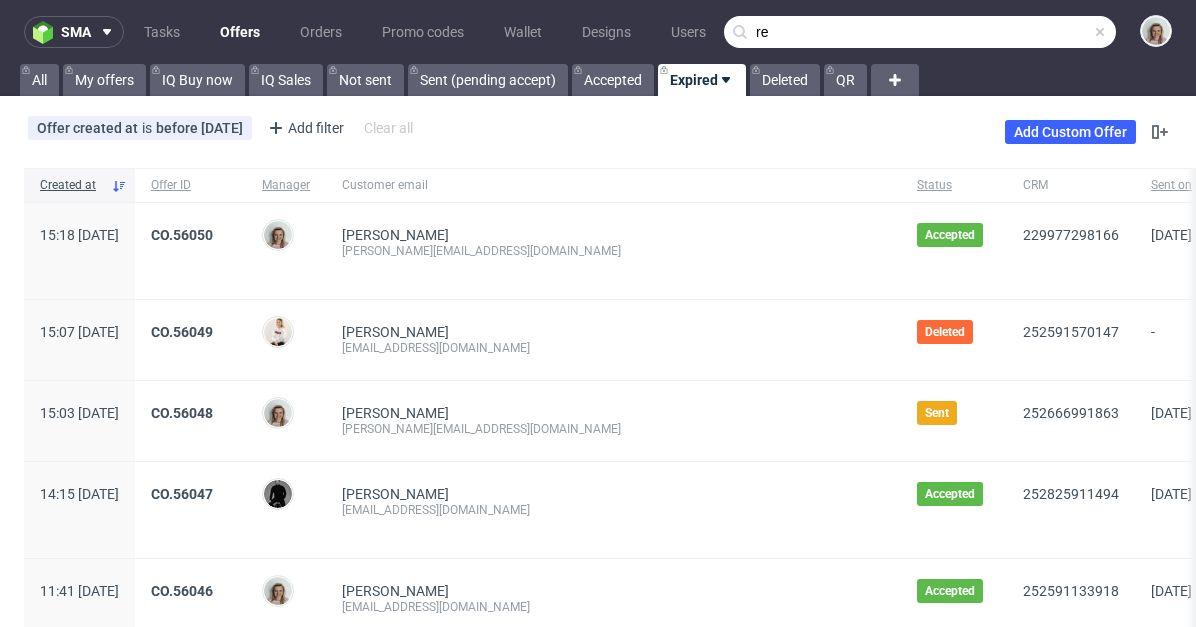 type on "r" 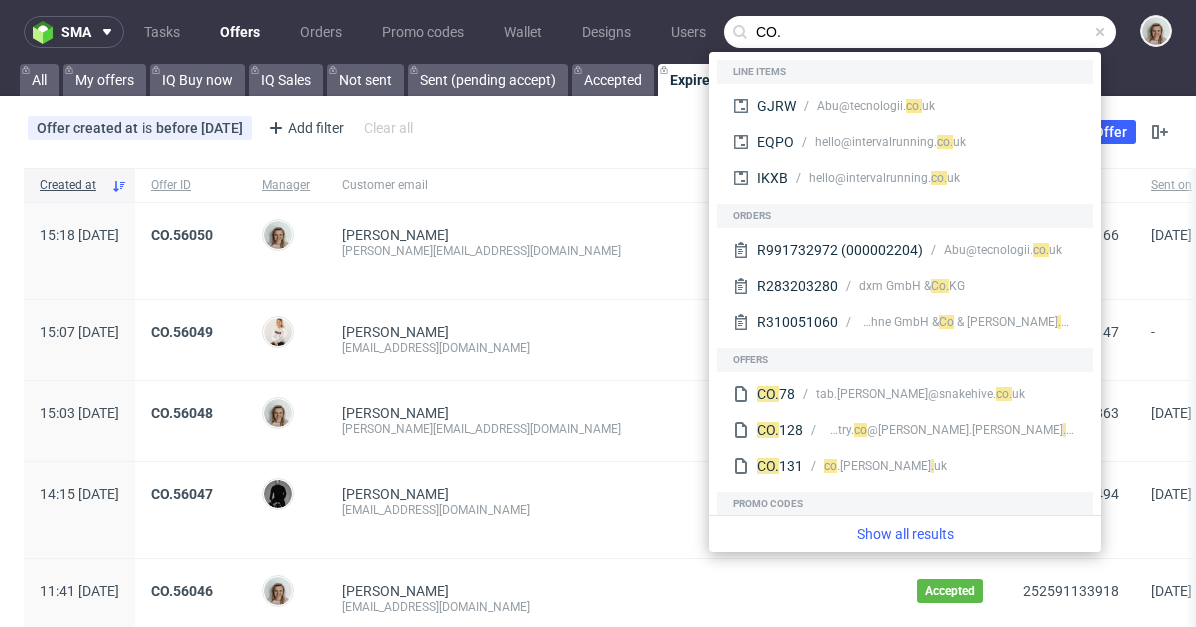 paste on "51343" 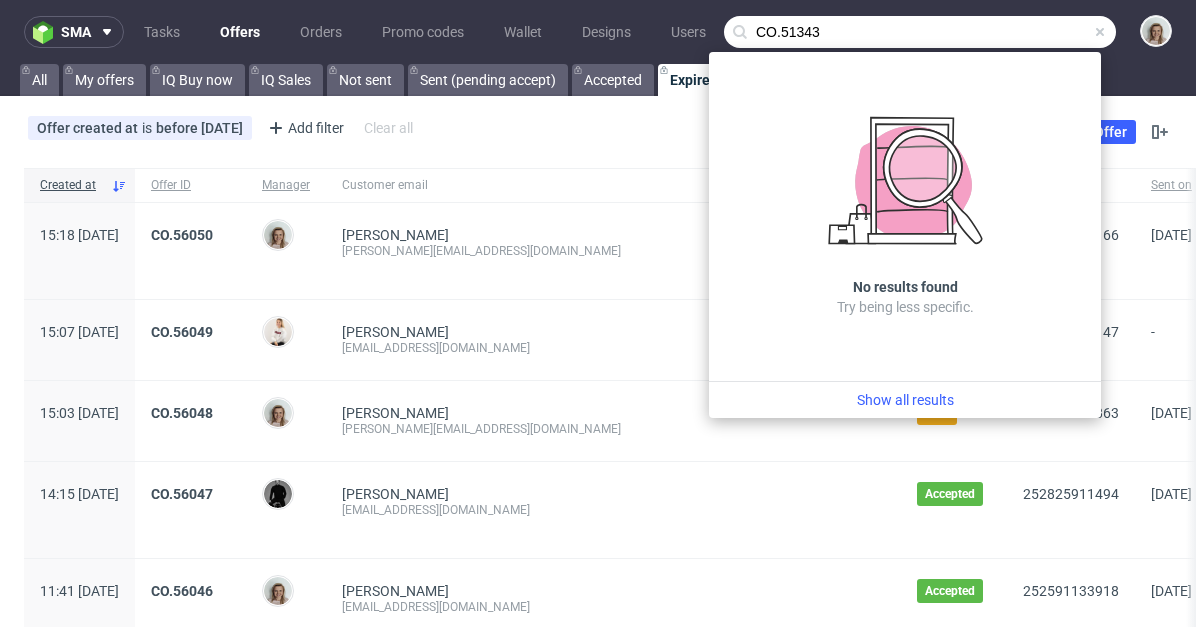 type on "CO.51343" 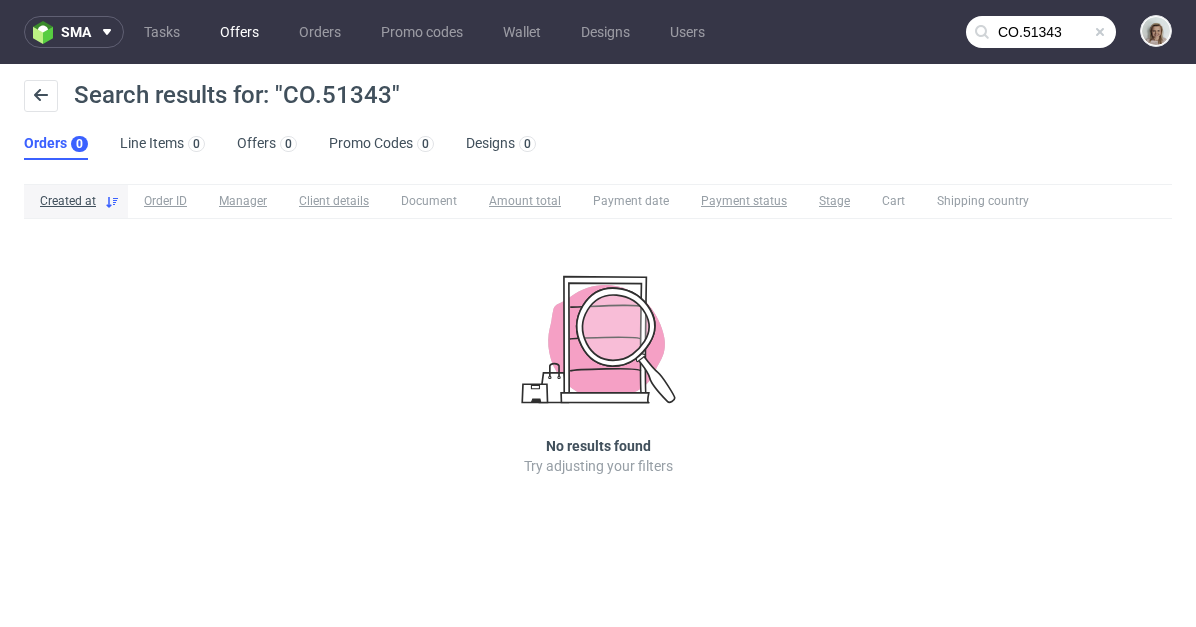 click on "Offers" at bounding box center [239, 32] 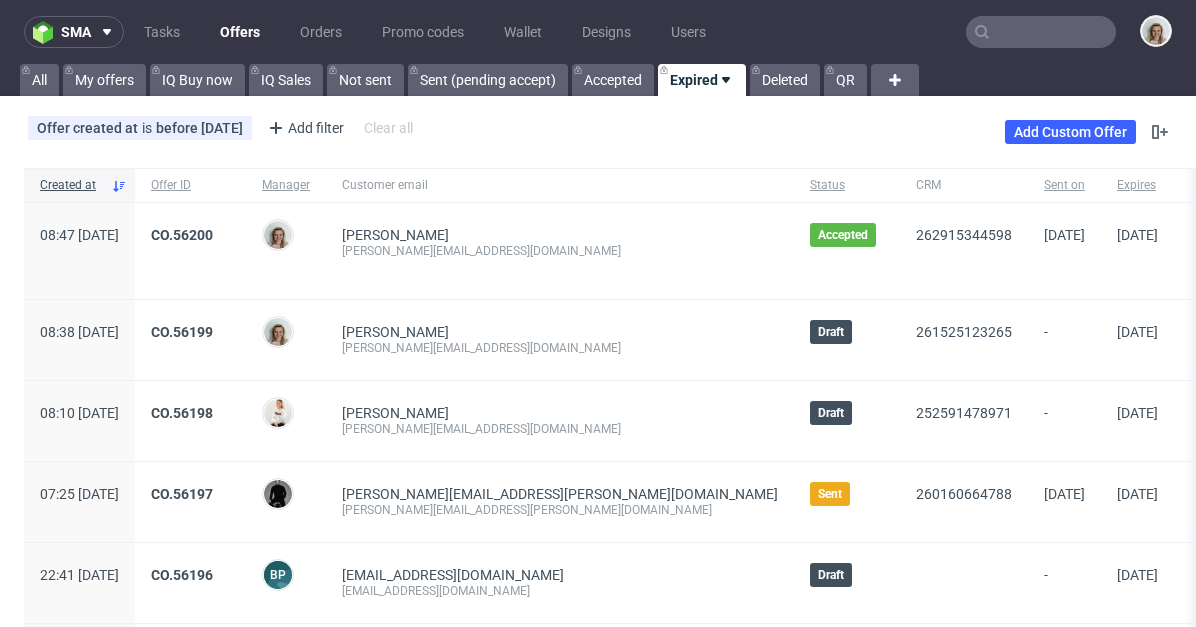 click on "All My offers IQ Buy now IQ Sales Not sent Sent (pending accept) Accepted Expired Deleted QR" at bounding box center [598, 80] 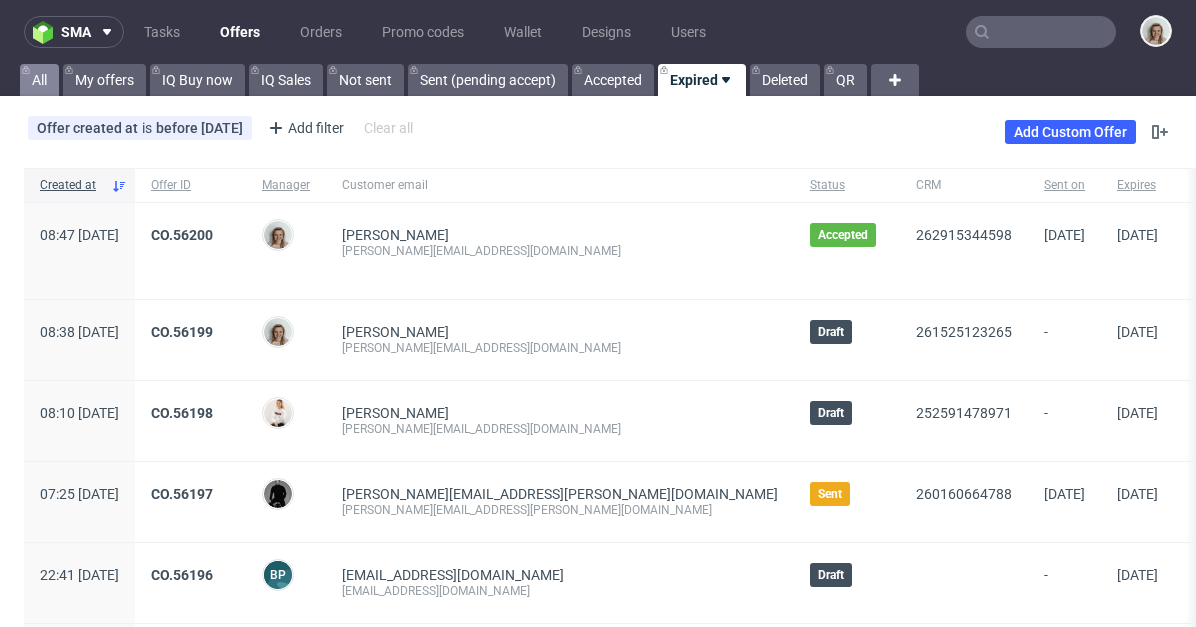 click on "All" at bounding box center (39, 80) 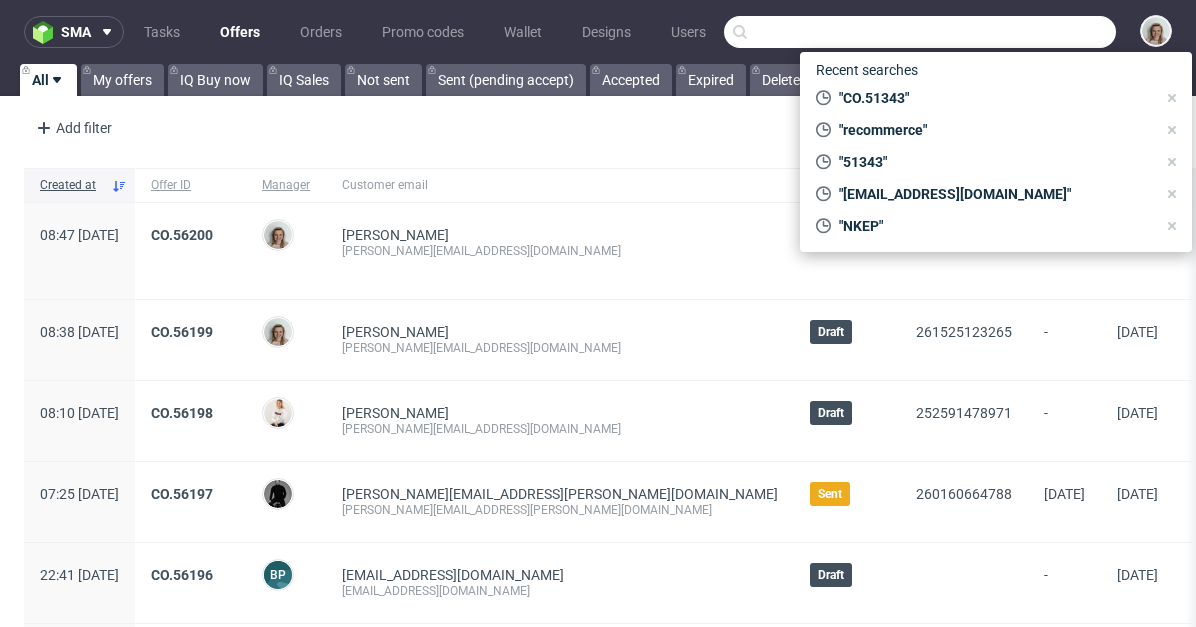 click at bounding box center (920, 32) 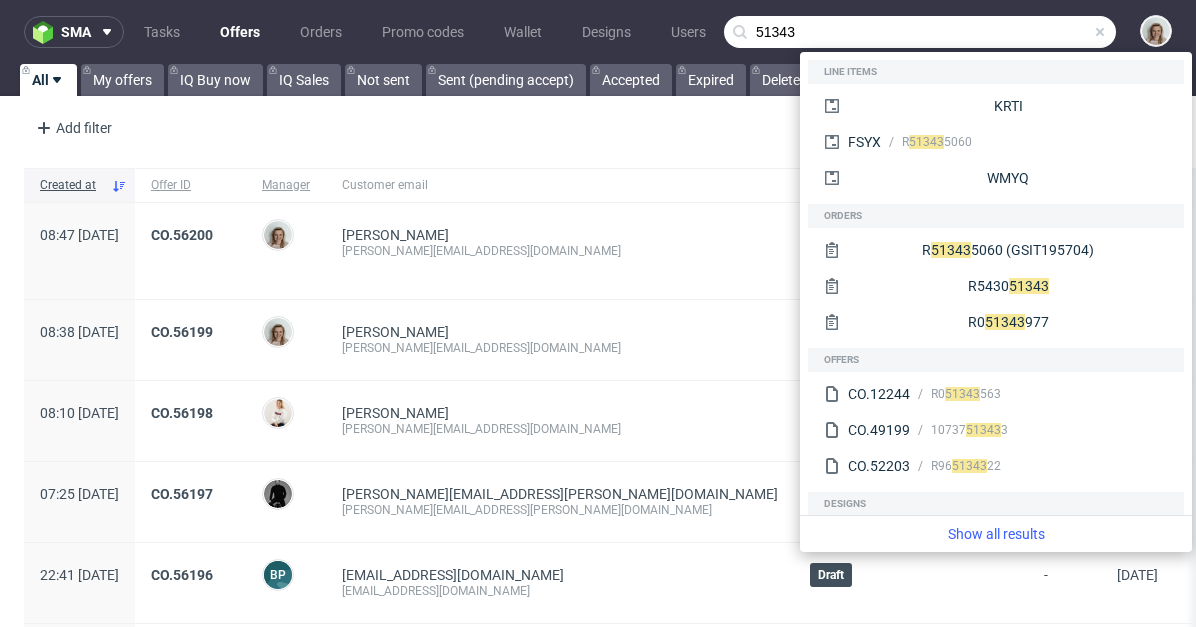 click on "51343" at bounding box center (920, 32) 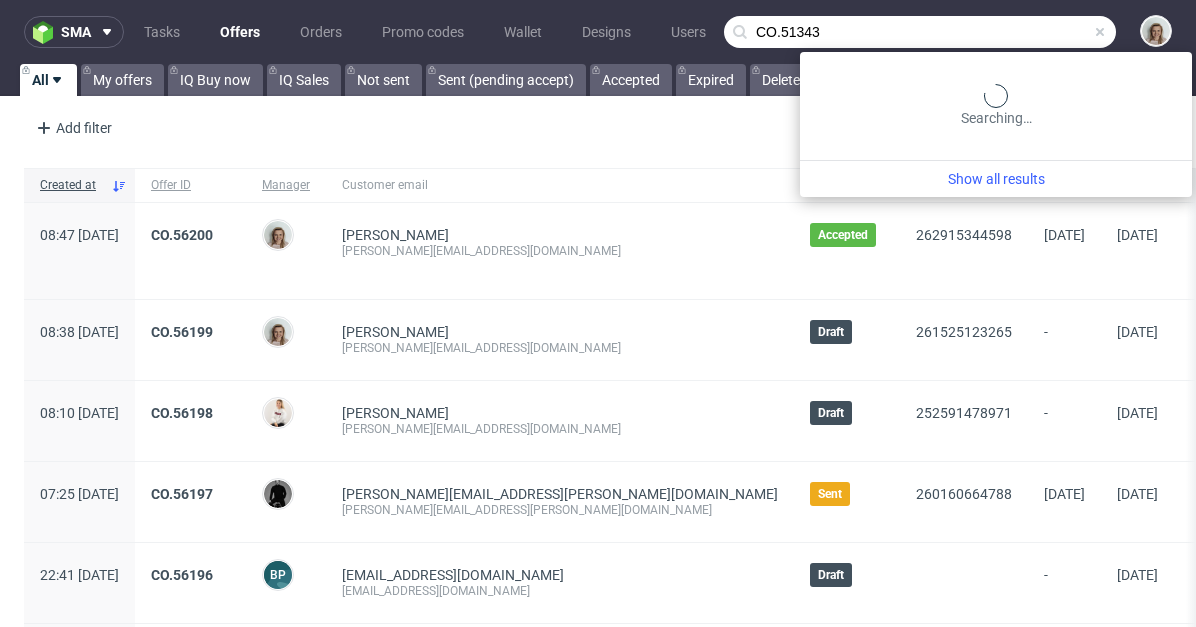type on "CO.51343" 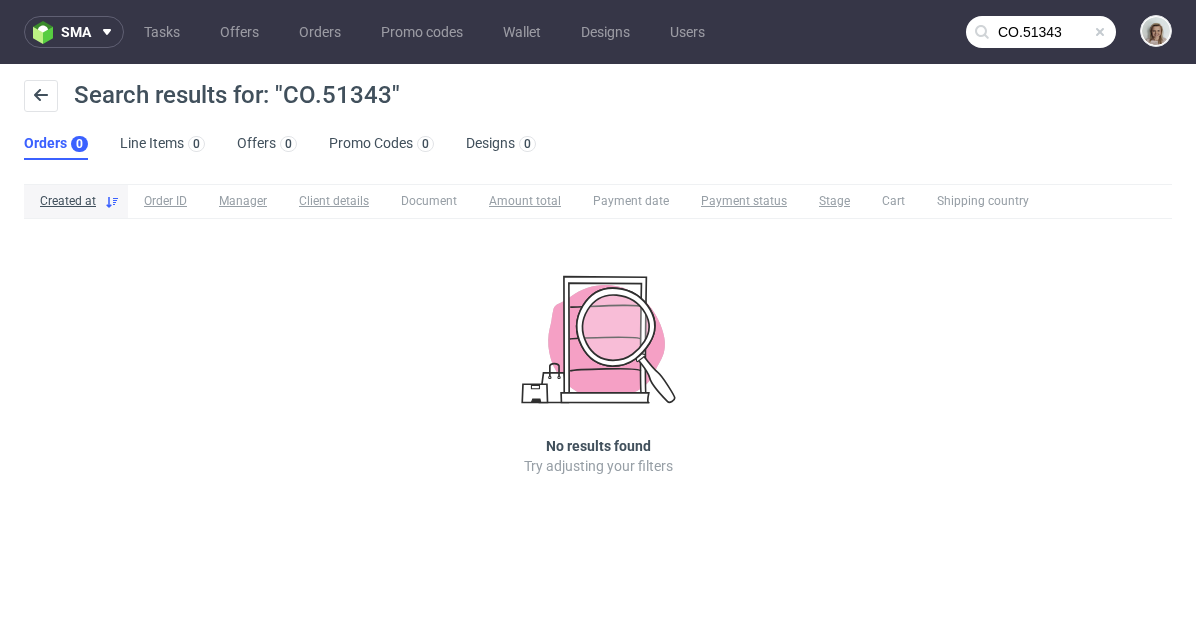 click at bounding box center (1100, 32) 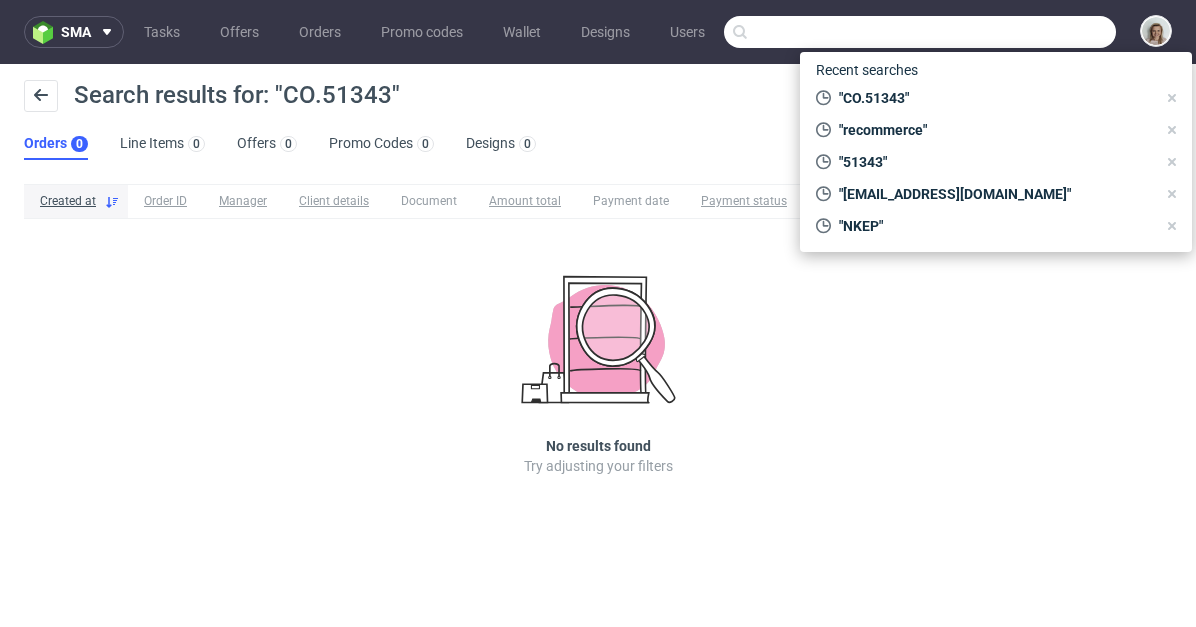 click at bounding box center [920, 32] 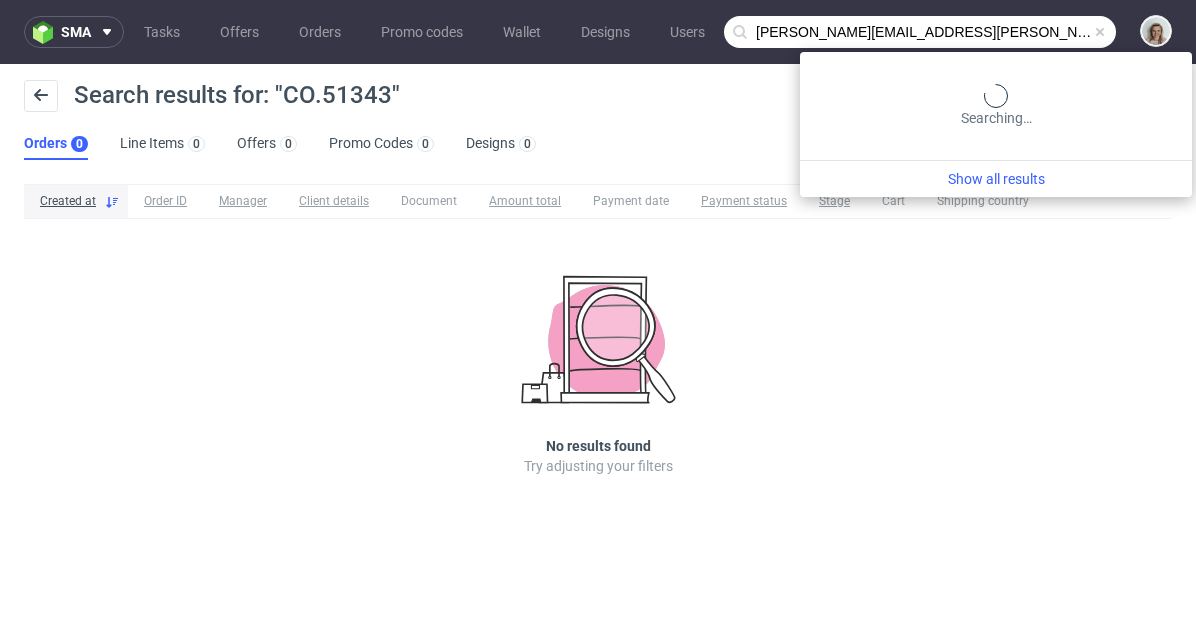 type on "javier.rivera@recommerce.com" 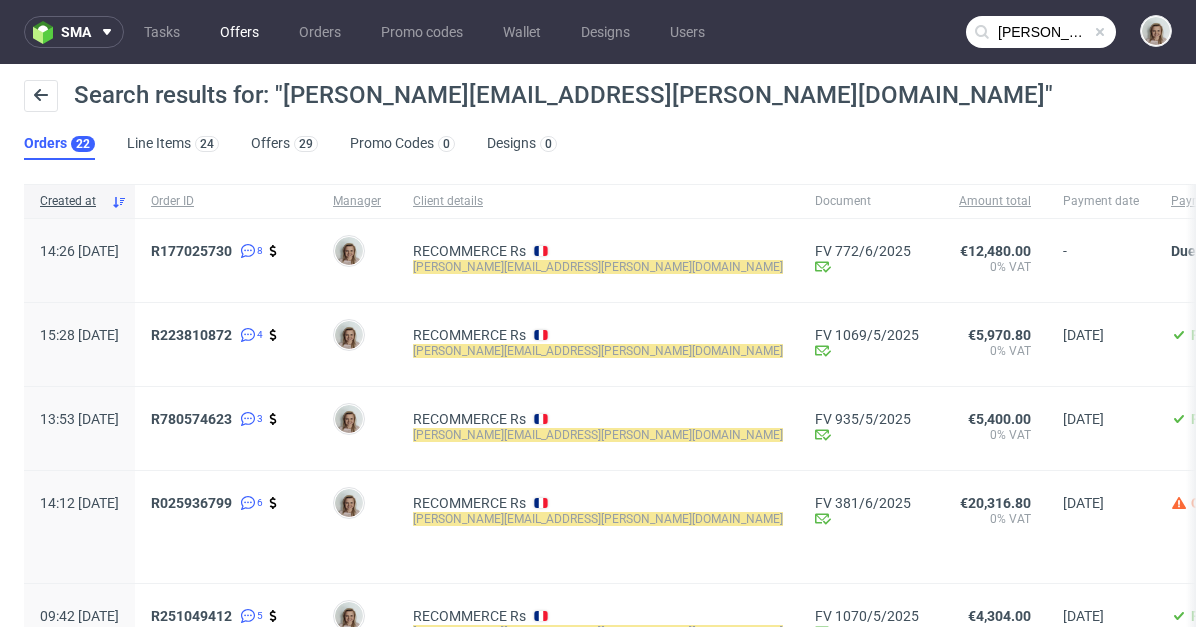 click on "Offers" at bounding box center (239, 32) 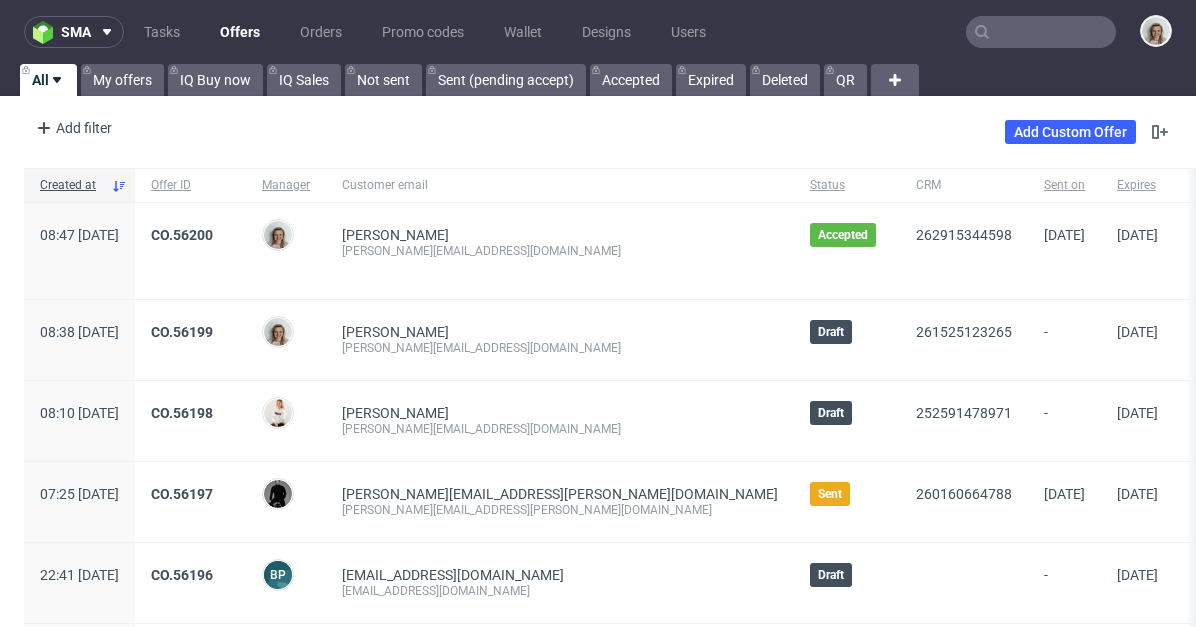 click at bounding box center [1041, 32] 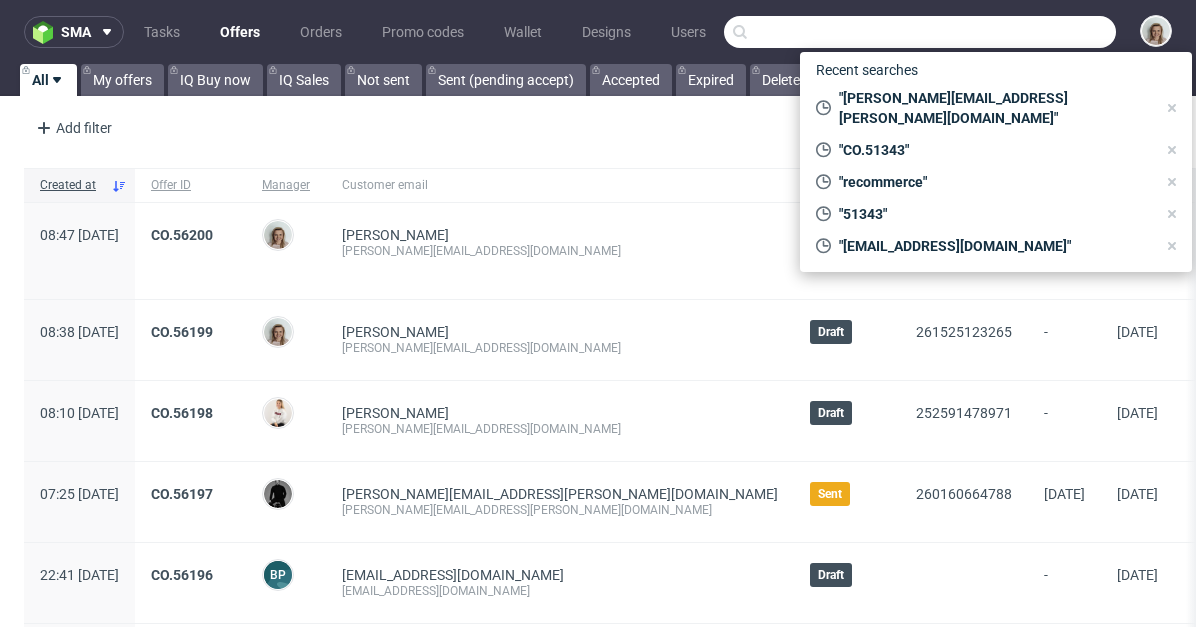 paste on "javier.rivera@recommerce.com" 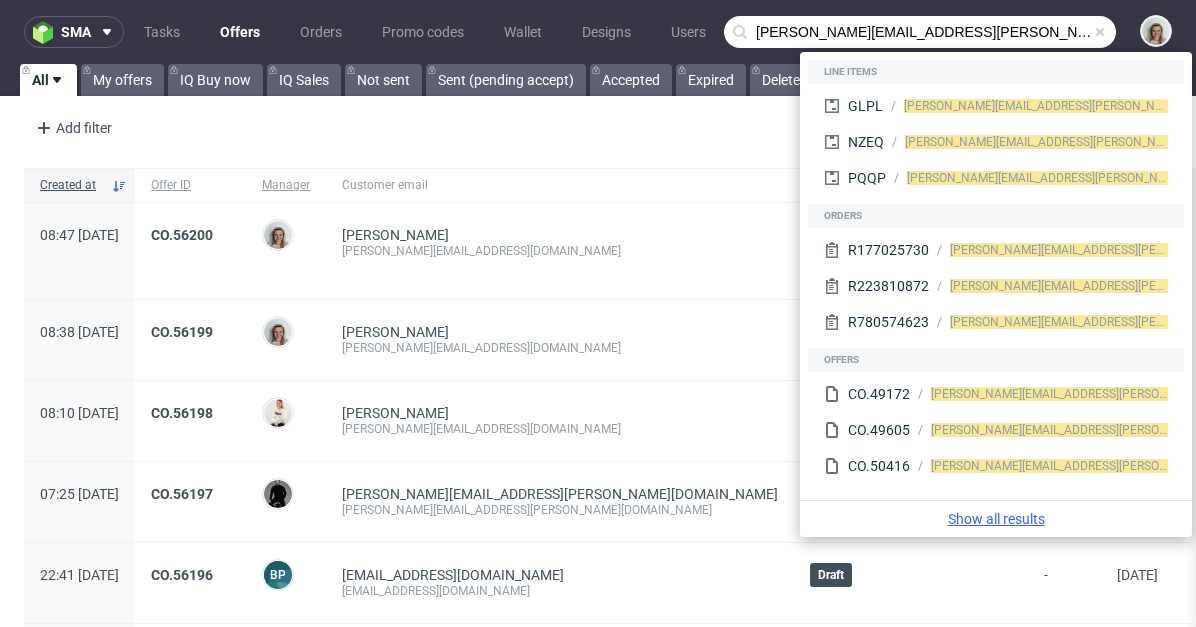 type on "javier.rivera@recommerce.com" 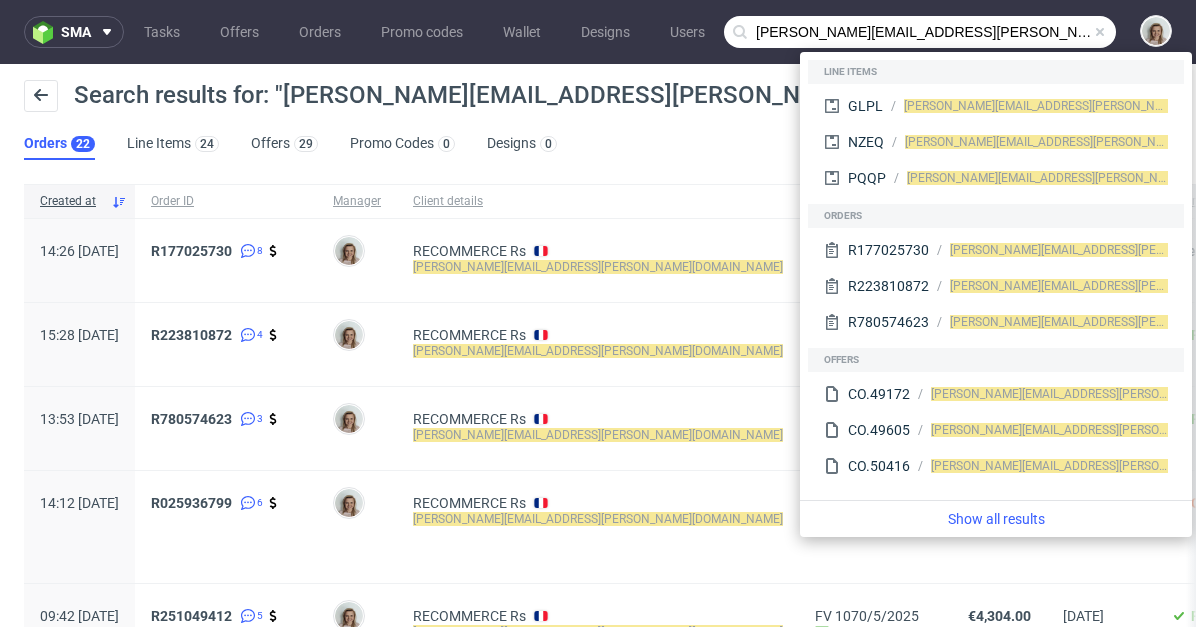 click on "Search results for: "javier.rivera@recommerce.com" Orders 22 Line Items 24 Offers 29 Promo Codes 0 Designs 0" at bounding box center [598, 120] 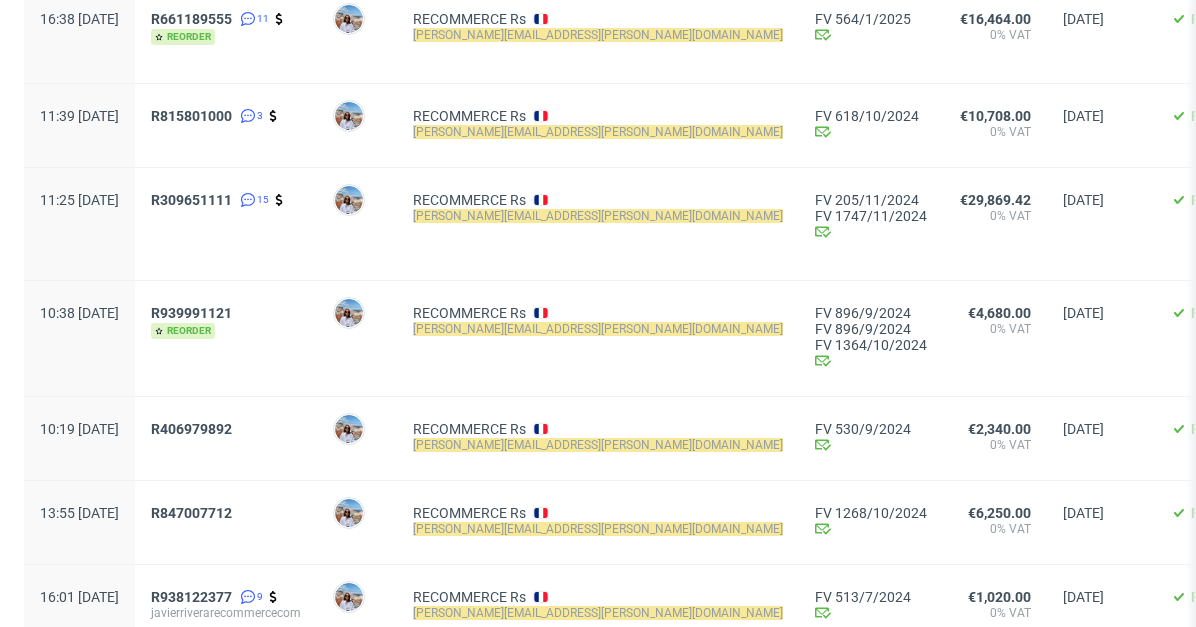 scroll, scrollTop: 0, scrollLeft: 0, axis: both 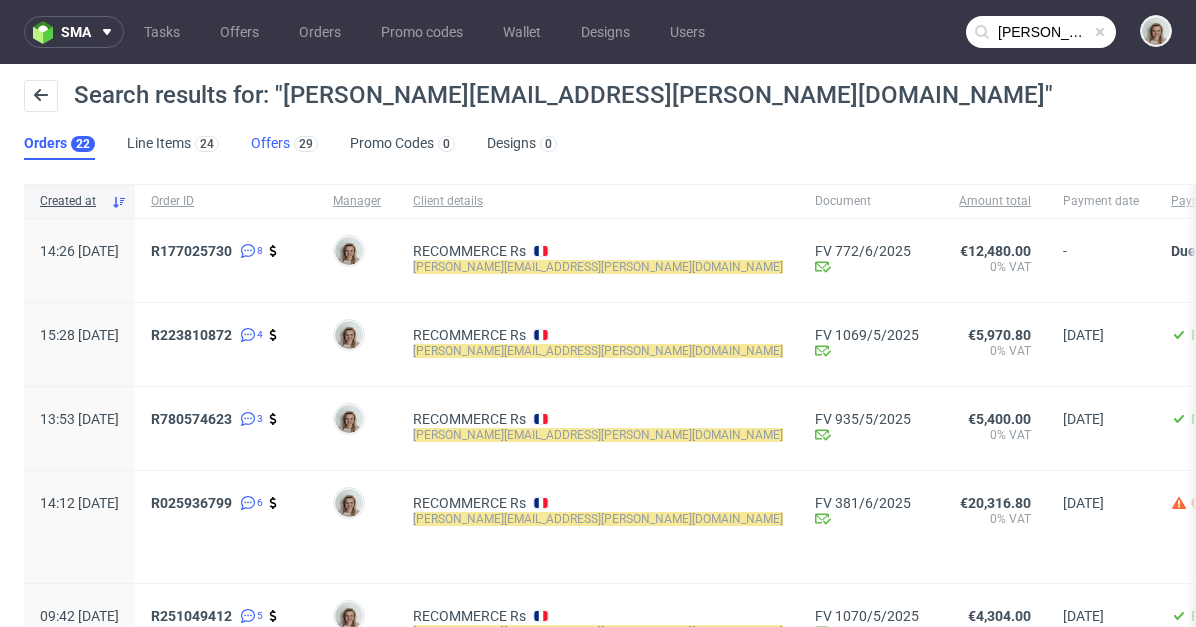 click on "Offers 29" at bounding box center (284, 144) 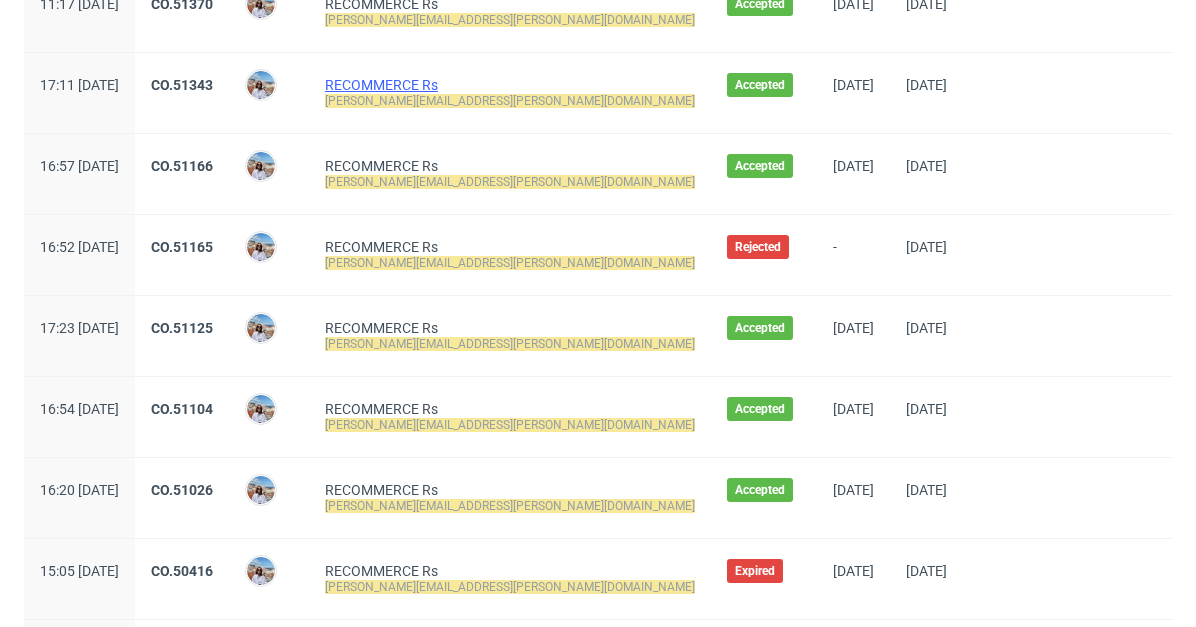 scroll, scrollTop: 1675, scrollLeft: 0, axis: vertical 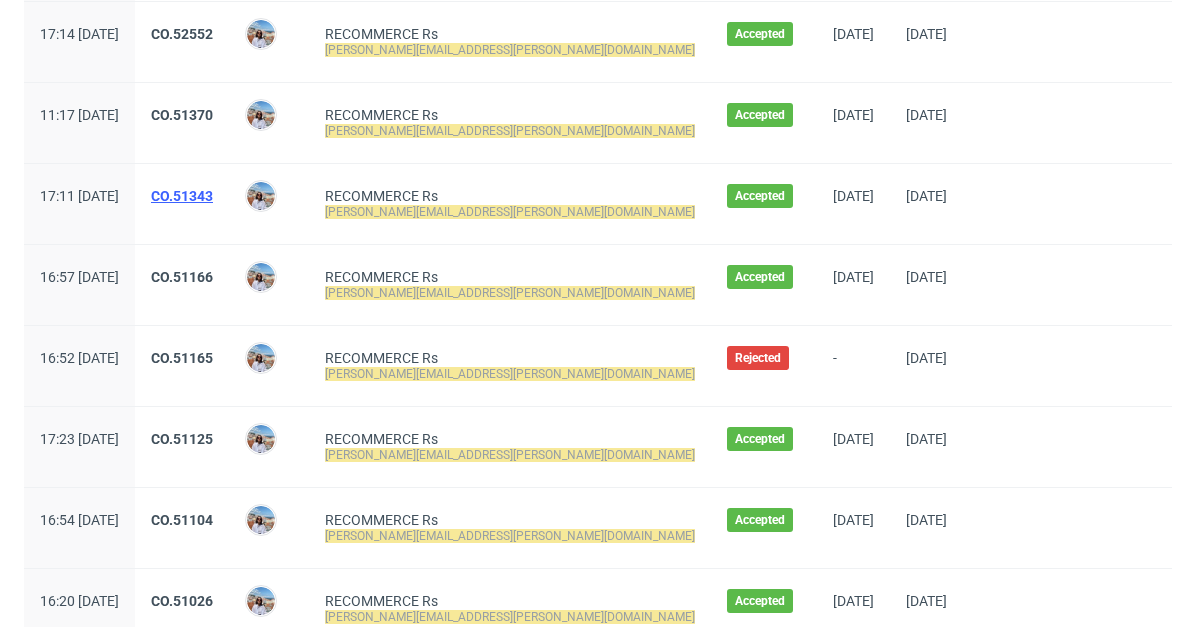 click on "CO.51343" at bounding box center (182, 196) 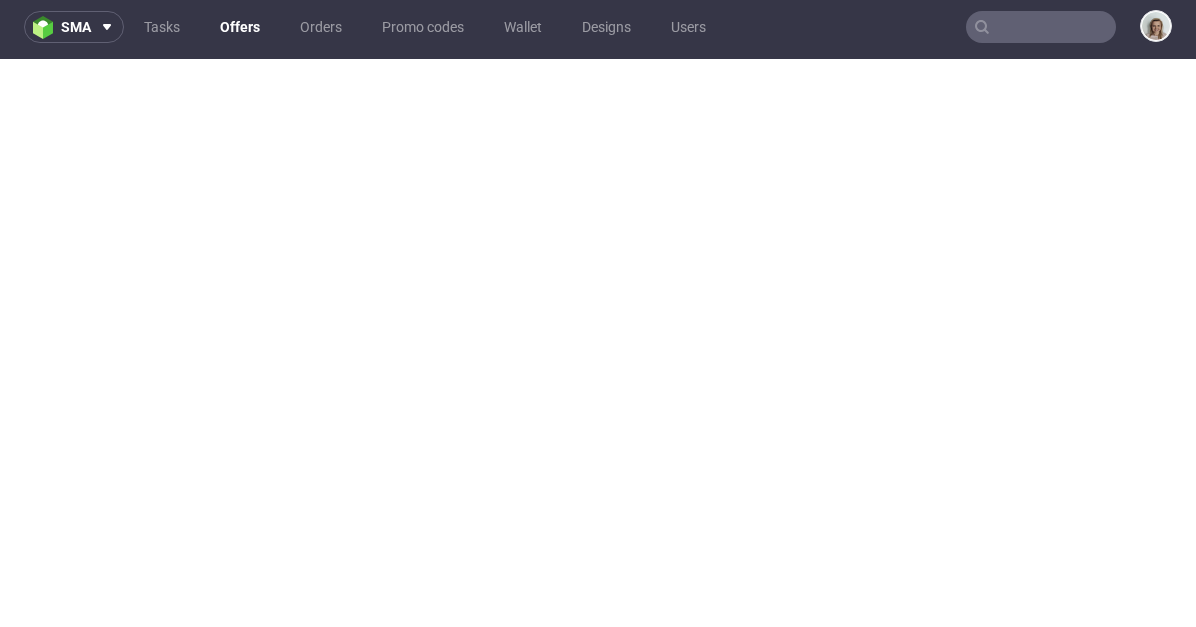 scroll, scrollTop: 5, scrollLeft: 0, axis: vertical 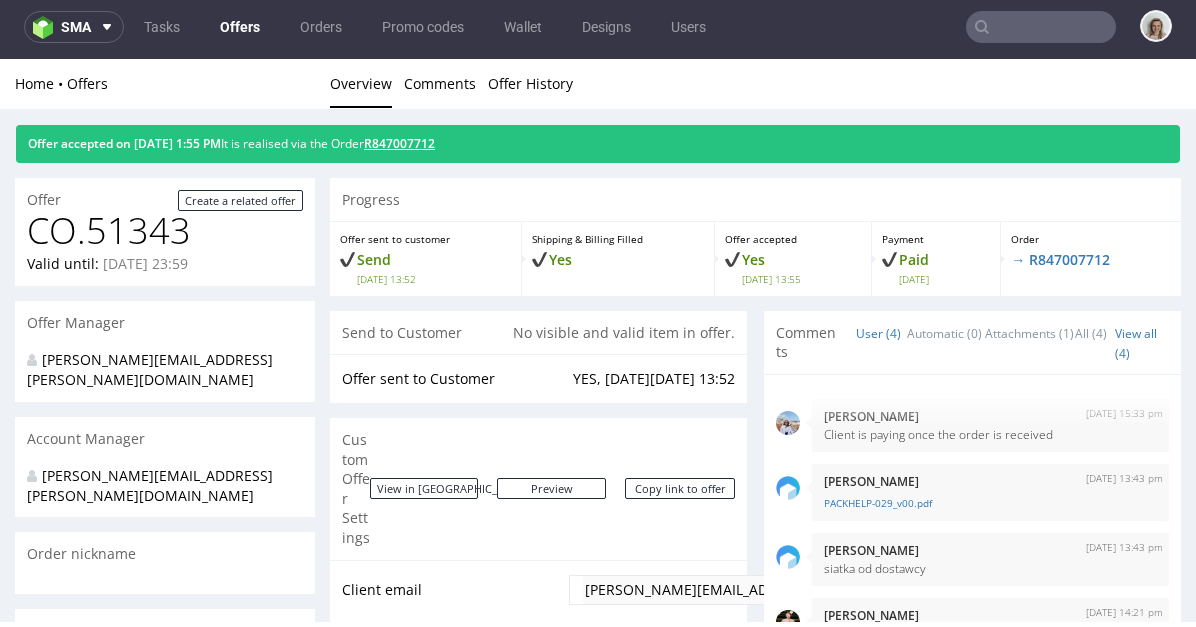 click on "R847007712" at bounding box center (399, 143) 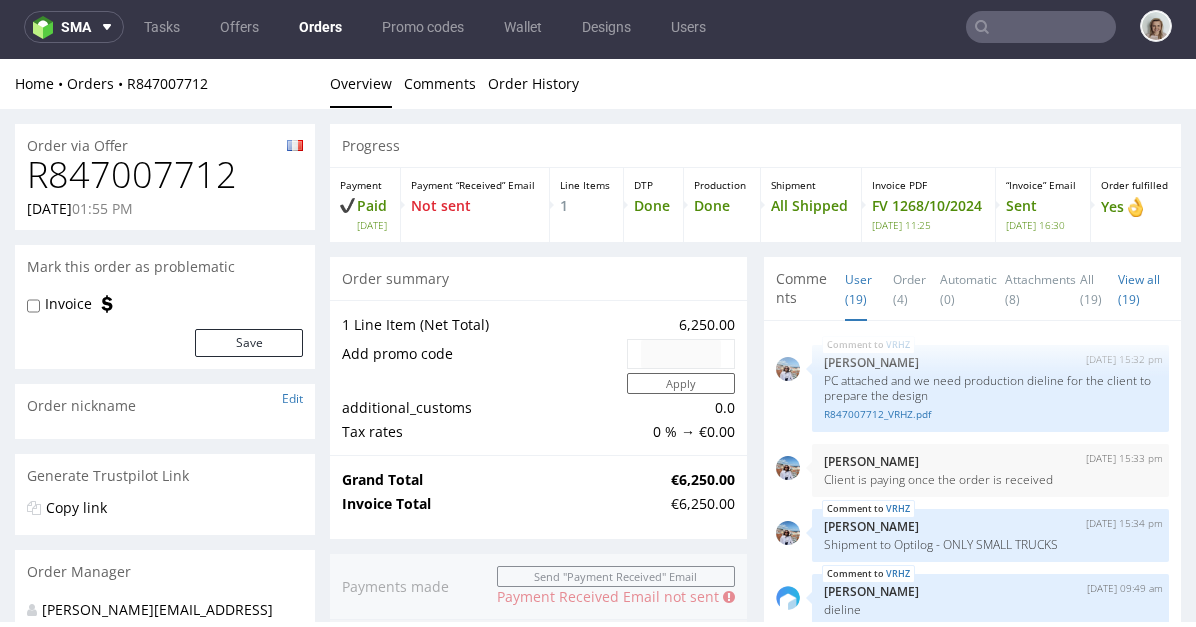 scroll, scrollTop: 0, scrollLeft: 0, axis: both 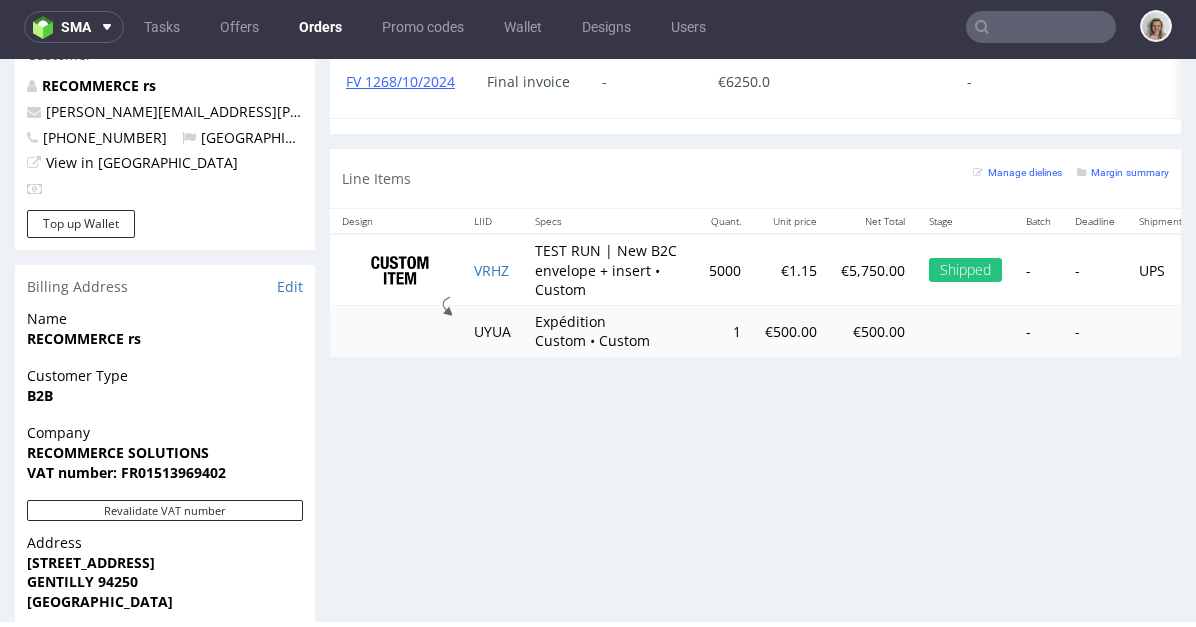 type on "javier.rivera@recommerce.com" 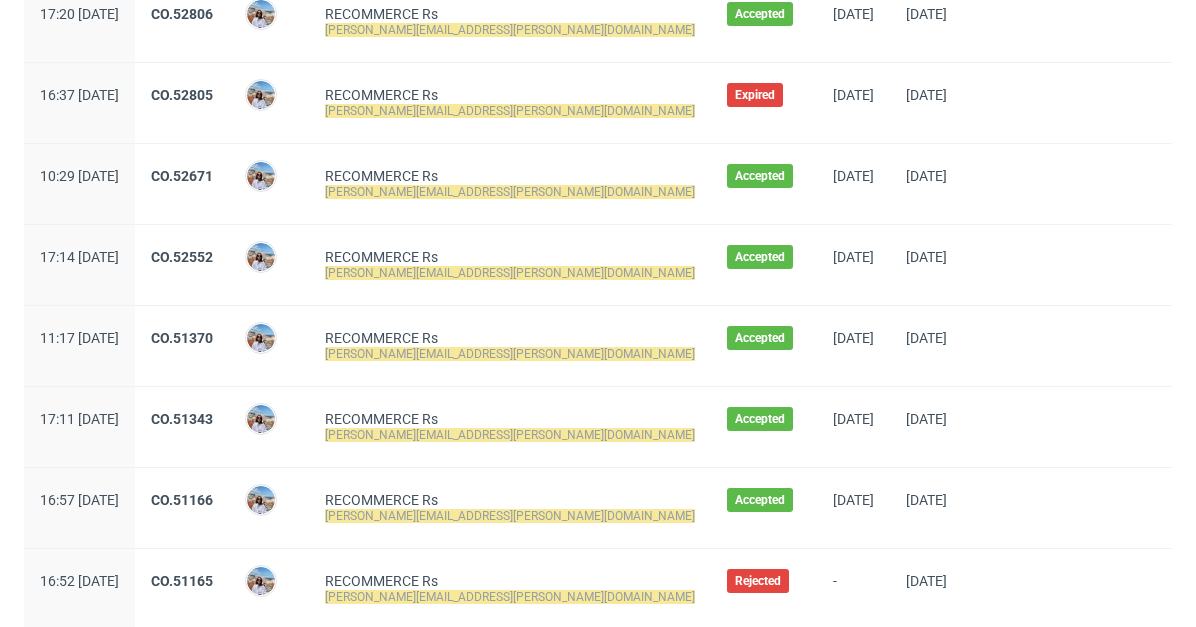 scroll, scrollTop: 1453, scrollLeft: 0, axis: vertical 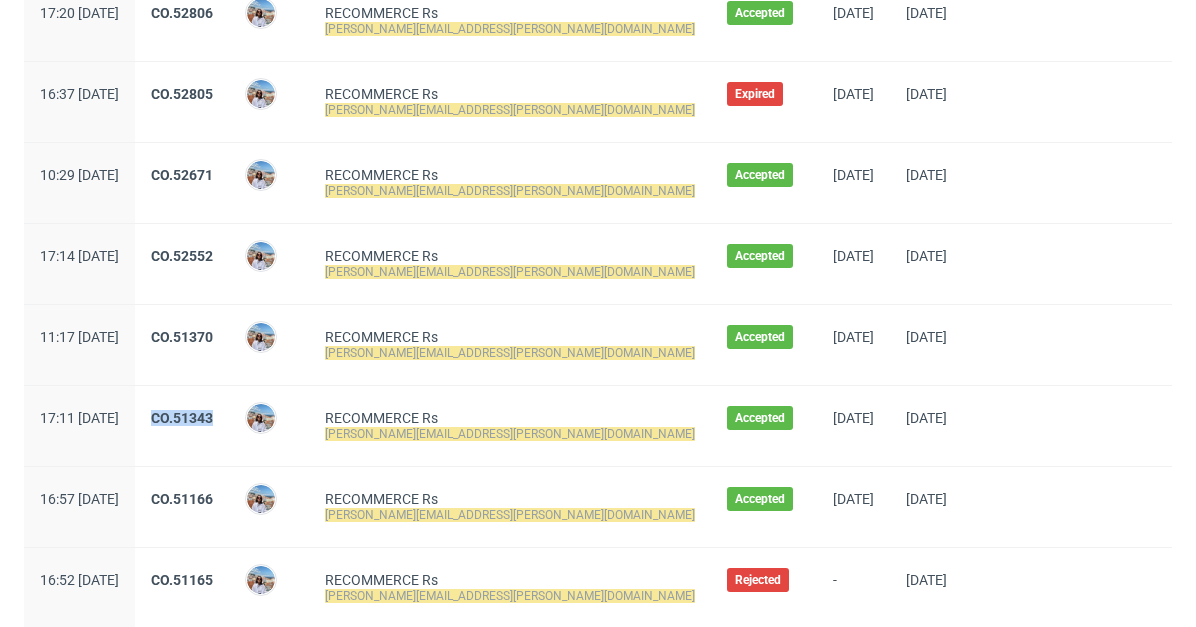 drag, startPoint x: 269, startPoint y: 415, endPoint x: 204, endPoint y: 417, distance: 65.03076 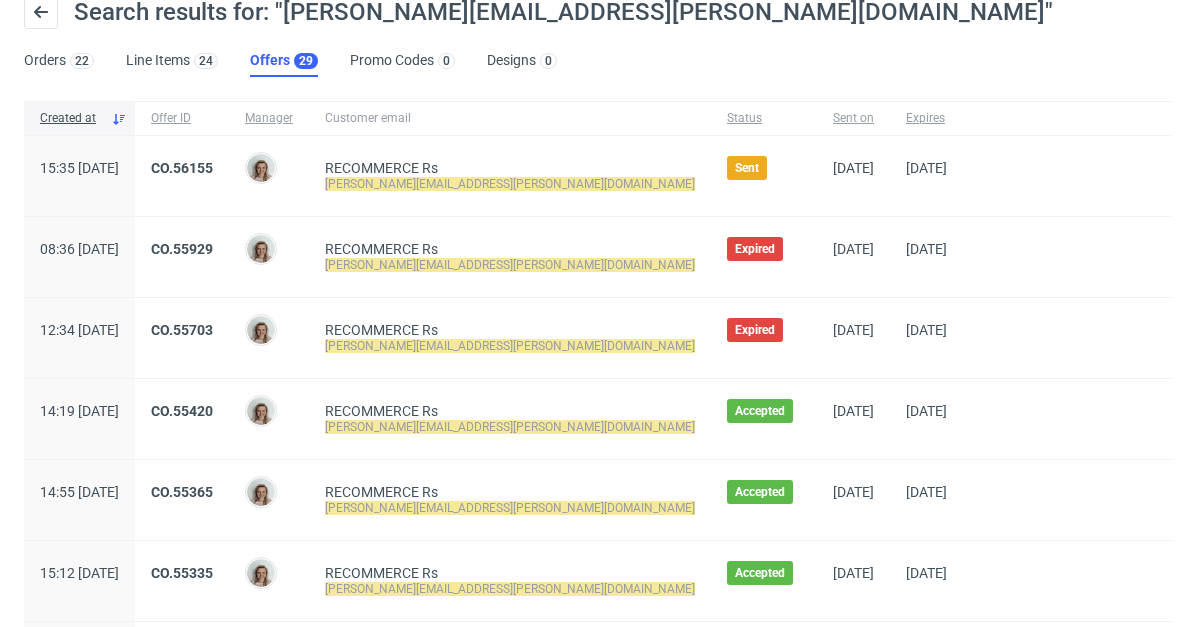 scroll, scrollTop: 0, scrollLeft: 0, axis: both 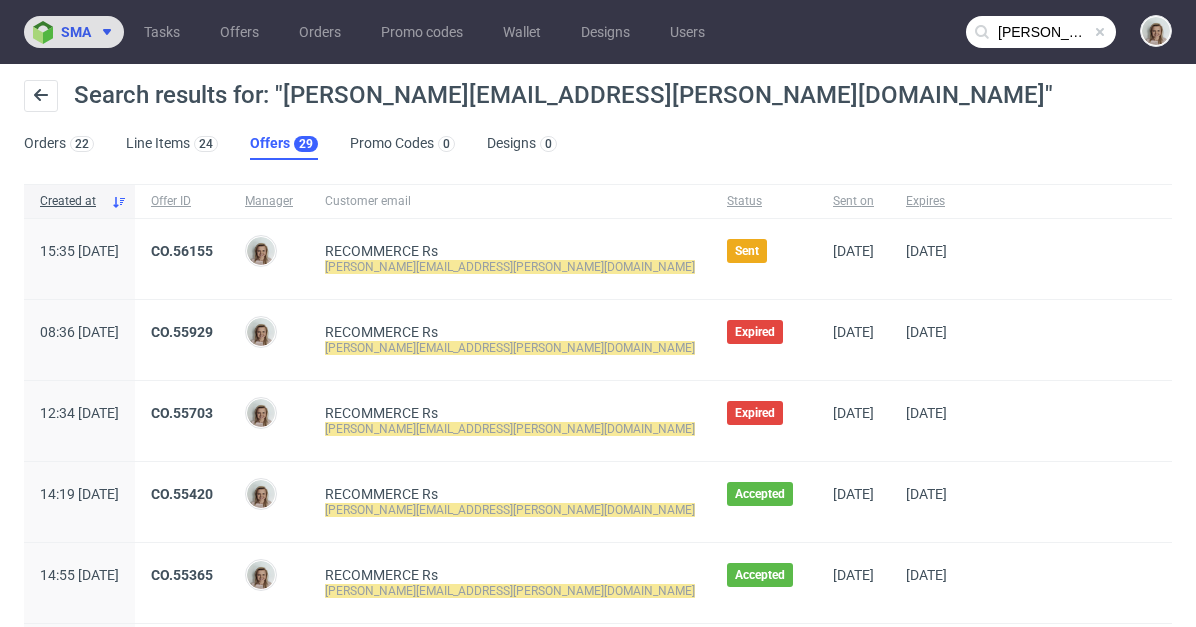 click on "sma" at bounding box center (76, 32) 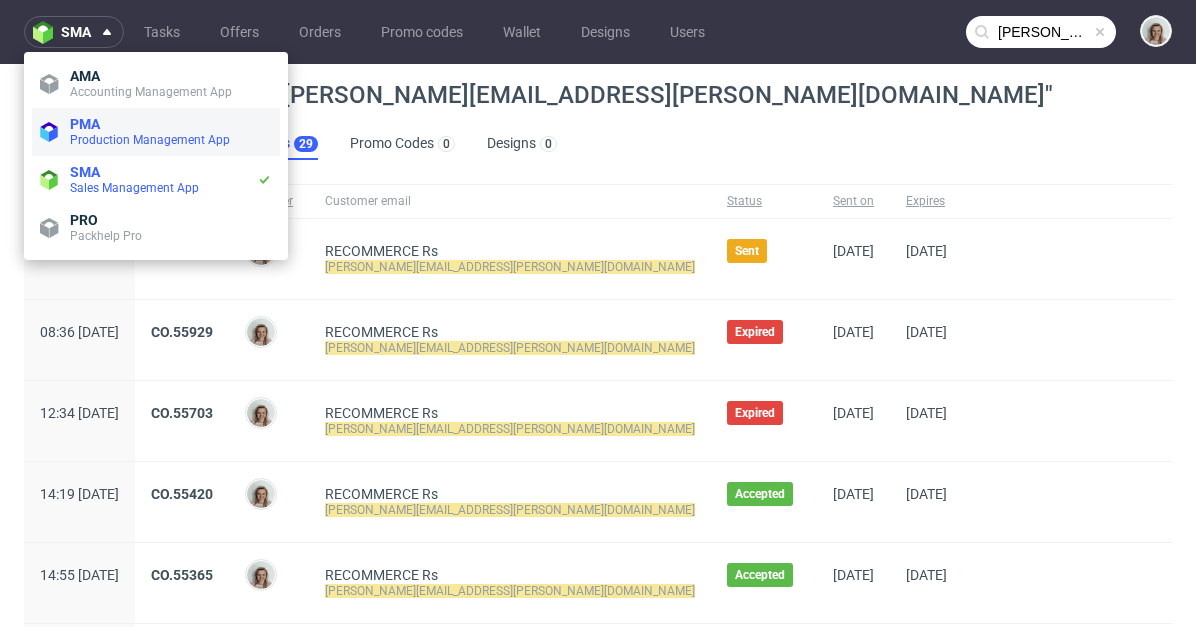 click on "PMA" at bounding box center [171, 124] 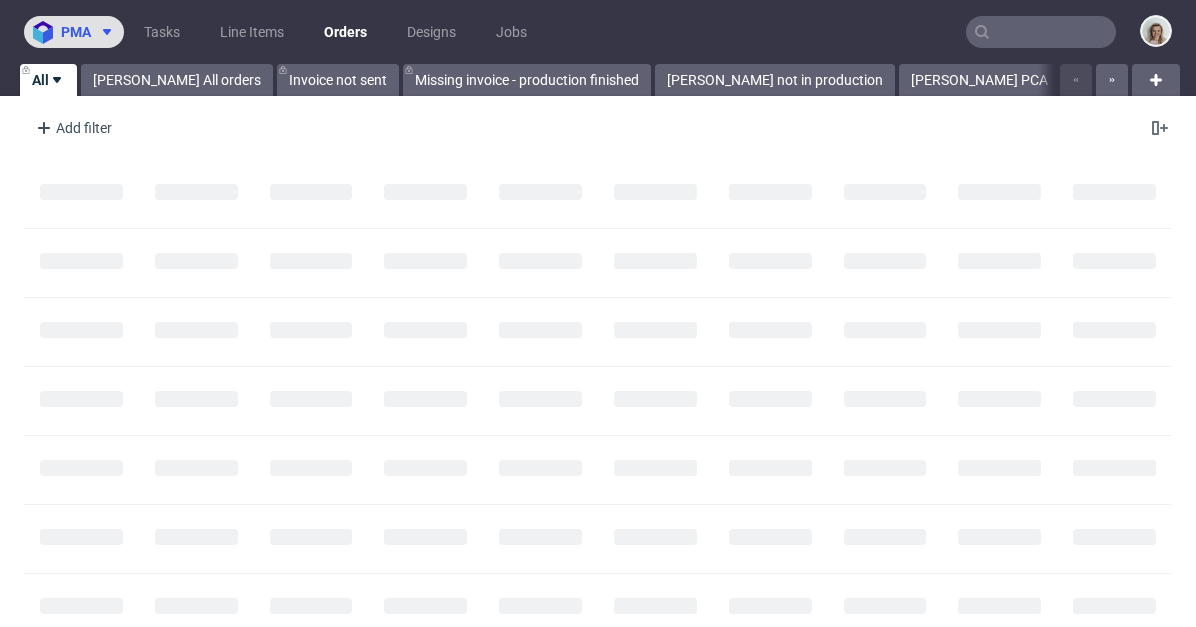 click at bounding box center [103, 32] 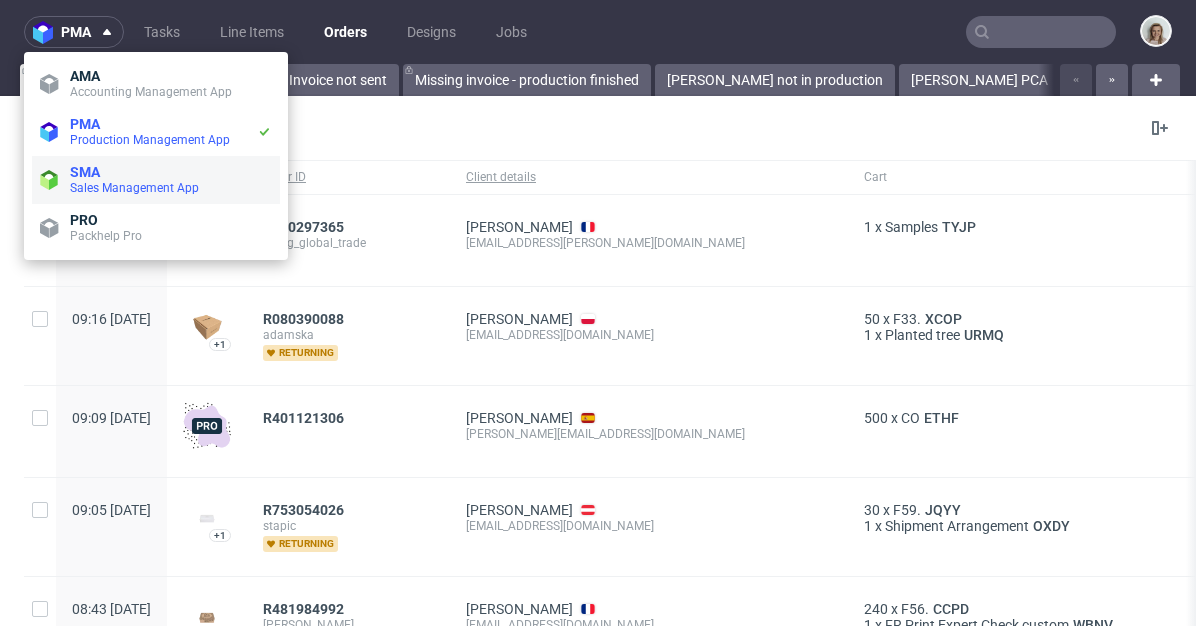 click on "Sales Management App" at bounding box center (134, 188) 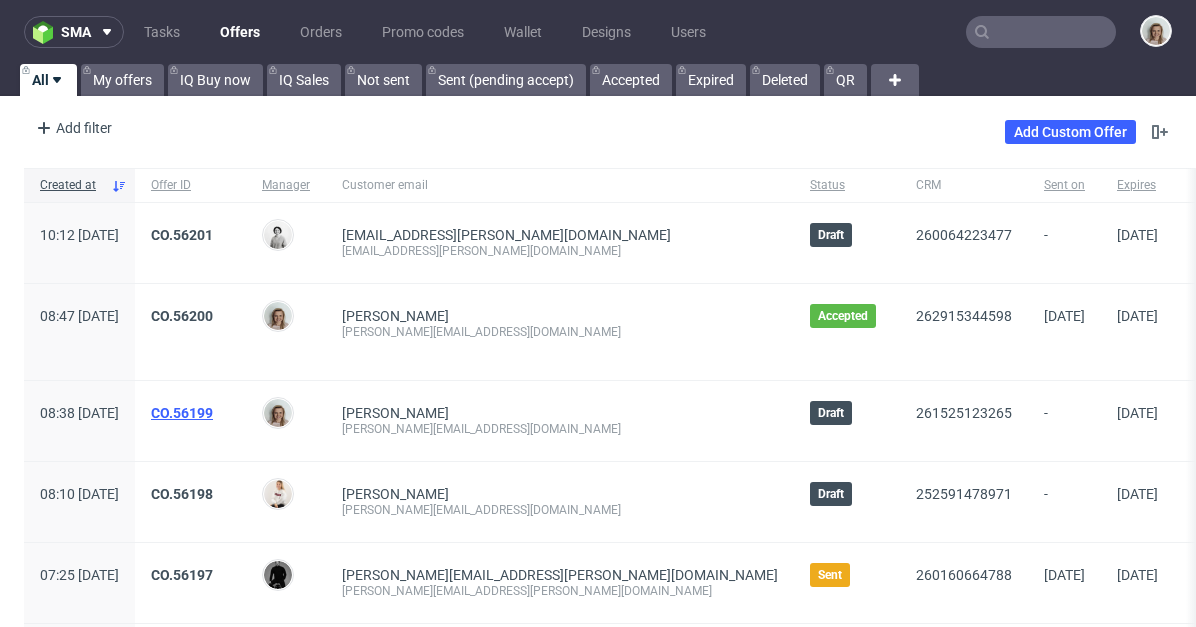 click on "CO.56199" at bounding box center [182, 413] 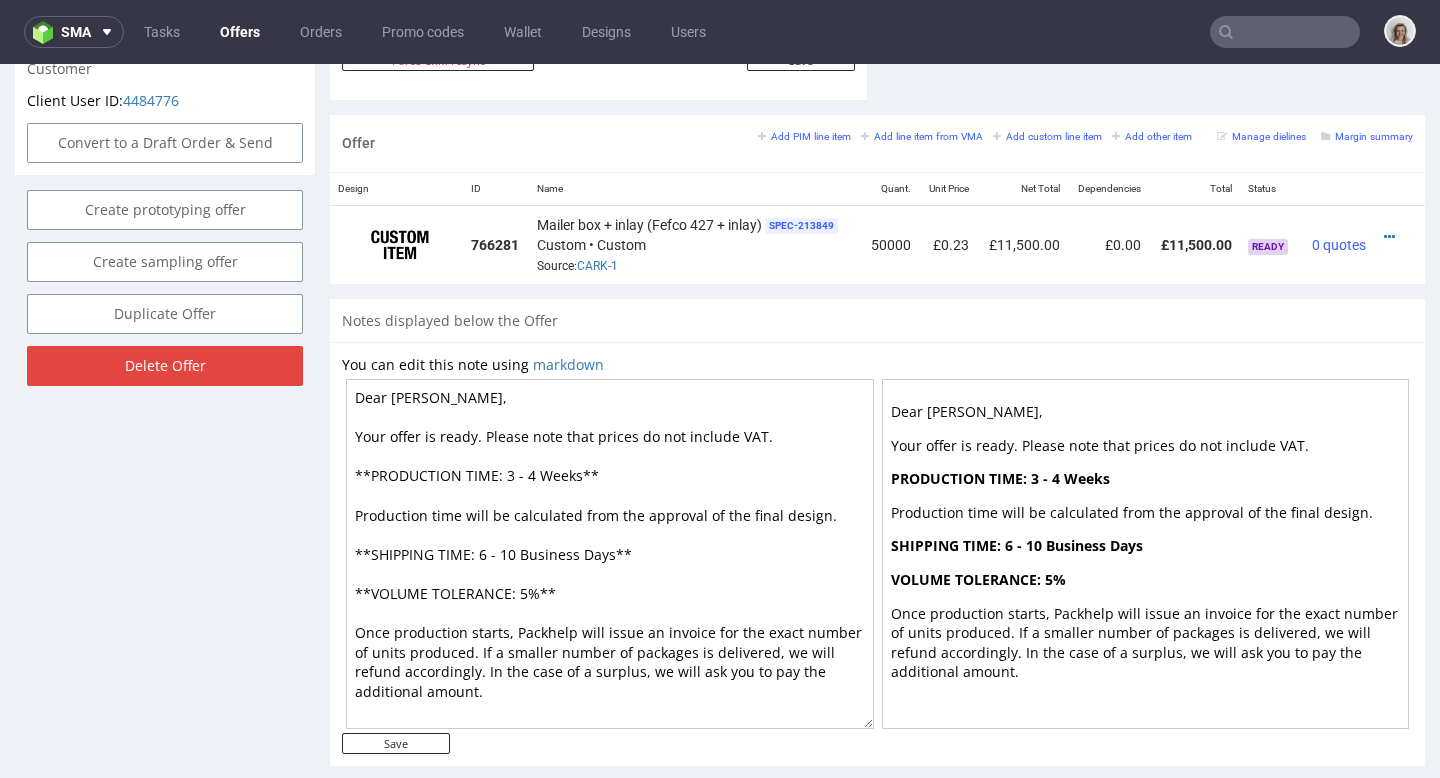 scroll, scrollTop: 1114, scrollLeft: 0, axis: vertical 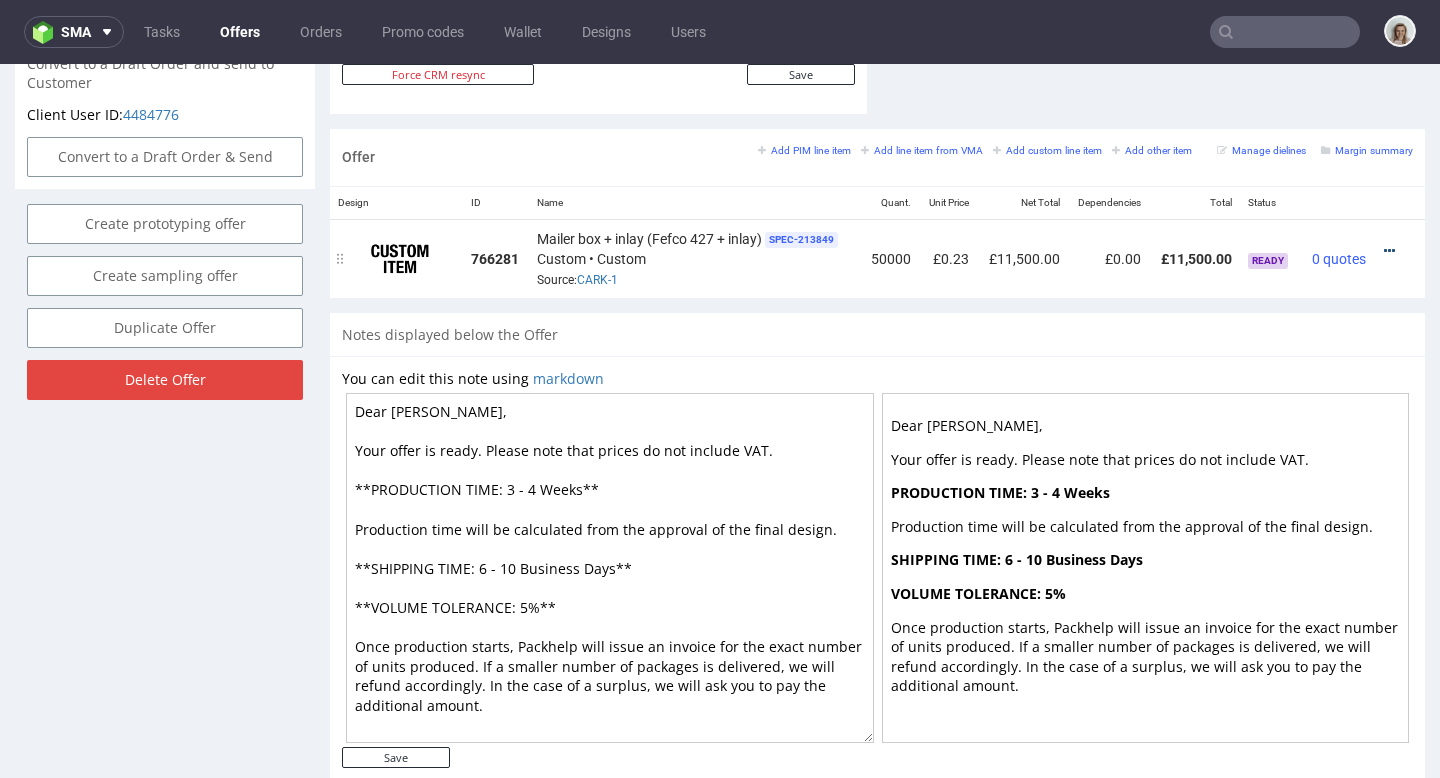 click at bounding box center [1389, 251] 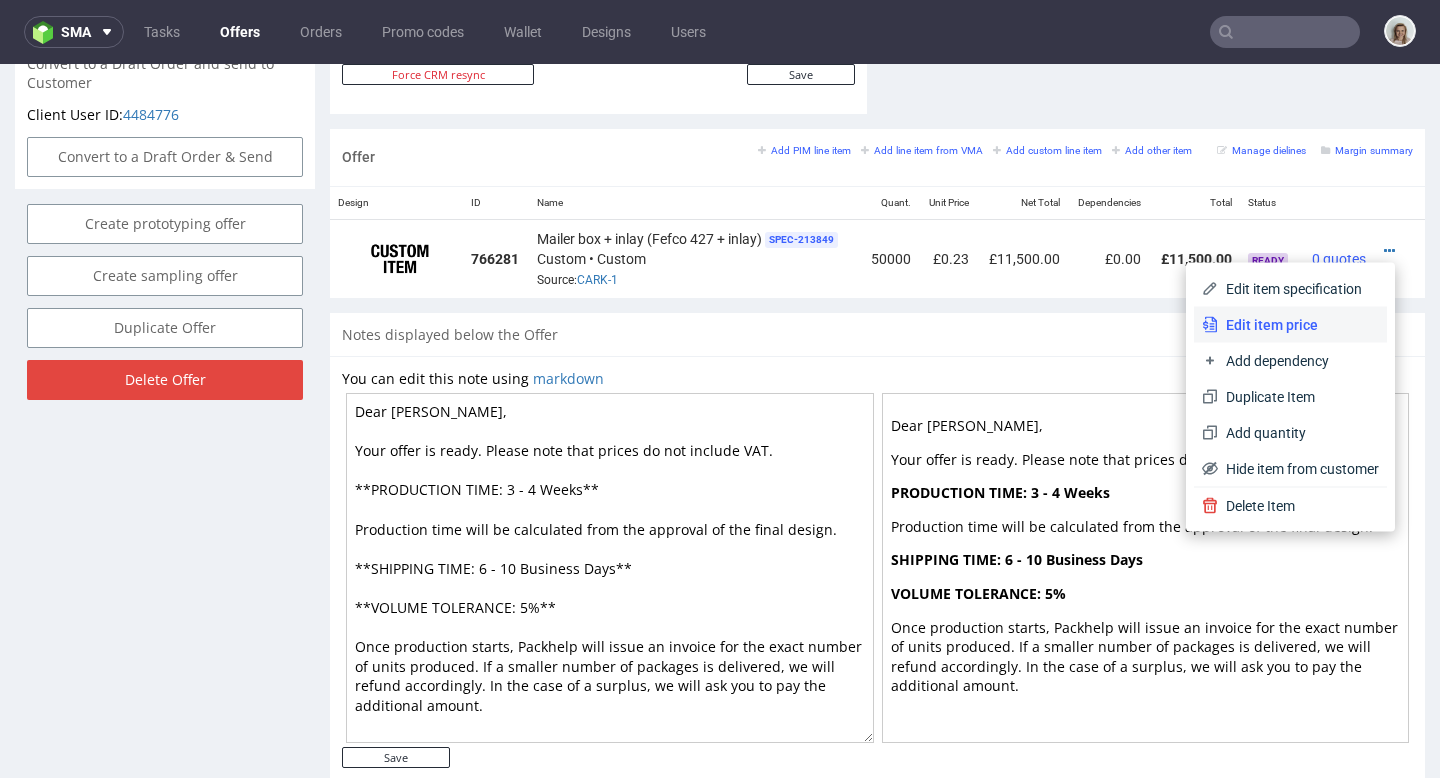 click on "Edit item price" at bounding box center (1298, 325) 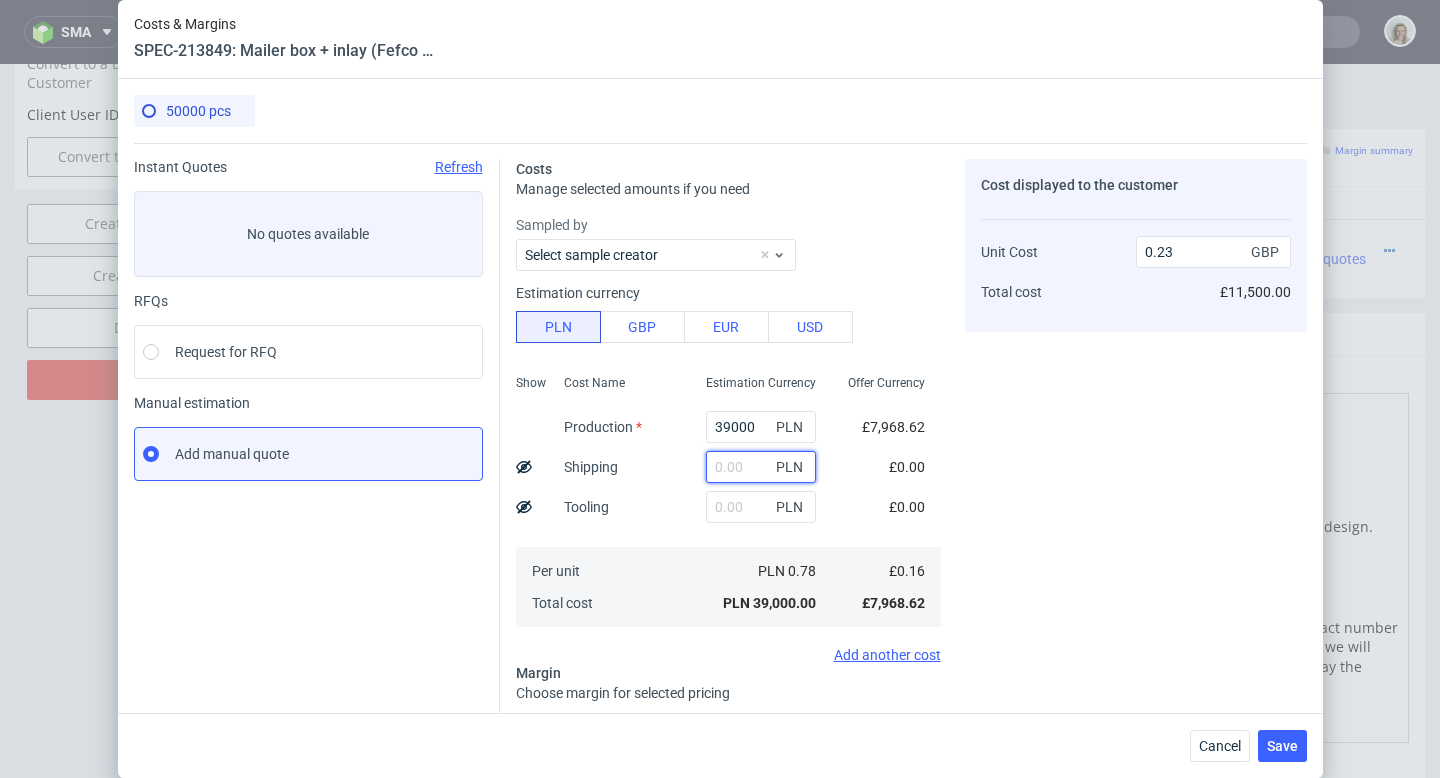 click at bounding box center (761, 467) 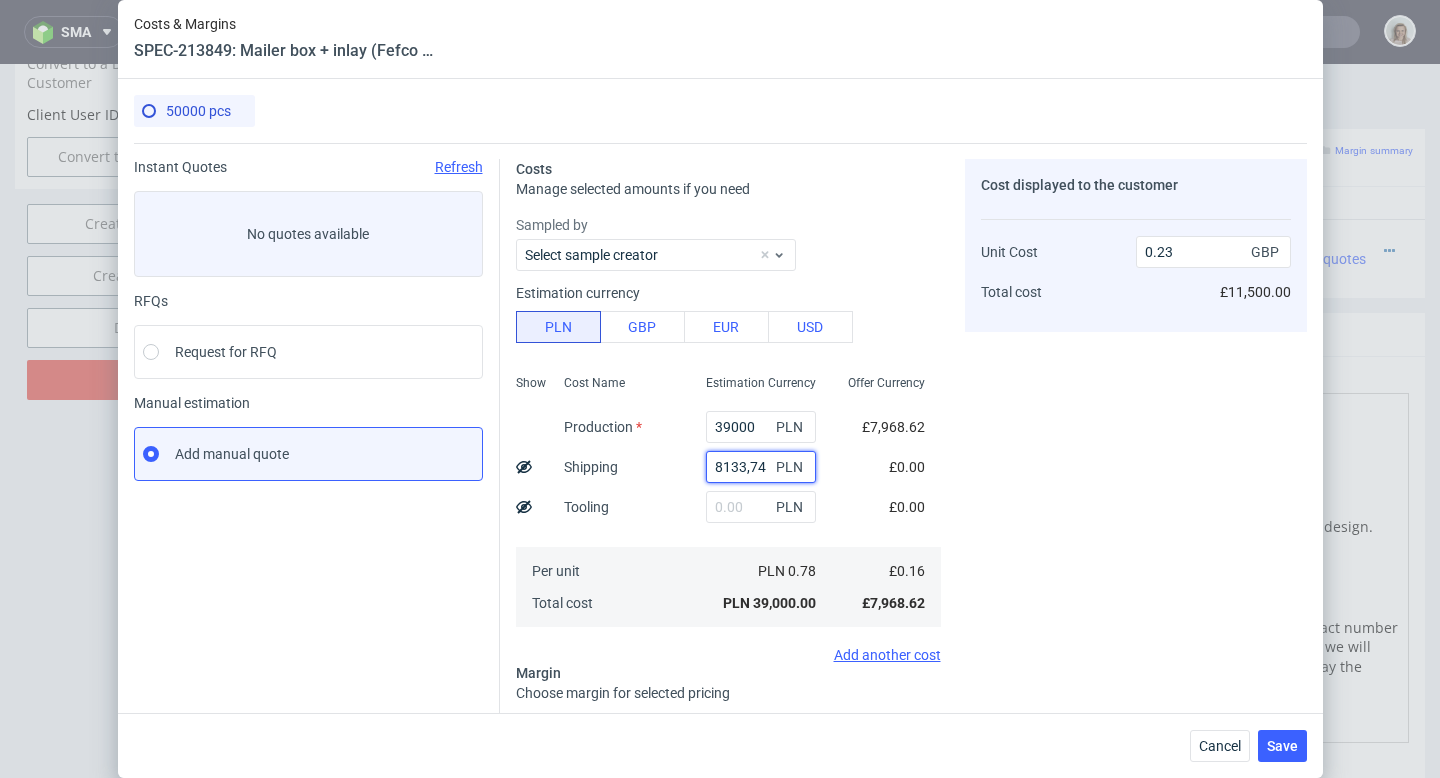 type on "8133.74" 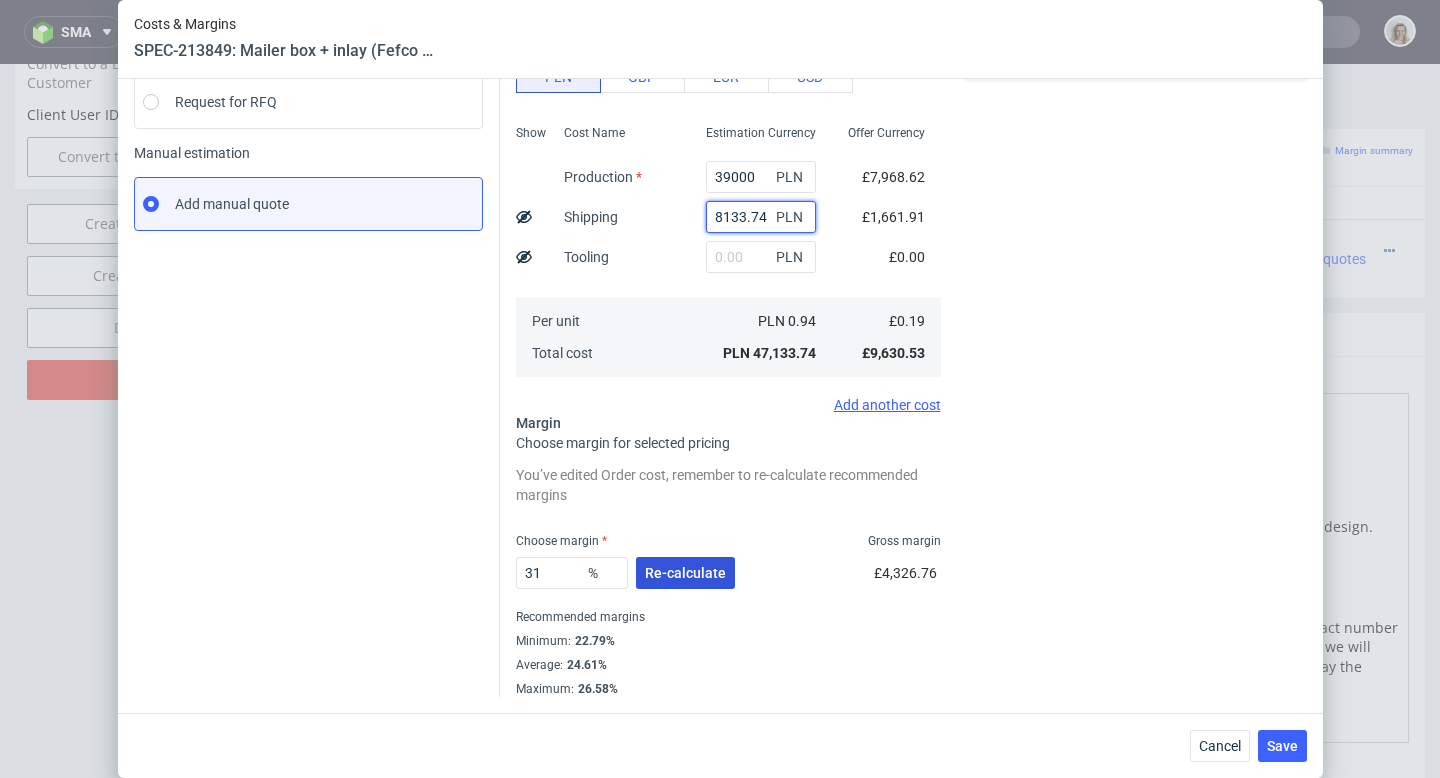 type on "8133.74" 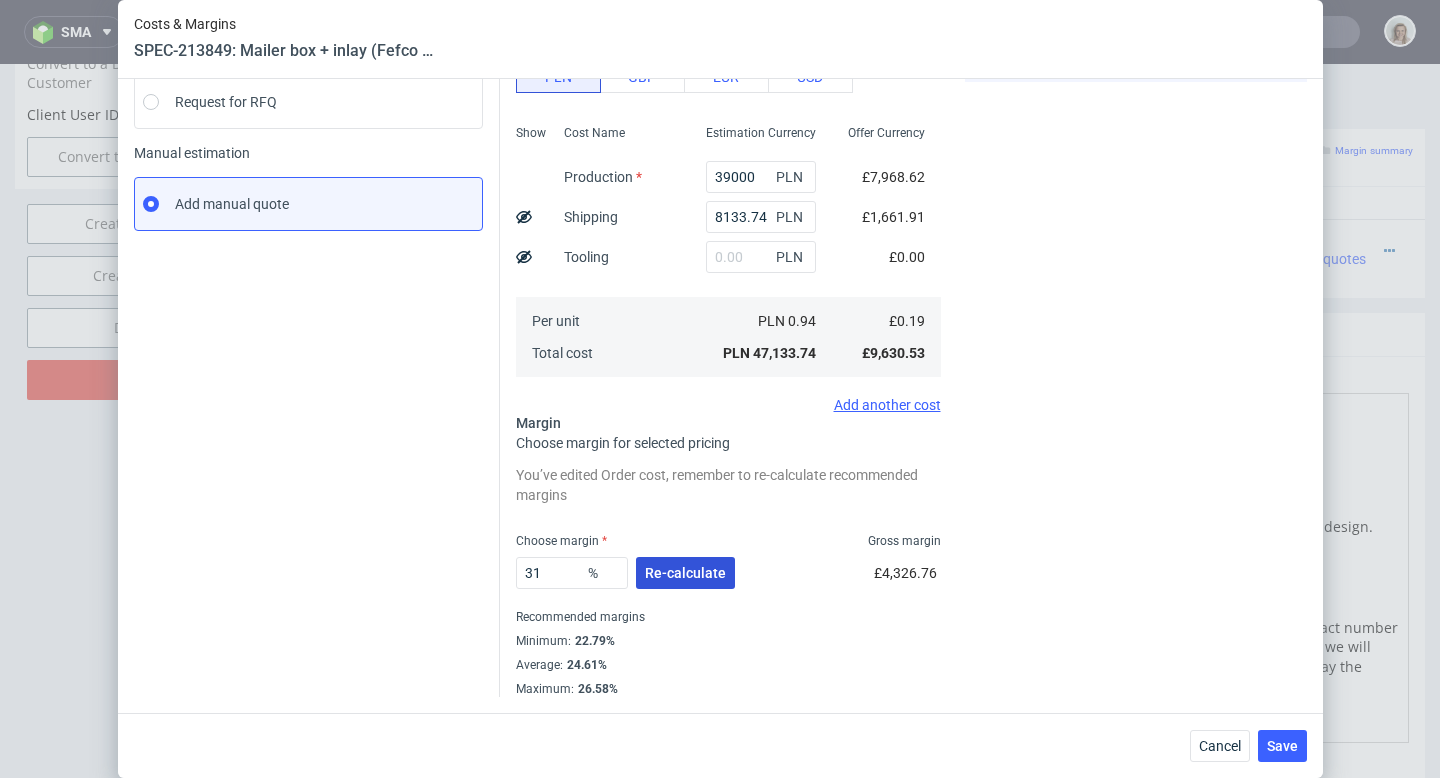 click on "Re-calculate" at bounding box center [685, 573] 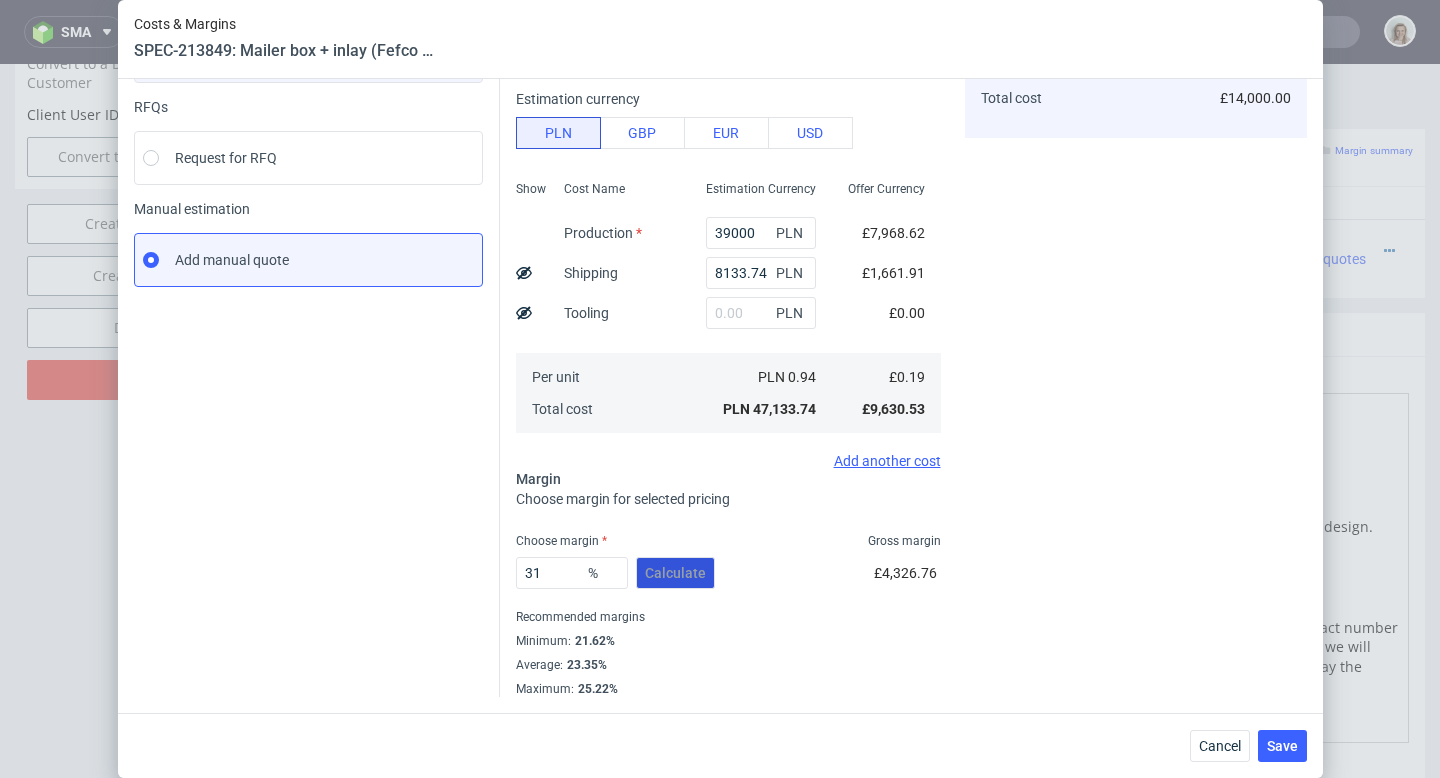scroll, scrollTop: 194, scrollLeft: 0, axis: vertical 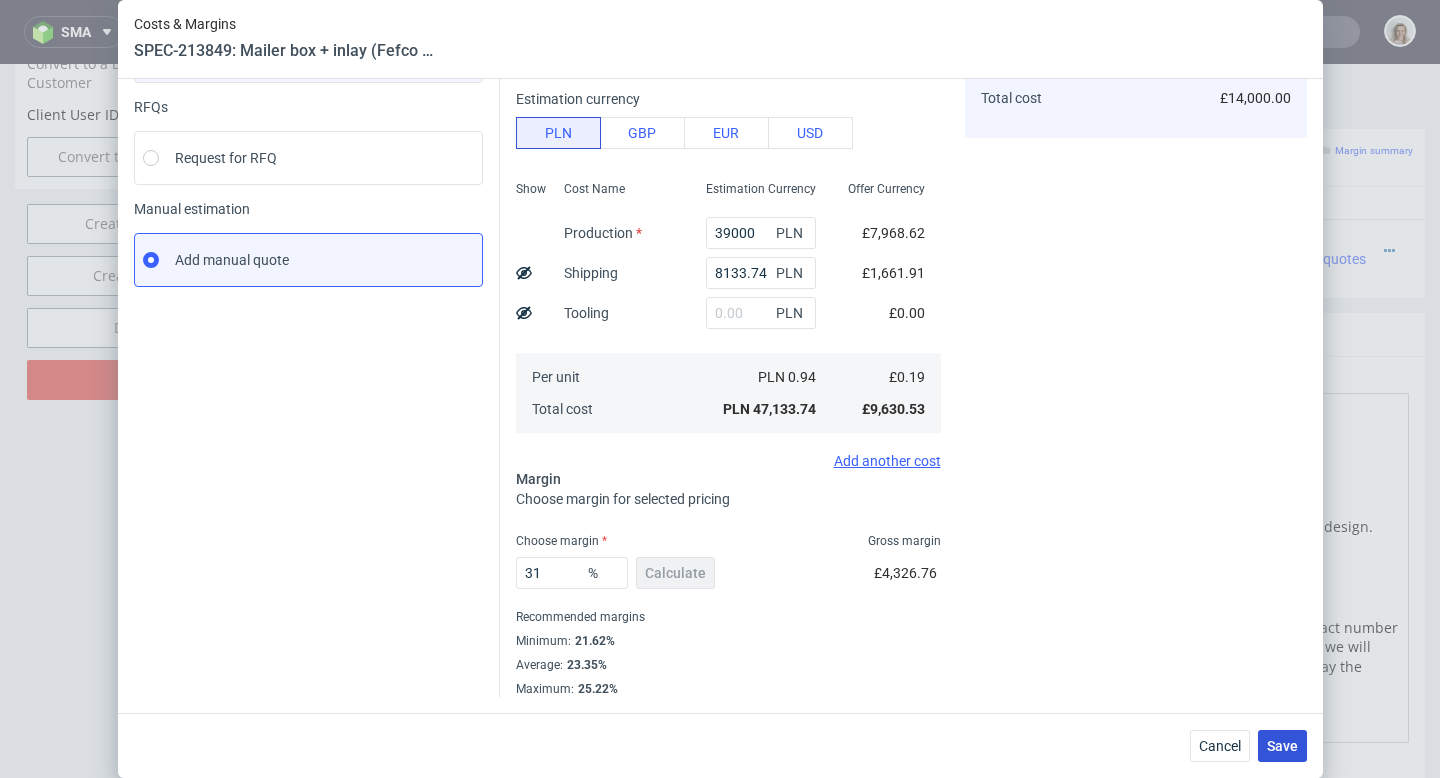 click on "Save" at bounding box center [1282, 746] 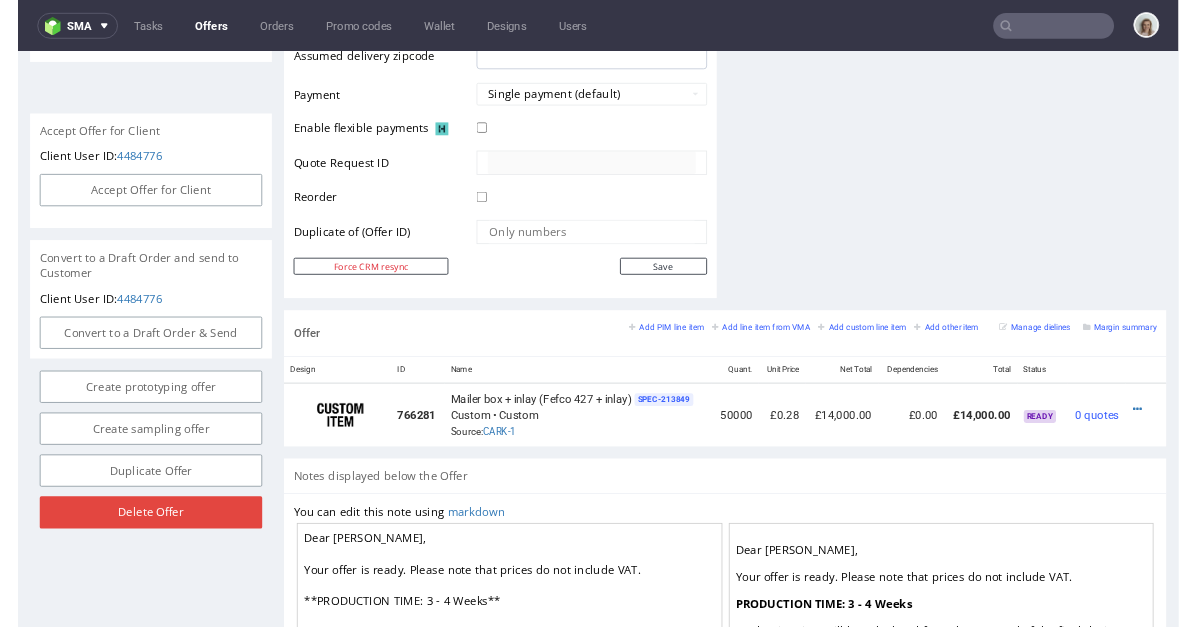 scroll, scrollTop: 1108, scrollLeft: 0, axis: vertical 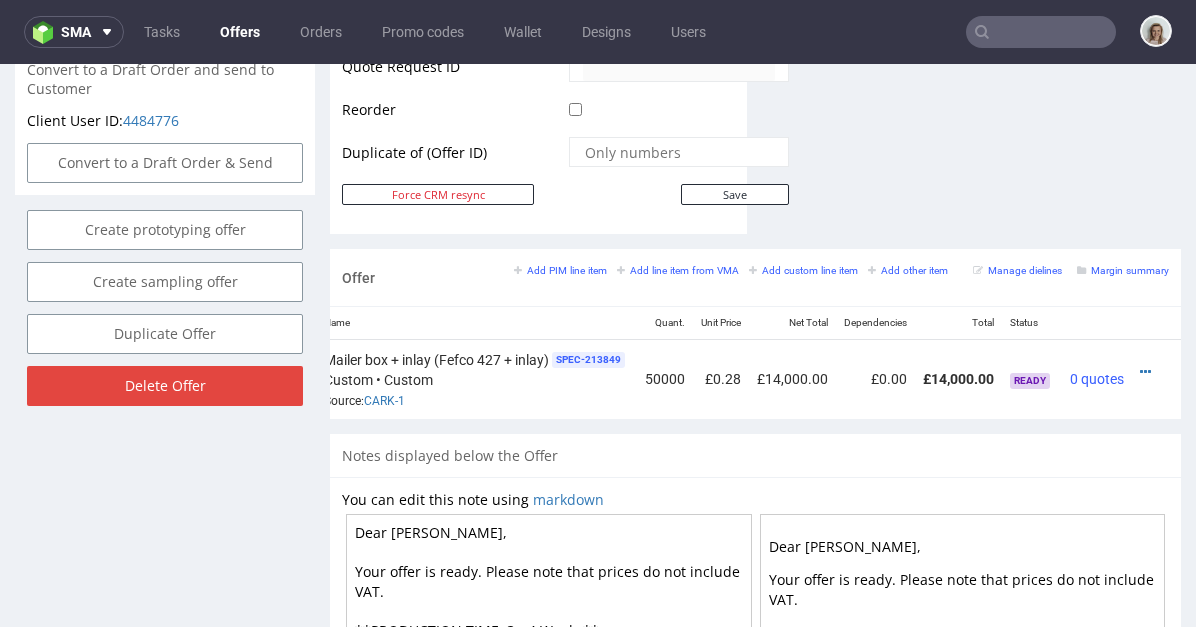 click at bounding box center (1150, 372) 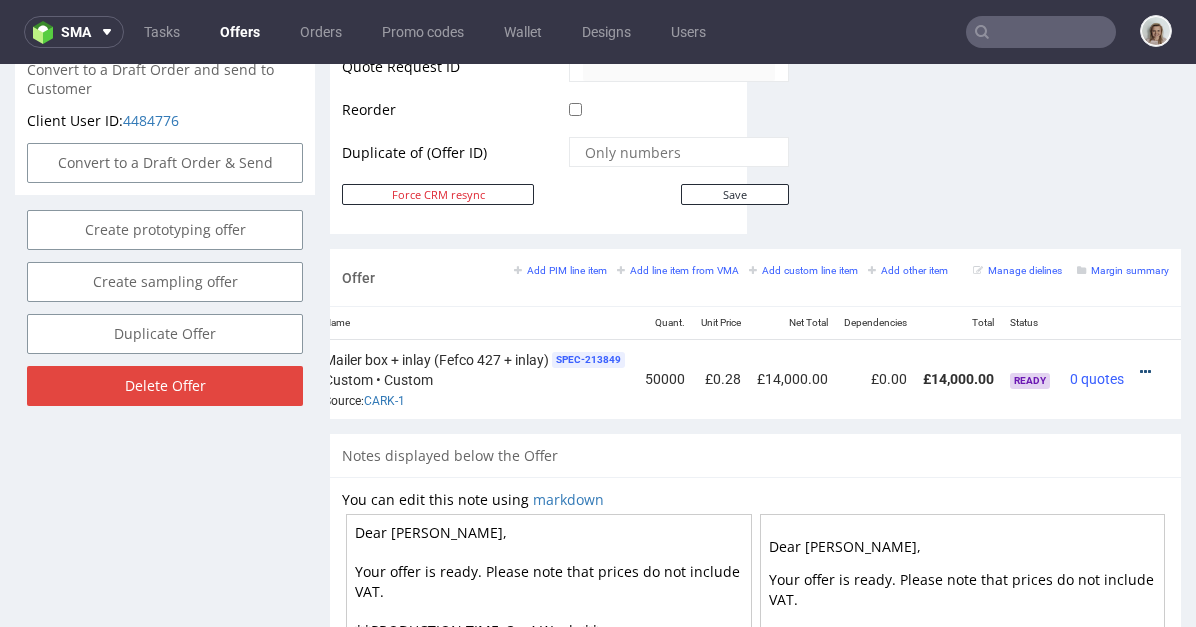 click at bounding box center [1145, 372] 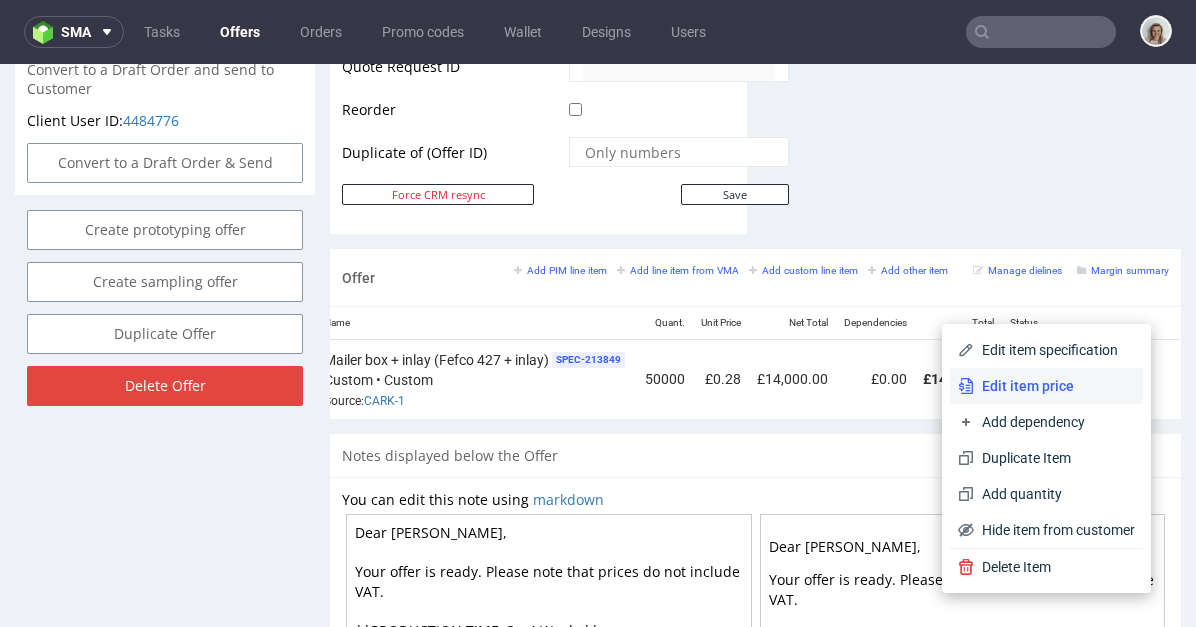 click on "Edit item price" at bounding box center (1046, 386) 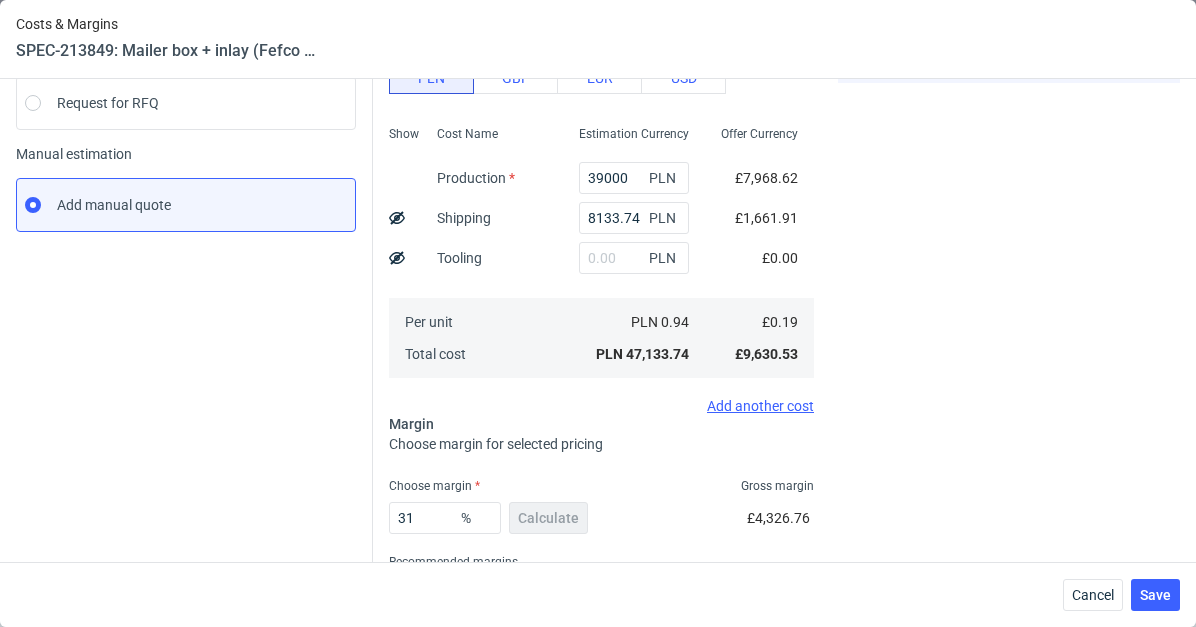 scroll, scrollTop: 345, scrollLeft: 0, axis: vertical 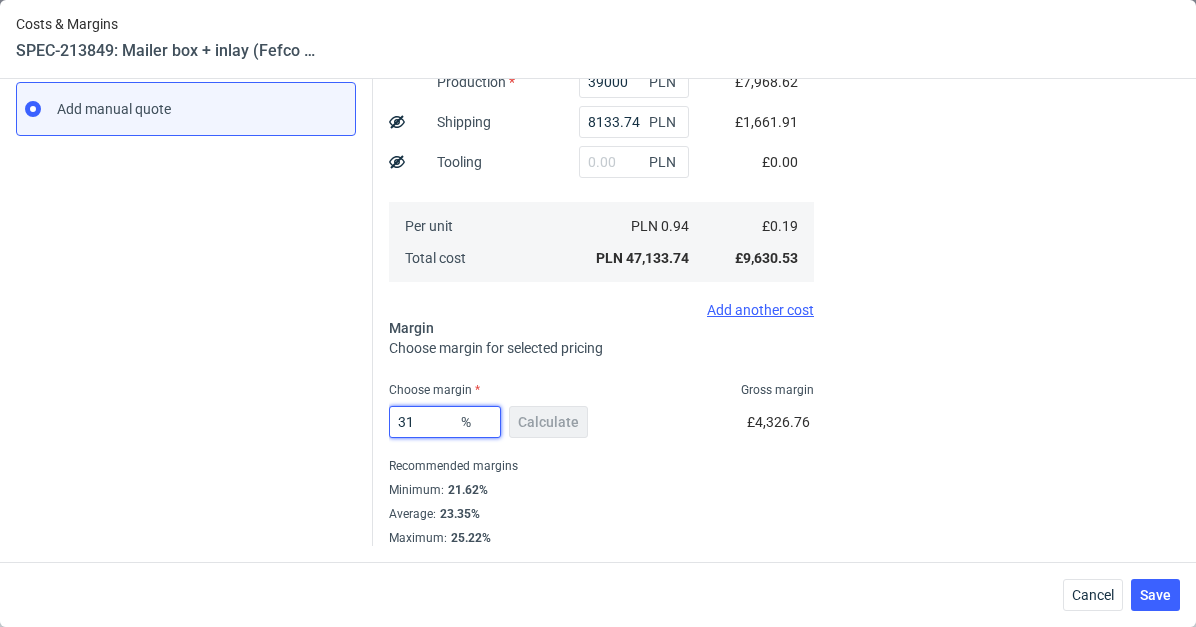 click on "31" at bounding box center [445, 422] 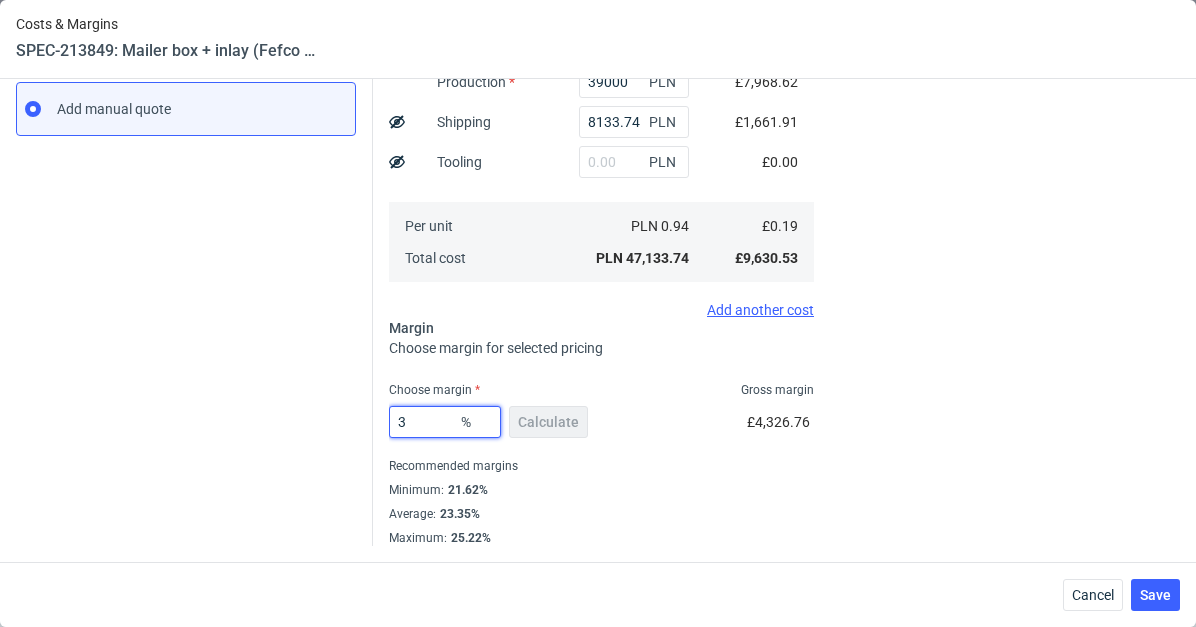 type on "30" 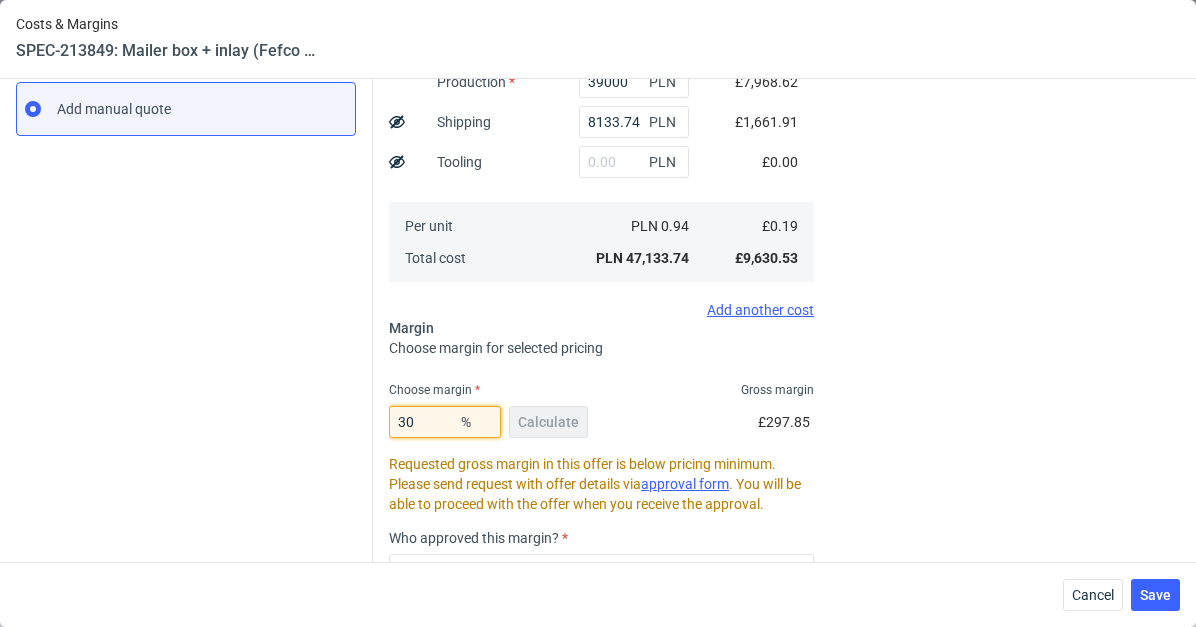 type on "0.27" 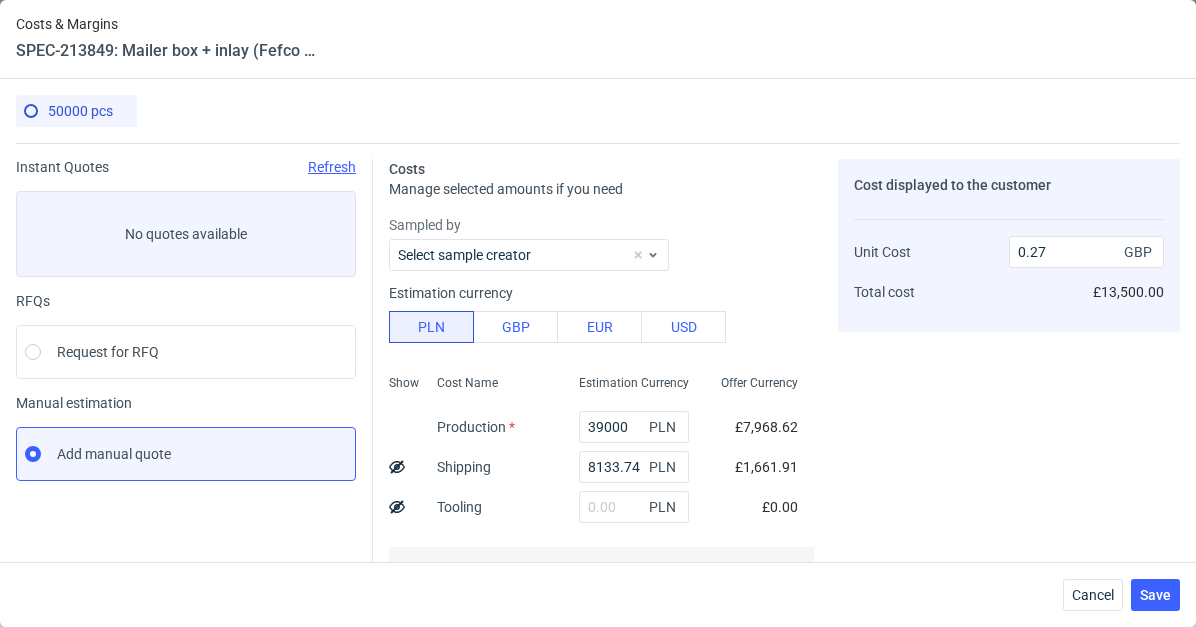 scroll, scrollTop: 345, scrollLeft: 0, axis: vertical 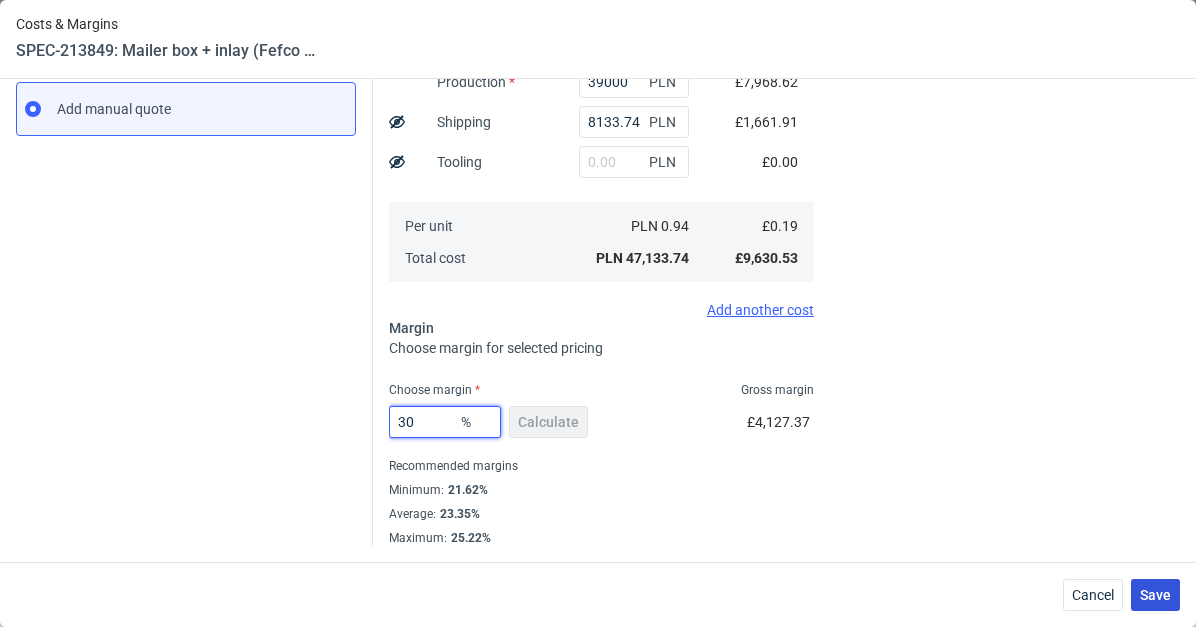 type on "30" 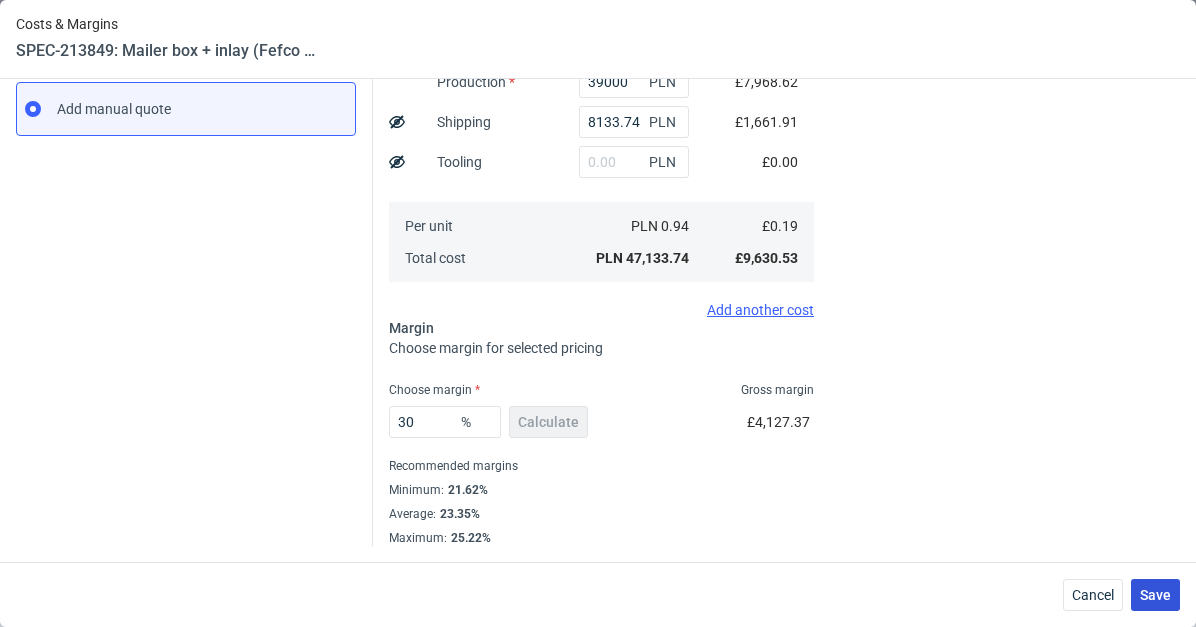 click on "Save" at bounding box center (1155, 595) 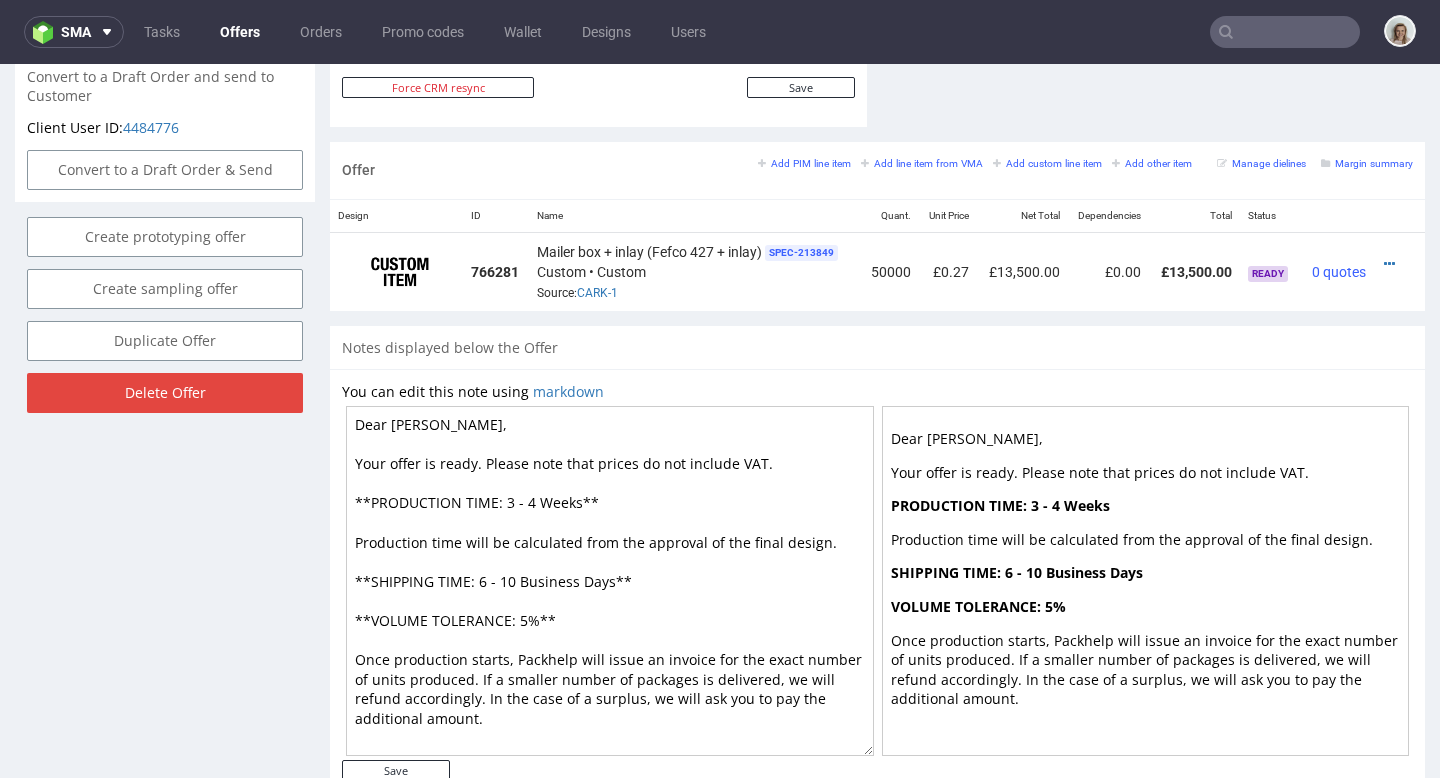 scroll, scrollTop: 1155, scrollLeft: 0, axis: vertical 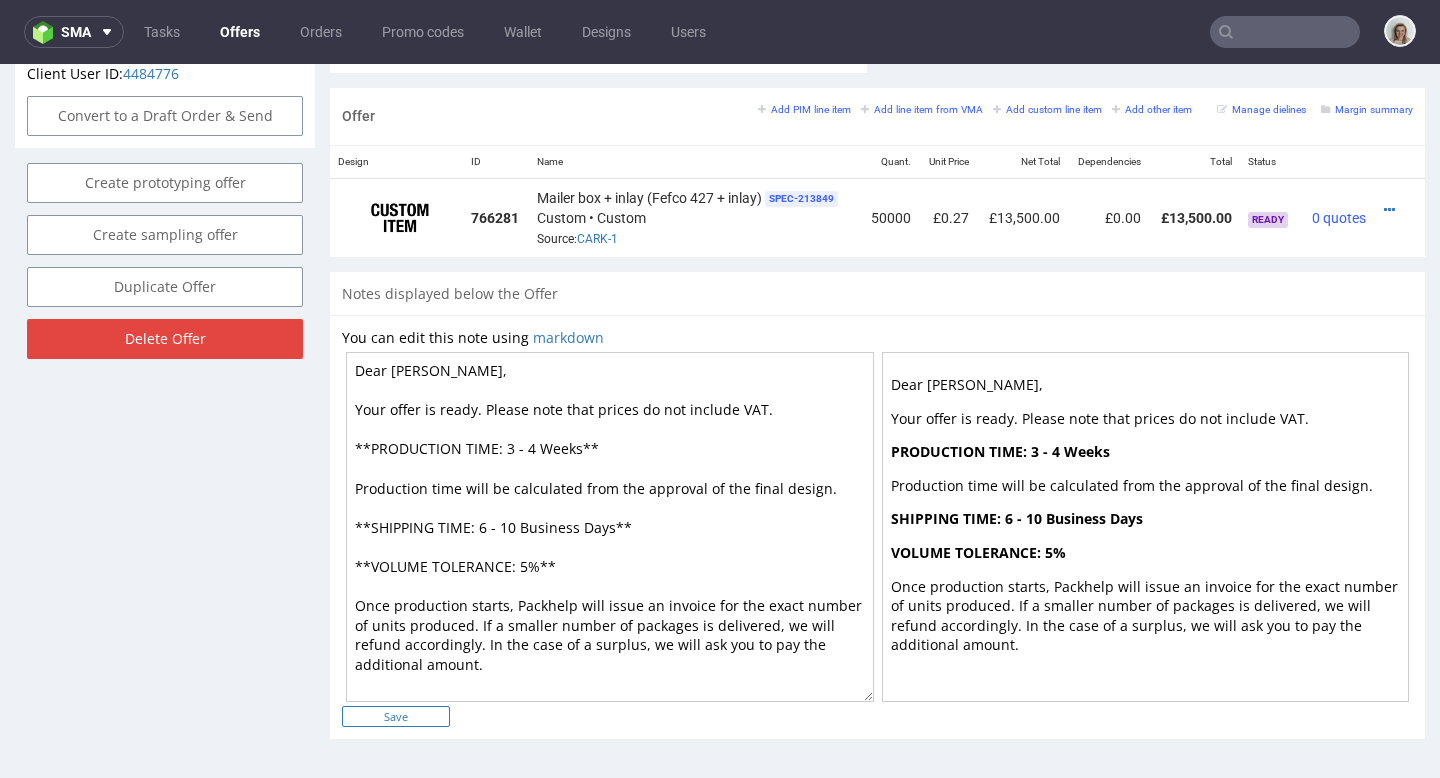 click on "Save" at bounding box center (396, 716) 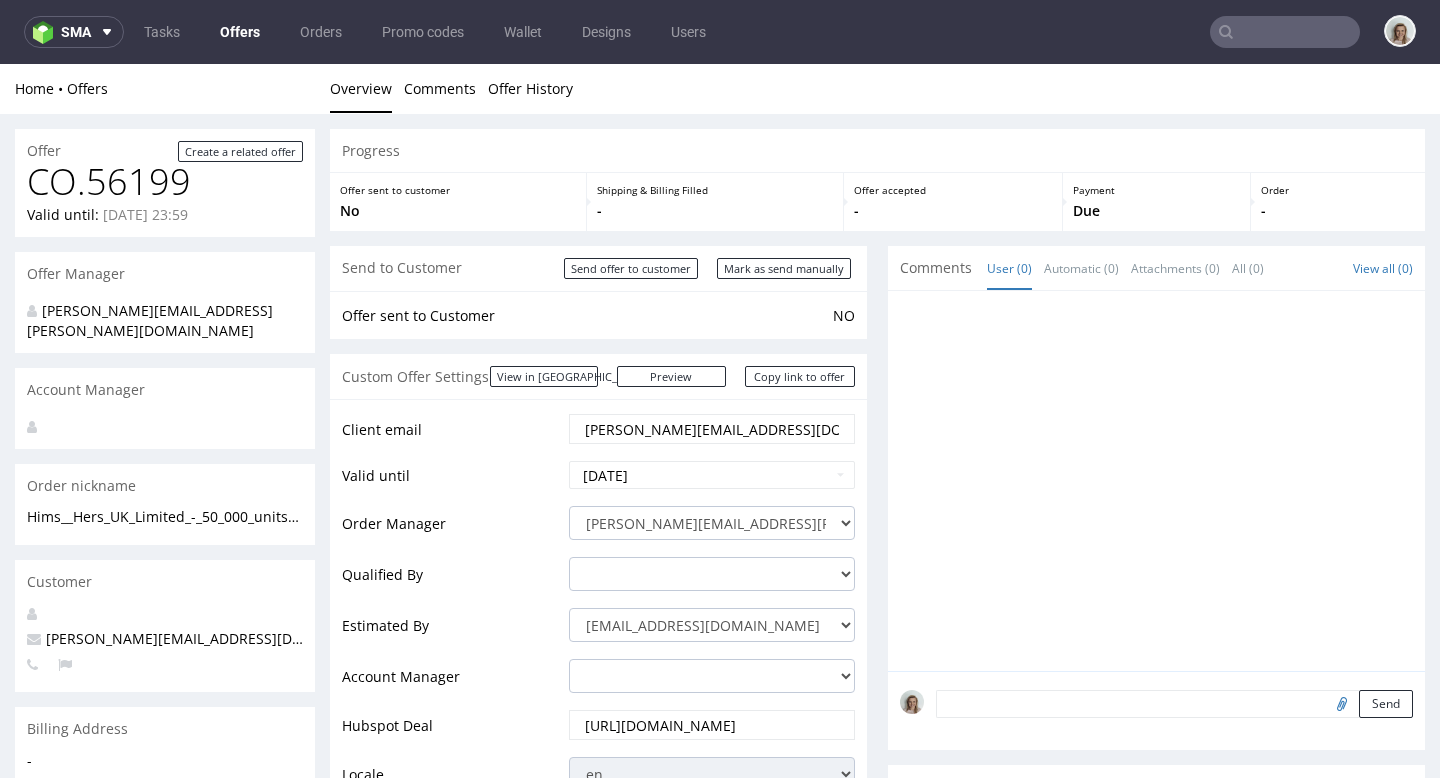 scroll, scrollTop: 0, scrollLeft: 0, axis: both 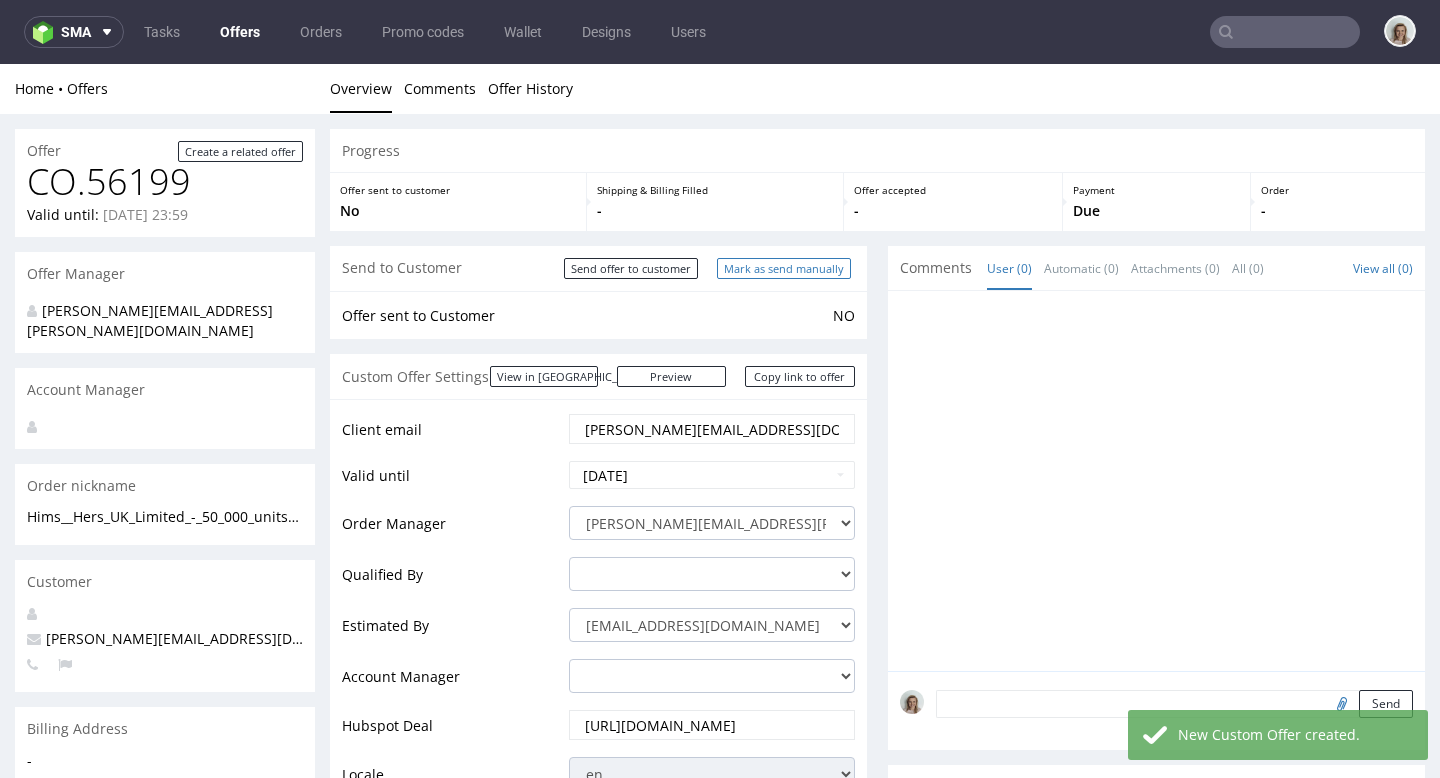 click on "Mark as send manually" at bounding box center (784, 268) 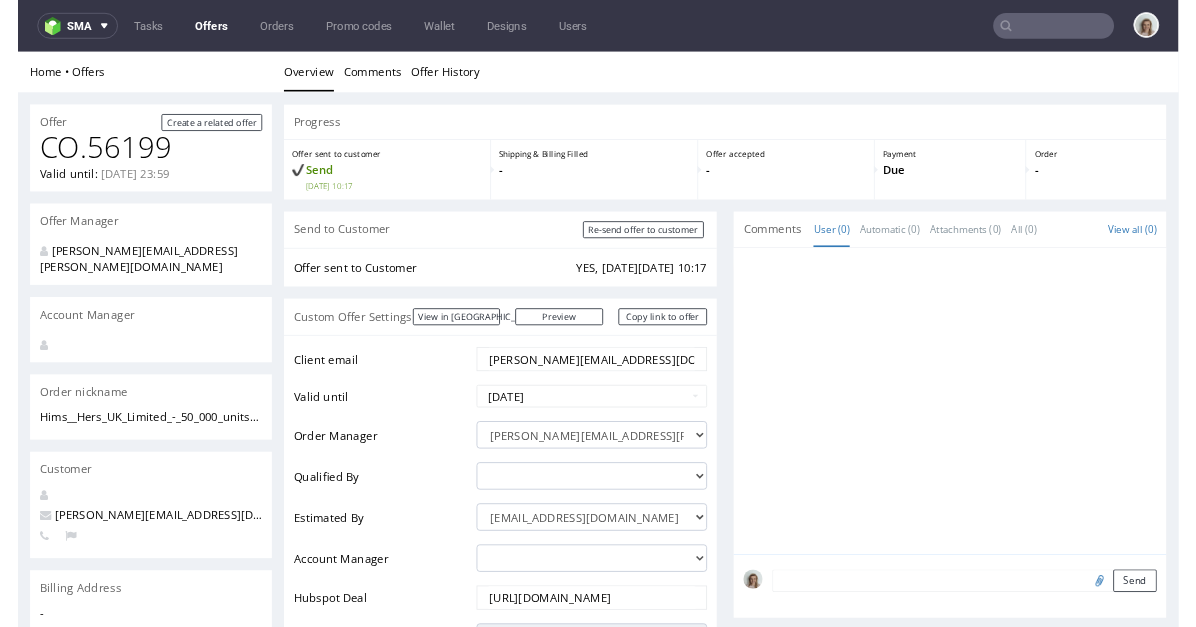 scroll, scrollTop: 0, scrollLeft: 0, axis: both 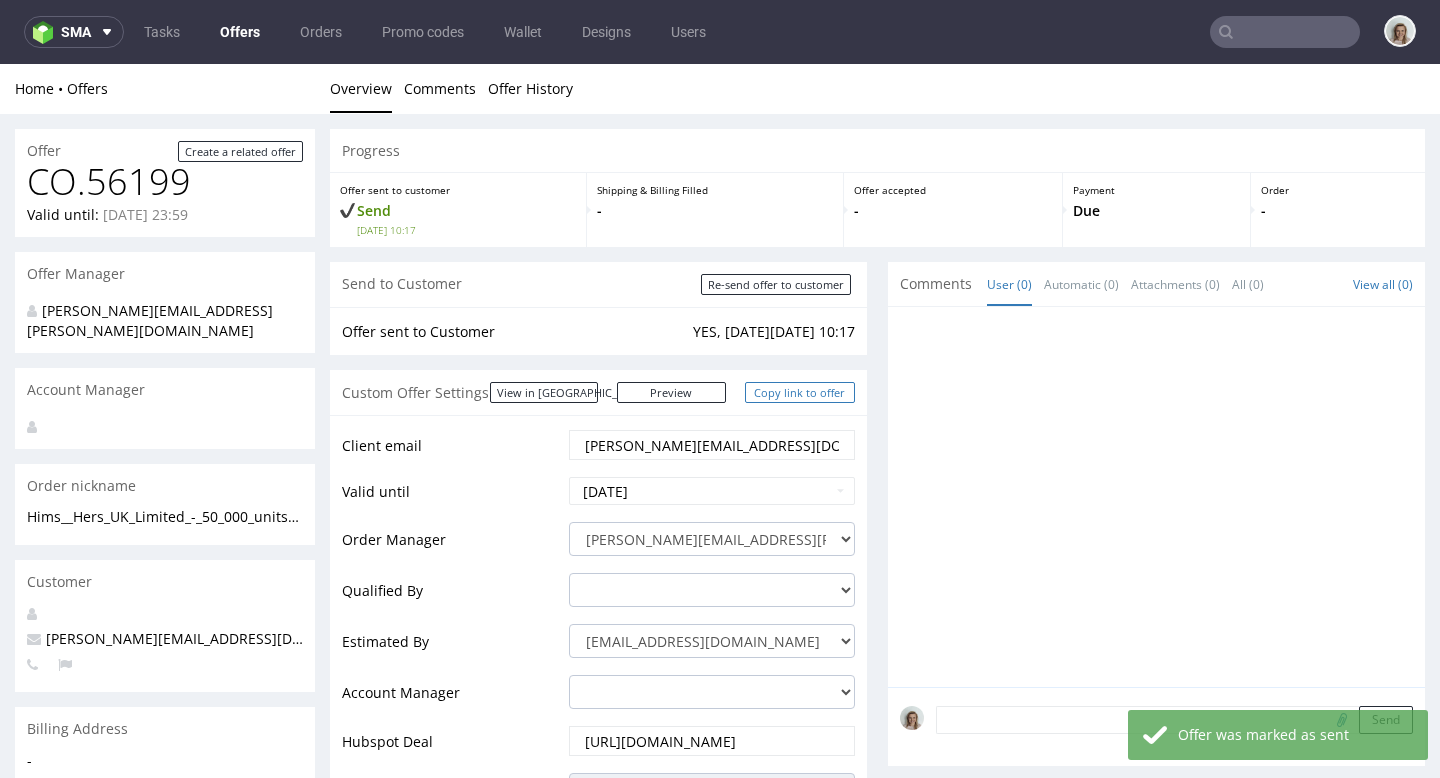 click on "Copy link to offer" at bounding box center [800, 392] 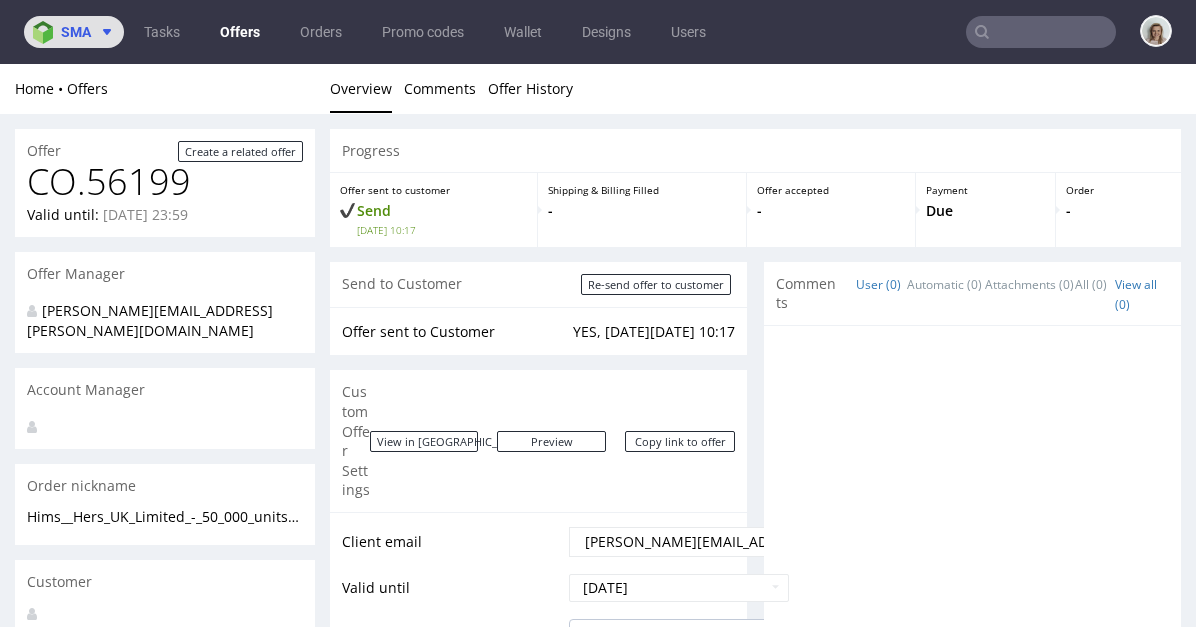 click at bounding box center [103, 32] 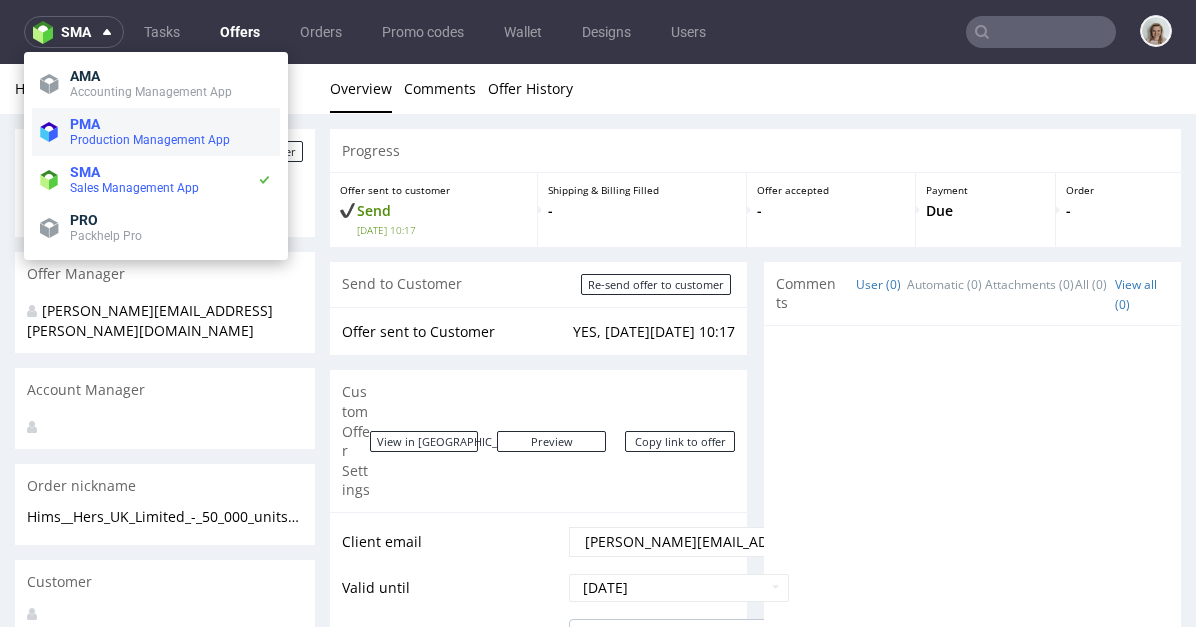 click on "Production Management App" at bounding box center [171, 140] 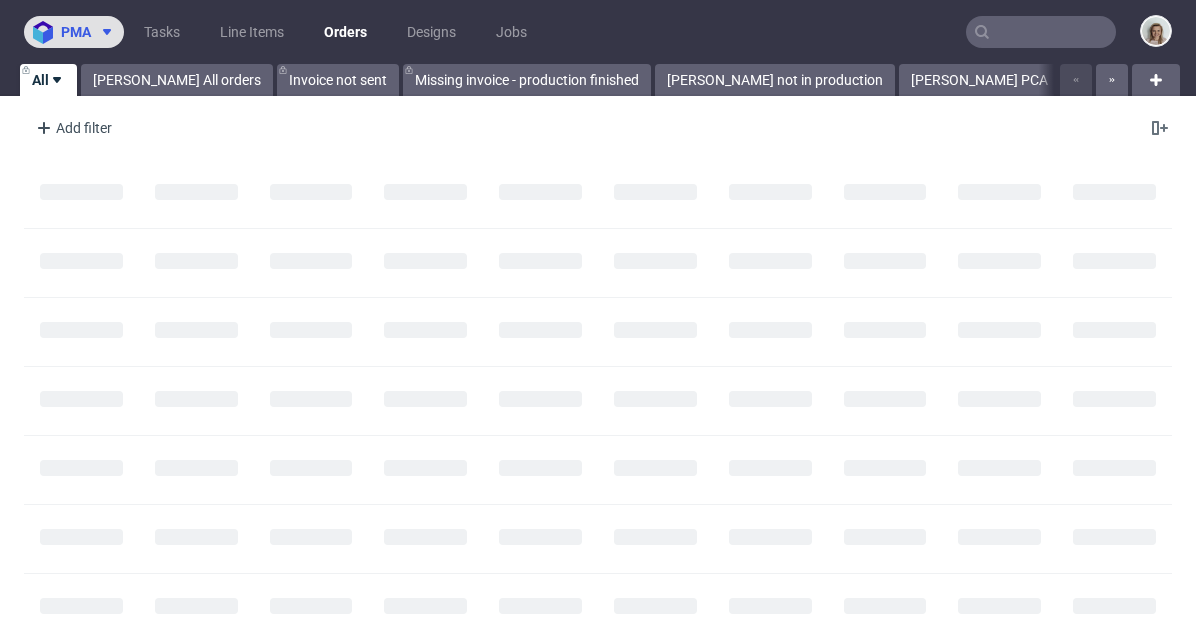 click 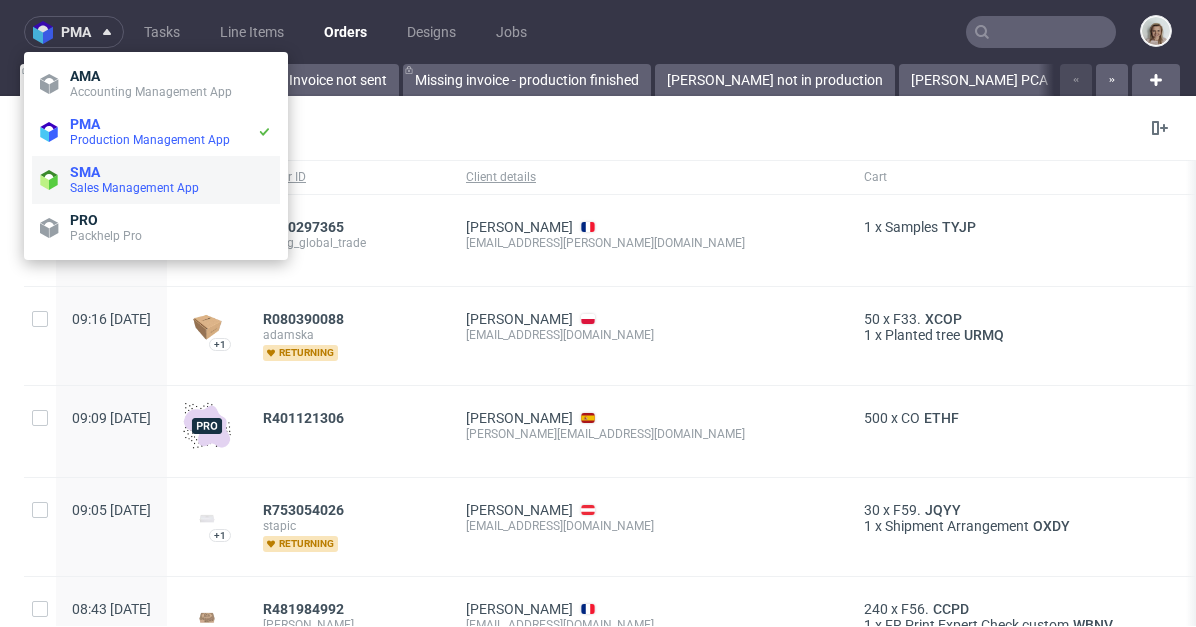 click on "SMA" at bounding box center [171, 172] 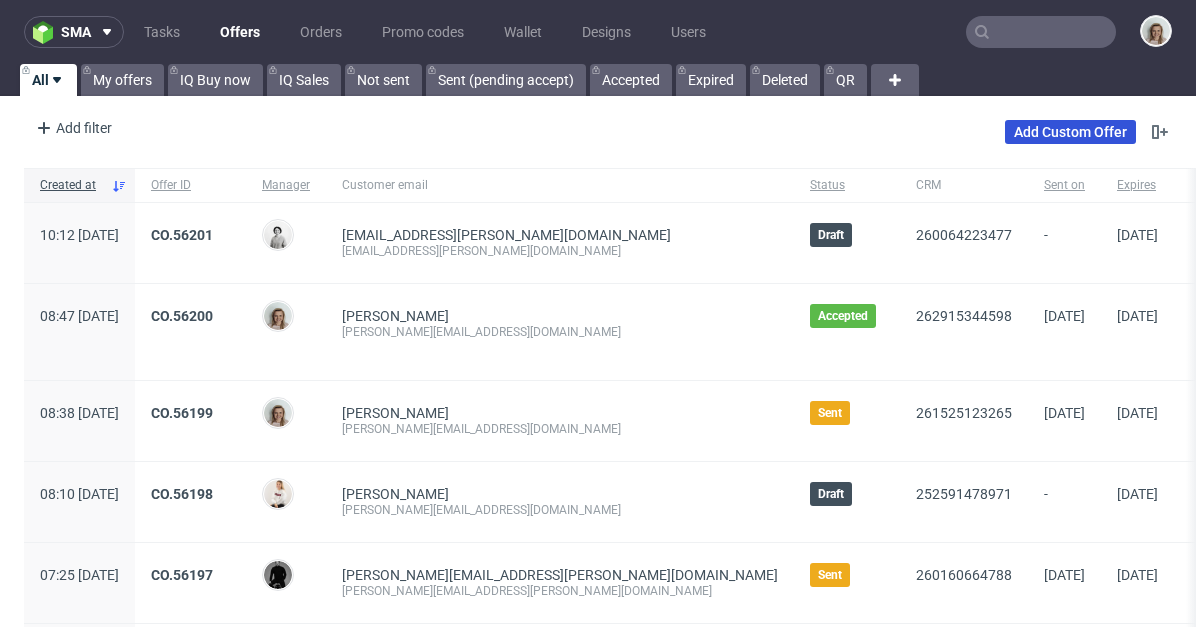 click on "Add Custom Offer" at bounding box center [1070, 132] 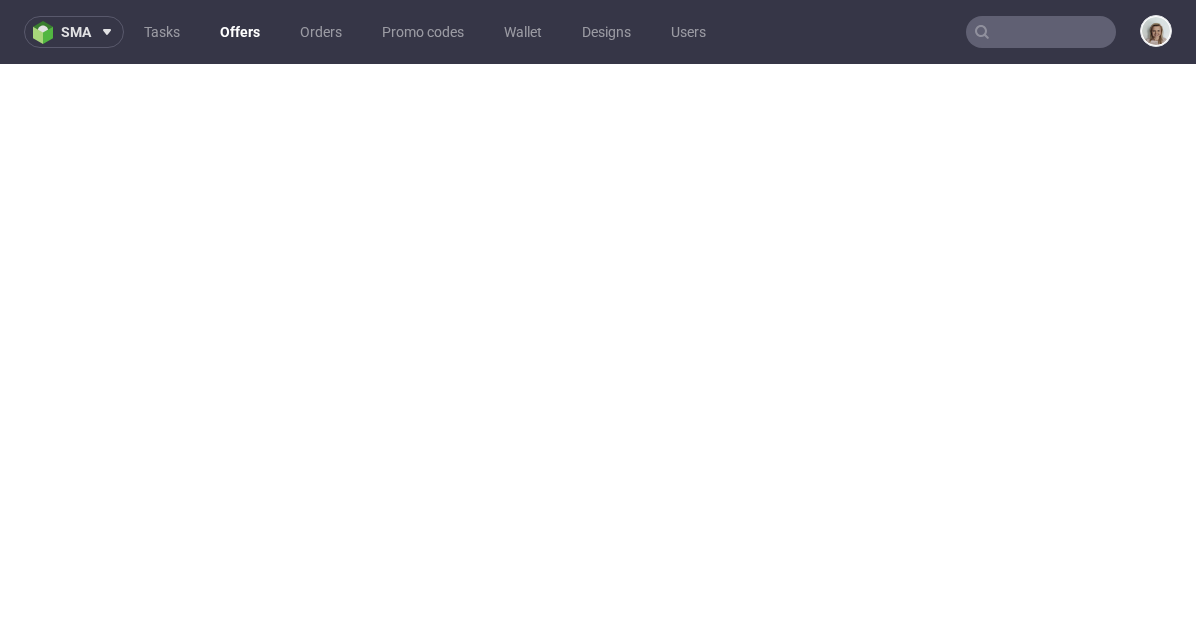 scroll, scrollTop: 0, scrollLeft: 0, axis: both 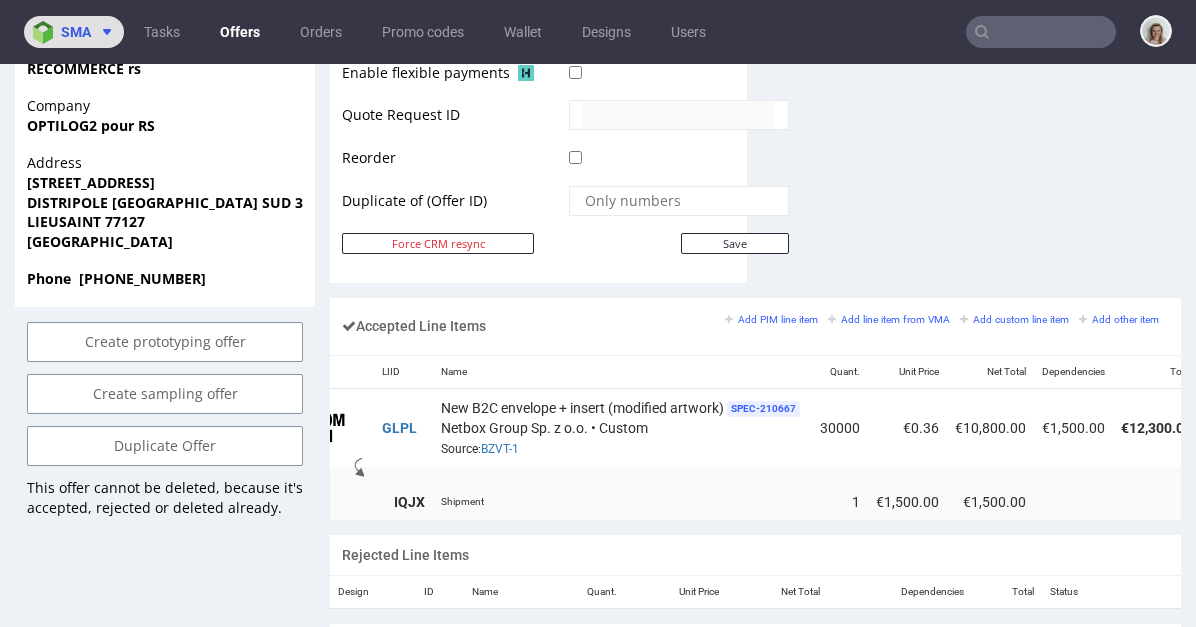 click at bounding box center [47, 32] 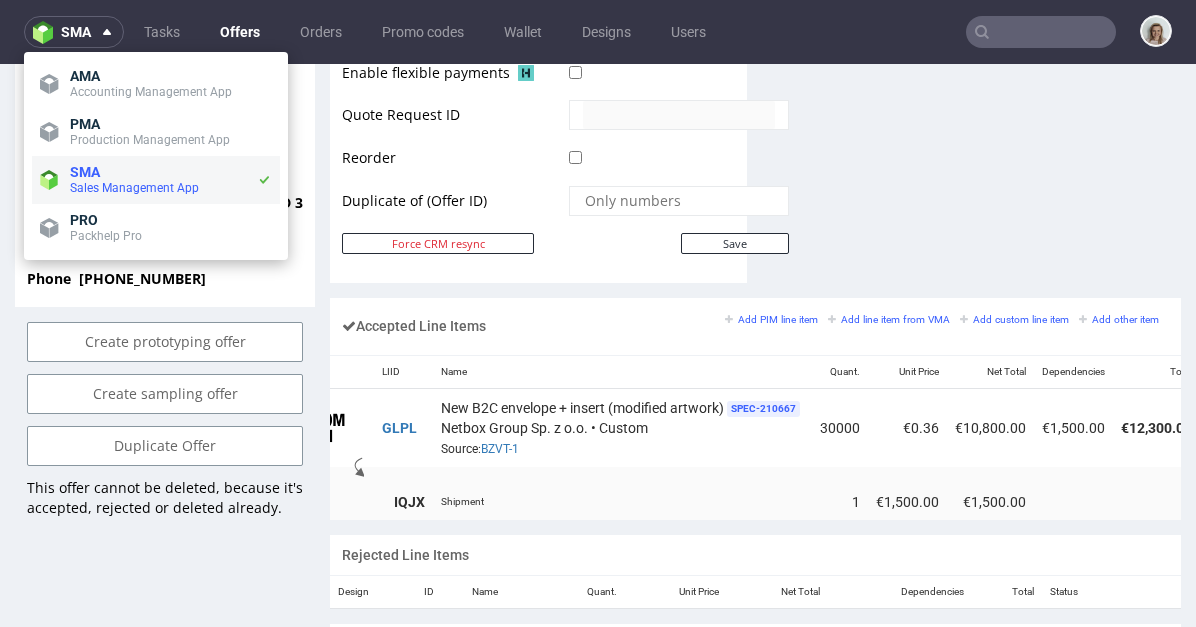 click on "SMA Sales Management App" at bounding box center [167, 180] 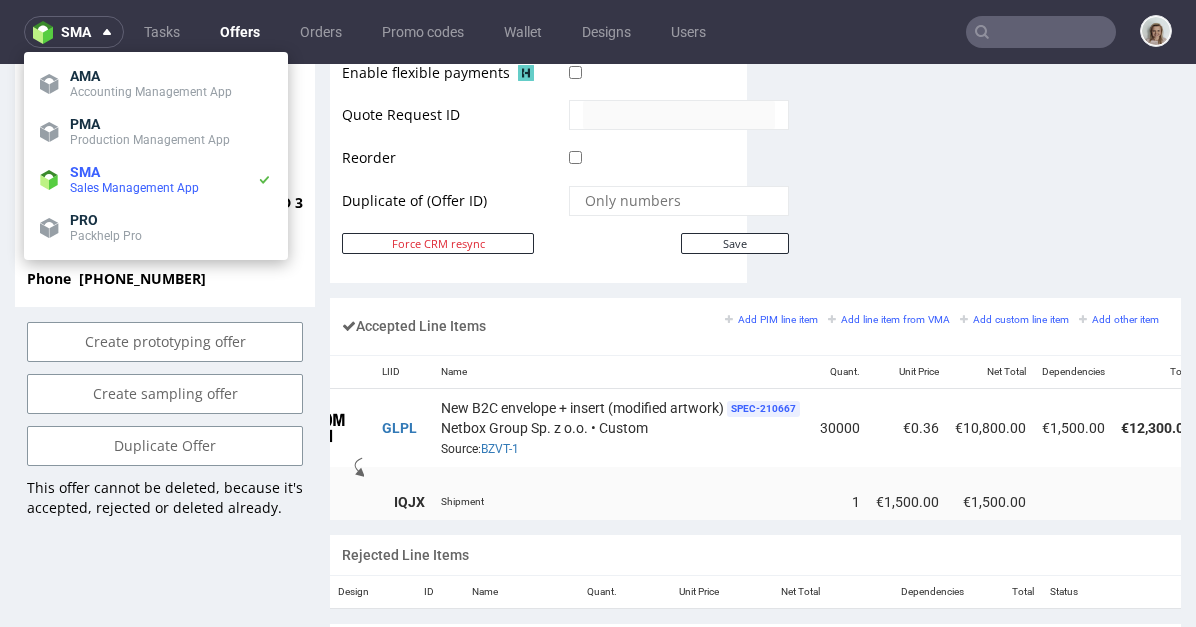 click at bounding box center [1041, 32] 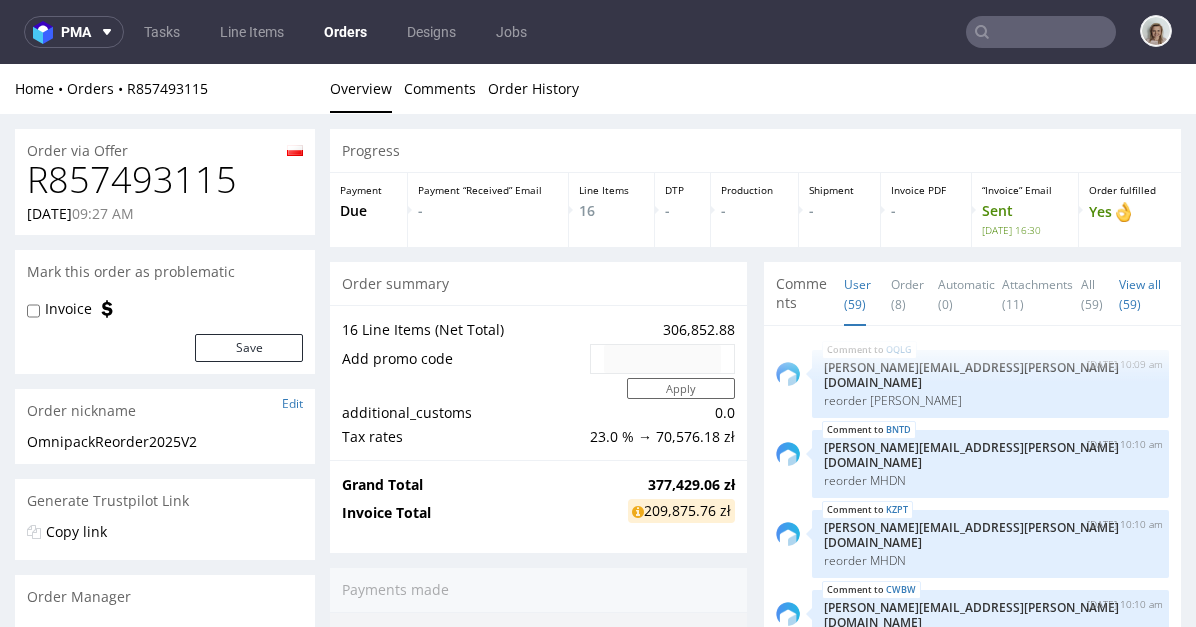scroll, scrollTop: 0, scrollLeft: 0, axis: both 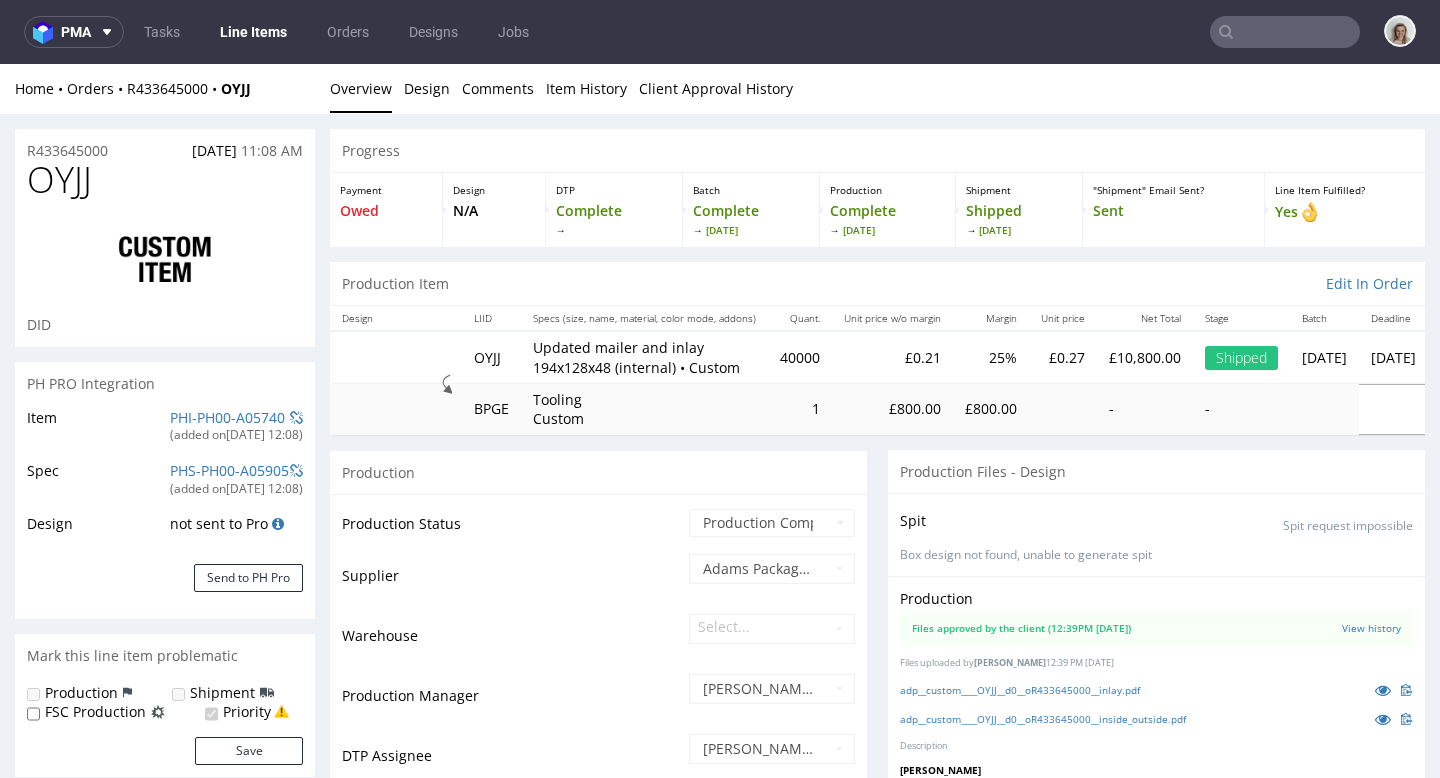 select on "in_progress" 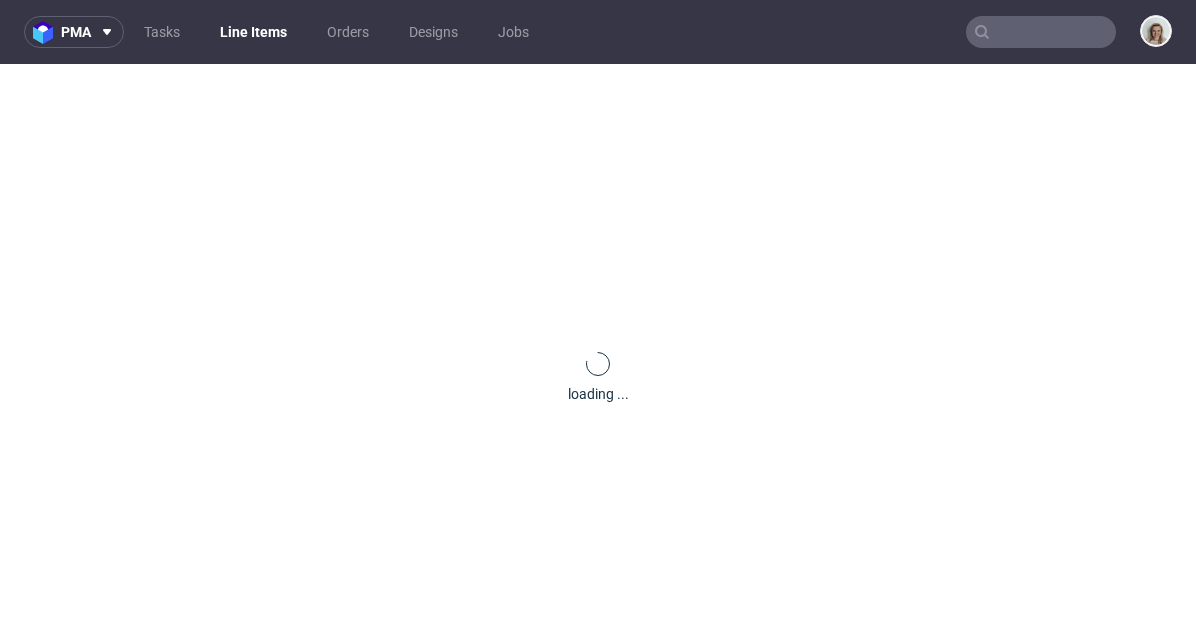 scroll, scrollTop: 0, scrollLeft: 0, axis: both 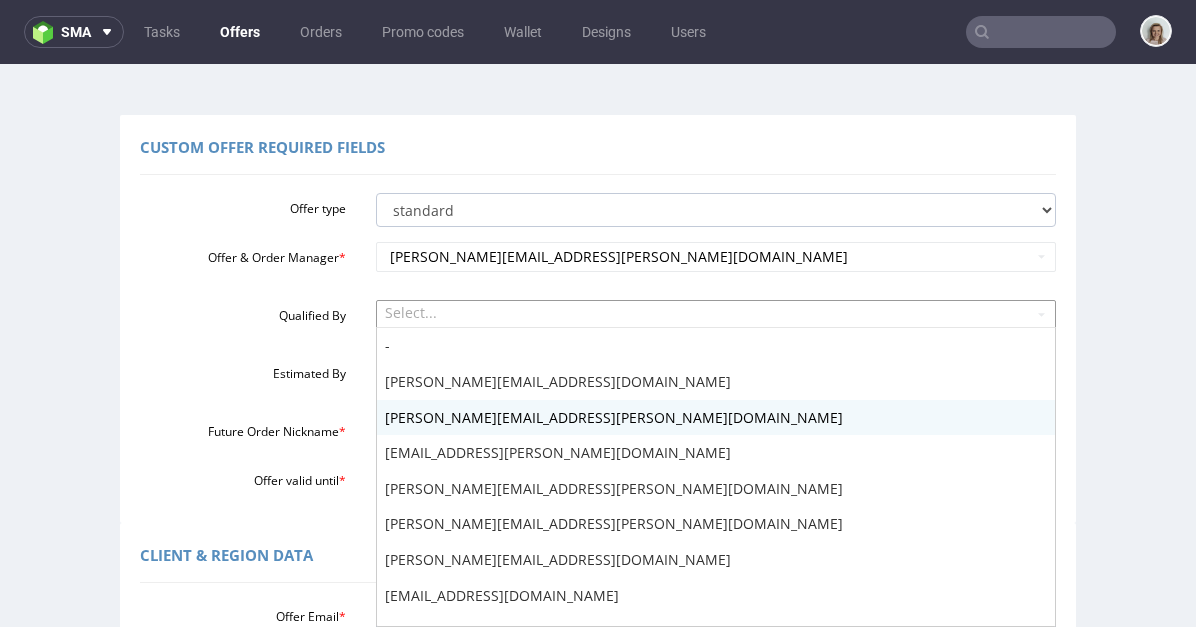 click on "Select... - adrian.margula@packhelp.com angelina.marc@packhelp.com dawid.urbanowicz@packhelp.com katarzyna.traczyk@packhelp.com marcin.pasko@packhelp.com maria.jaroszynska@packhelp.com mari.fok@packhelp.com marta.kozlowska@packhelp.com marta.tomaszewska@packhelp.com mateusz.winek@packhelp.com michal.szycko@packhelp.com mikolaj.olszanski@packhelp.com monika.pozniak@packhelp.com natalia.misiewicz@packhelp.com pierre.kuta@packhelp.com" at bounding box center (716, 314) 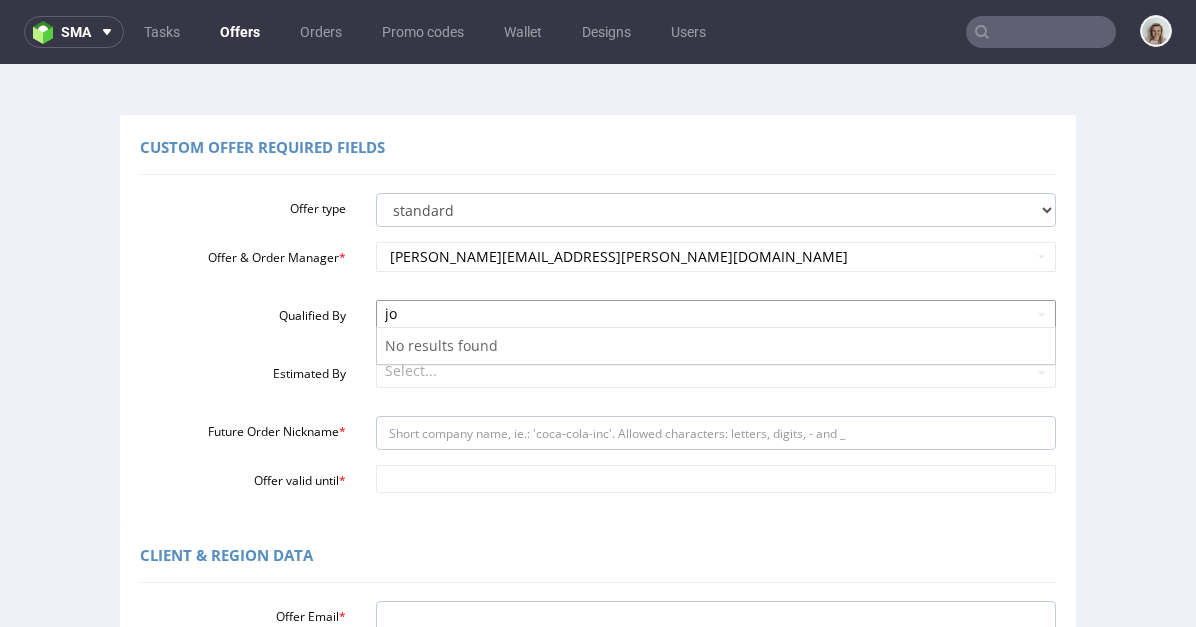 type on "j" 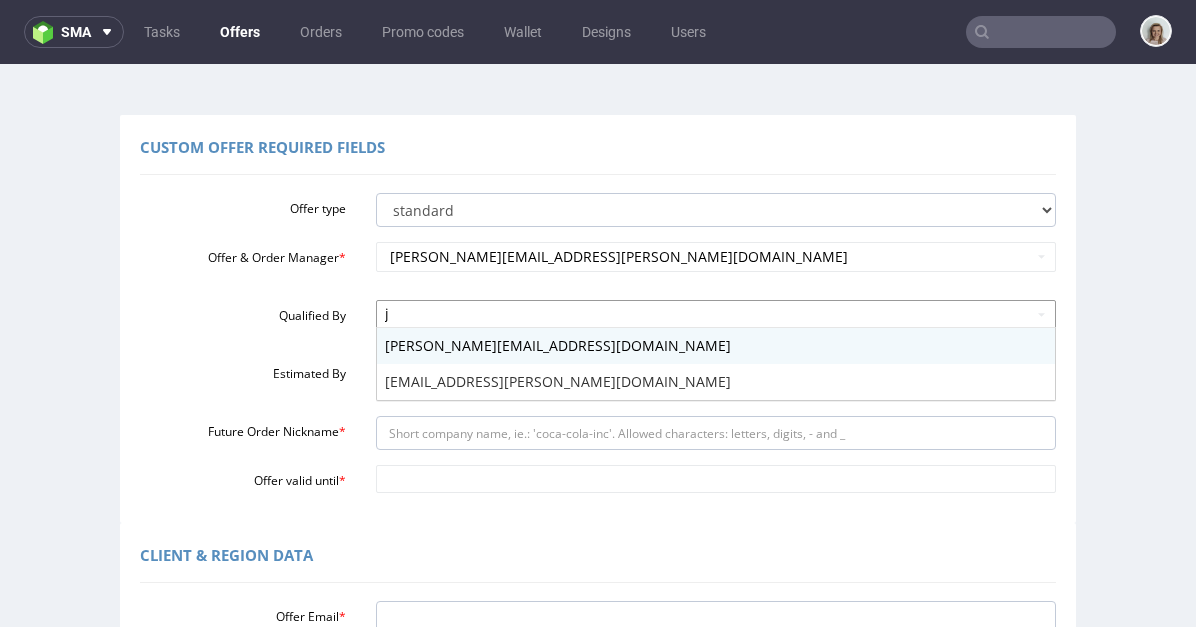 type 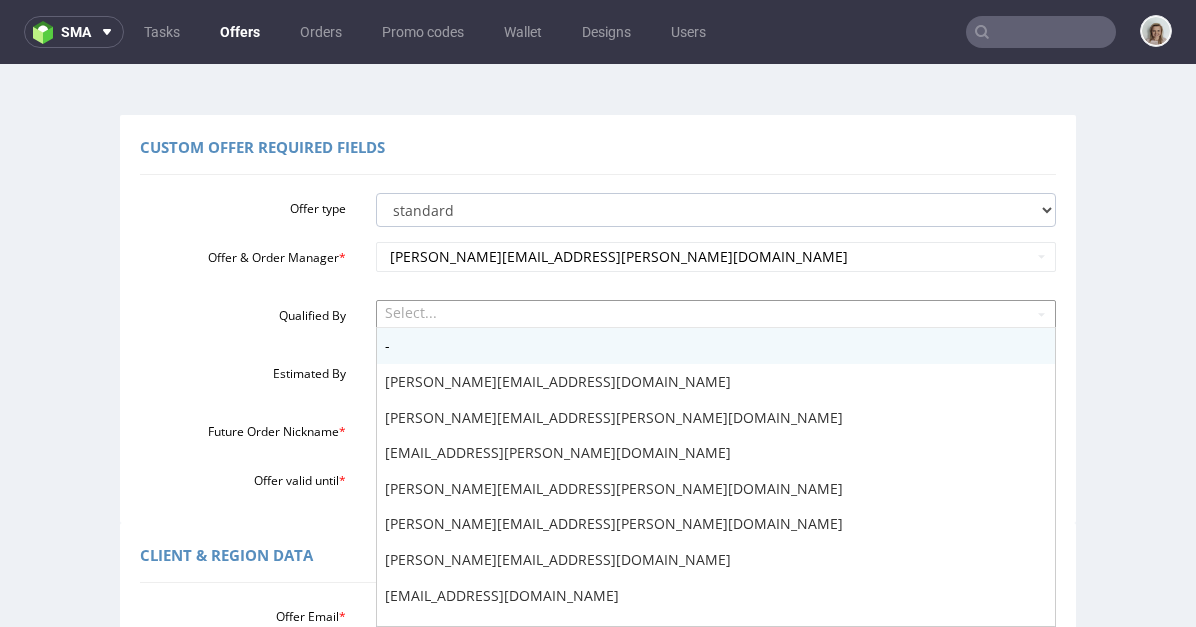 click on "Qualified By" at bounding box center (243, 313) 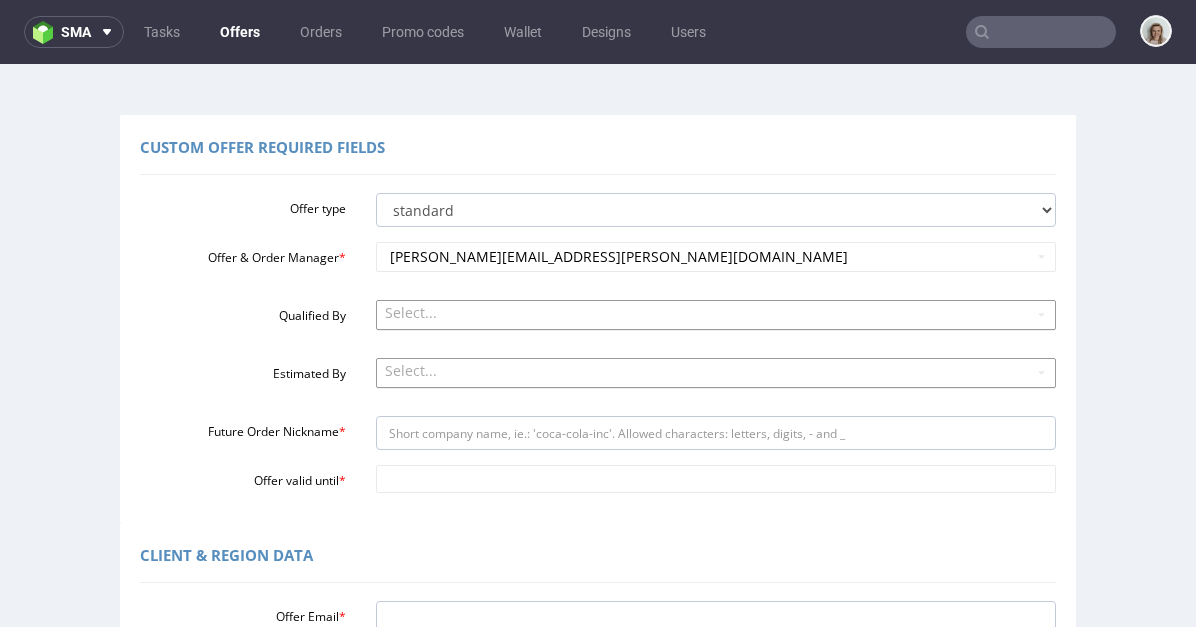 scroll, scrollTop: 163, scrollLeft: 0, axis: vertical 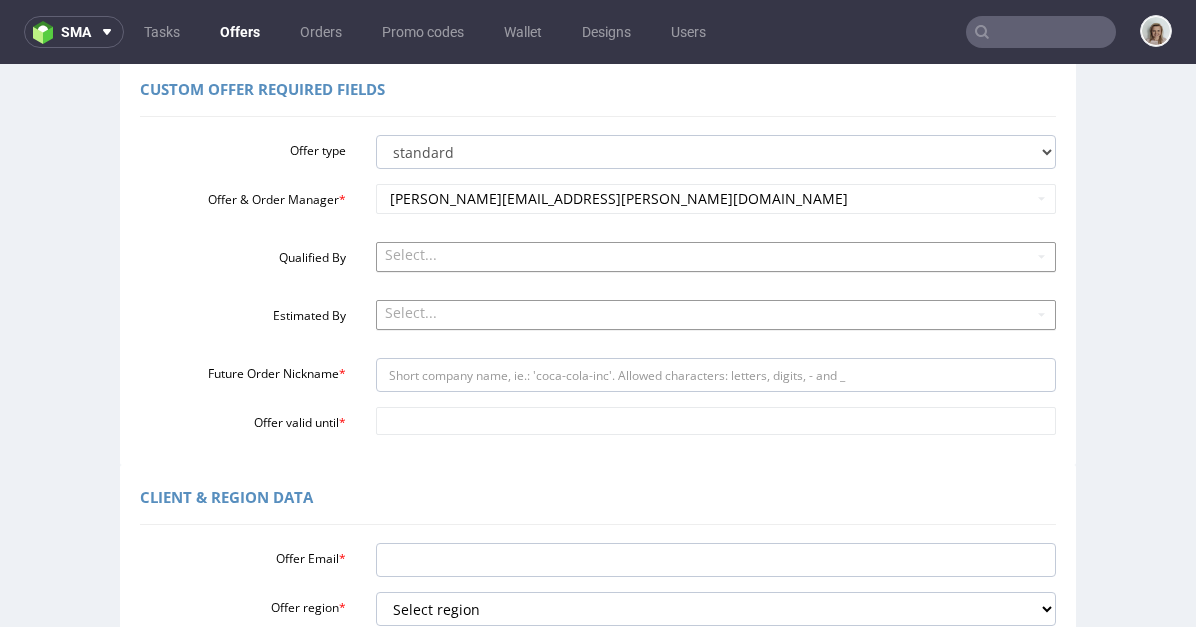 click on "Select..." at bounding box center [716, 314] 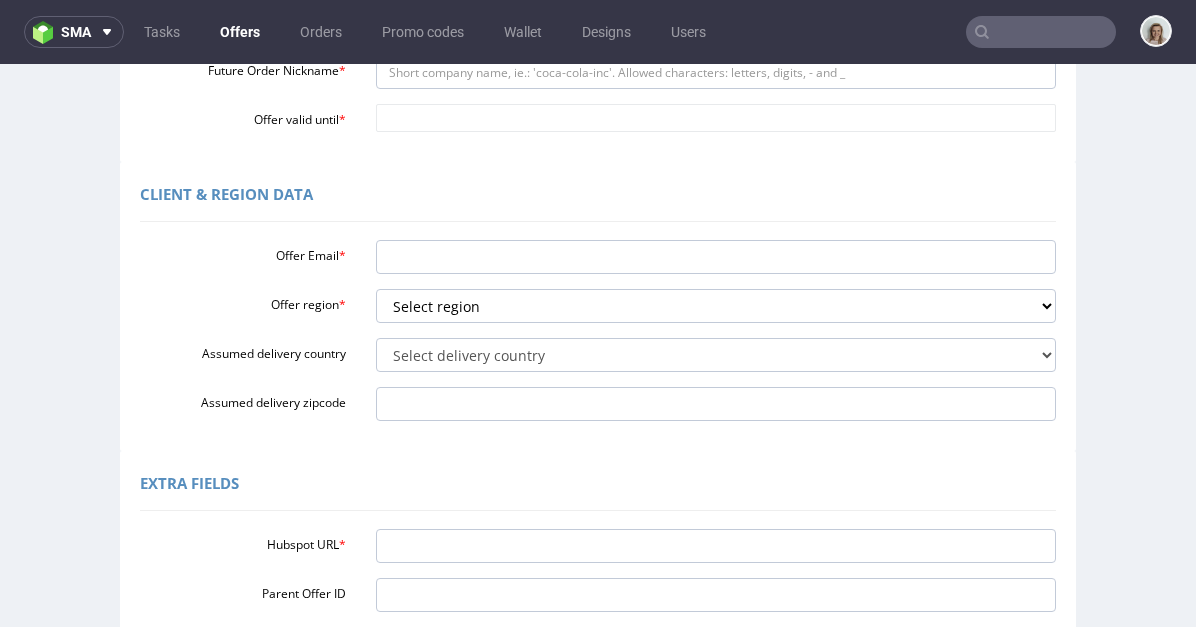 scroll, scrollTop: 611, scrollLeft: 0, axis: vertical 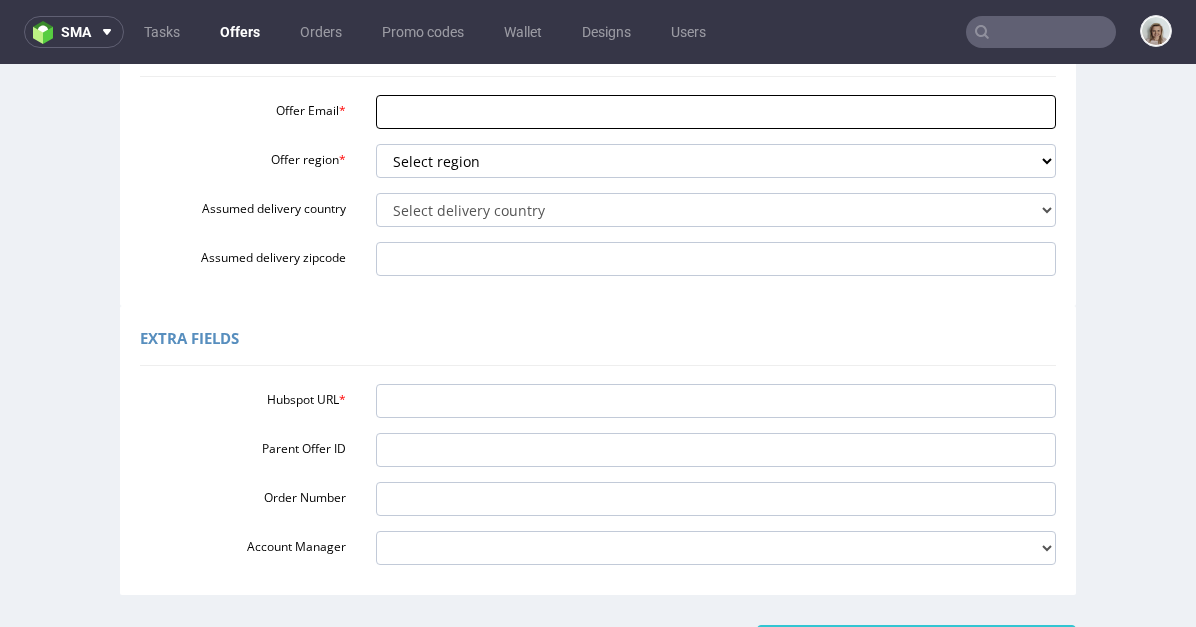 click on "Offer Email  *" at bounding box center (716, 112) 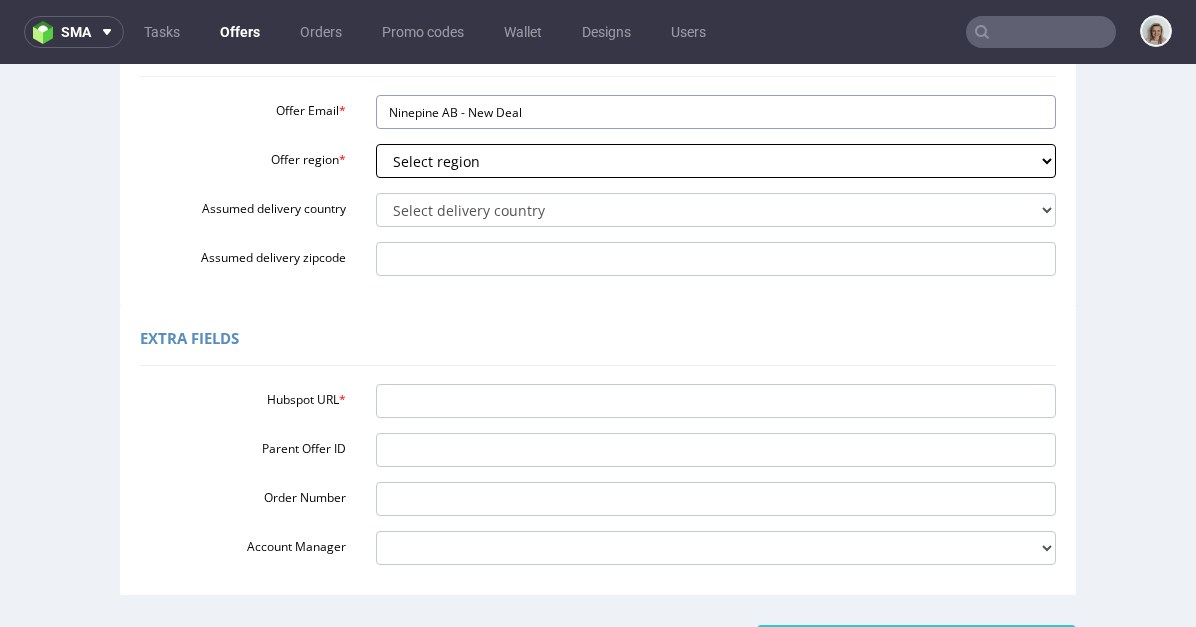 type on "Ninepine AB - New Deal" 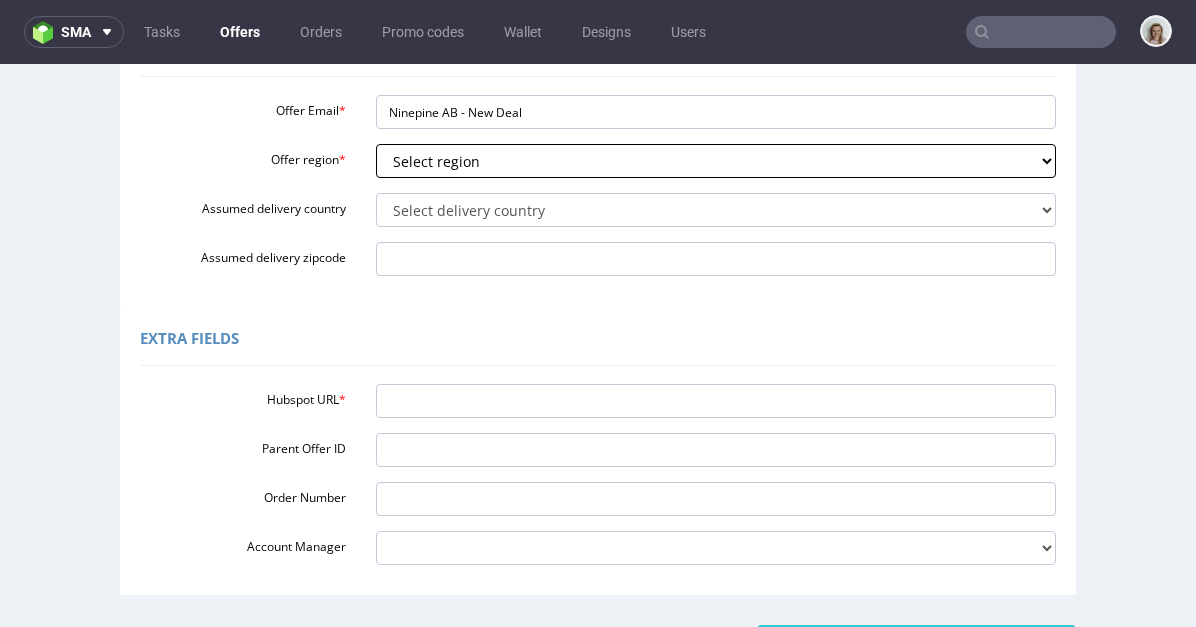 click on "Select region
eu
gb
de
pl
fr
it
es" at bounding box center [716, 161] 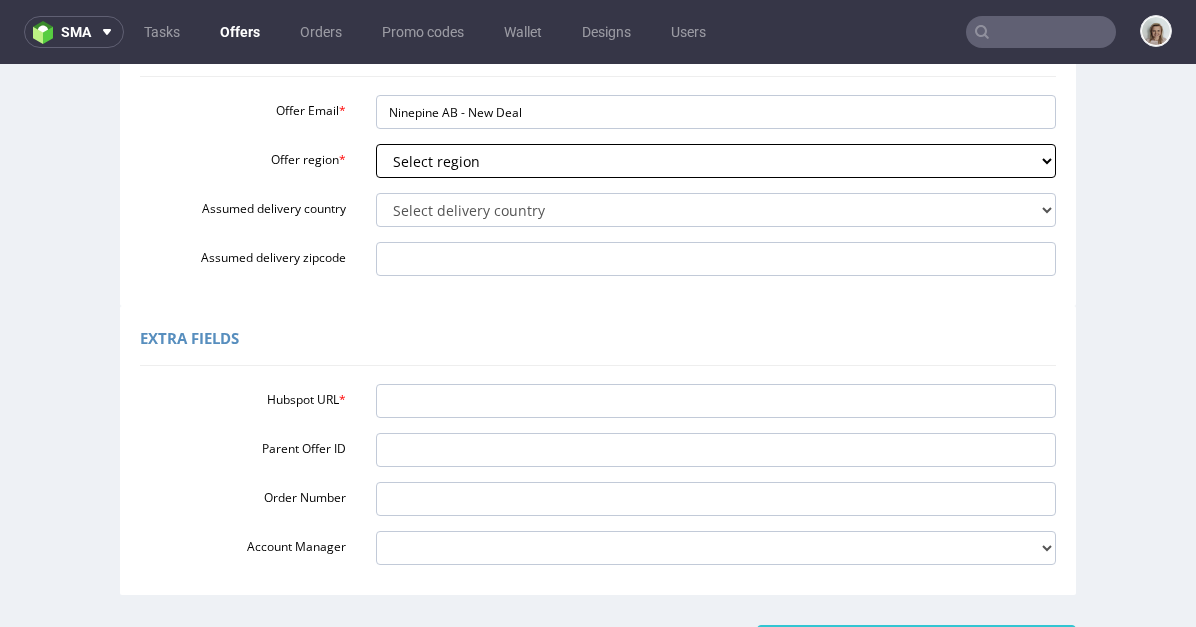select on "eu" 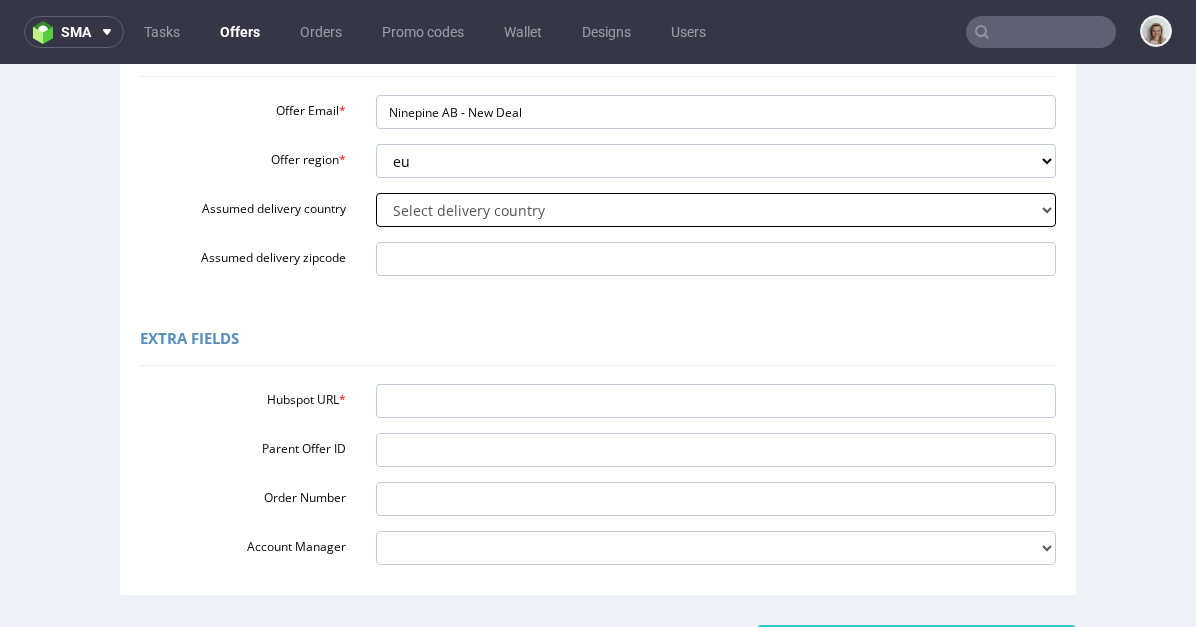 click on "Select delivery country
Andorra
Afghanistan
Anguilla
Albania
Armenia
Antarctica
Argentina
American Samoa
Austria
Australia
Åland Islands
Azerbaijan
Bosnia and Herzegovina
Barbados
Bangladesh
Belgium
Bulgaria
Bahrain
Saint Barthélemy
Brunei Darussalam
Bonaire, Sint Eustatius and Saba
Brazil
Bhutan
Bouvet Island
Belarus
Canada
Cocos (Keeling) Islands
Switzerland
Chile
China
Colombia
Costa Rica
Cuba
Cape Verde
Curaçao
Christmas Island
Cyprus
Czech Republic
Germany
Denmark
Dominican Republic
Algeria
Ecuador
Estonia
Egypt
Western Sahara
Spain
Ethiopia
Finland
Falkland Islands (Malvinas)
Micronesia, Federated States of
Faroe Islands
France
Gabon
United Kingdom
Georgia
French Guiana
Guernsey
Gibraltar
Greenland
Guadeloupe
Greece
South Georgia and the South Sandwich Islands
Guatemala
Guam
Guinea-Bissau
Heard Island and McDonald Islands
Honduras
Croatia
Haiti
Hungary" at bounding box center [716, 210] 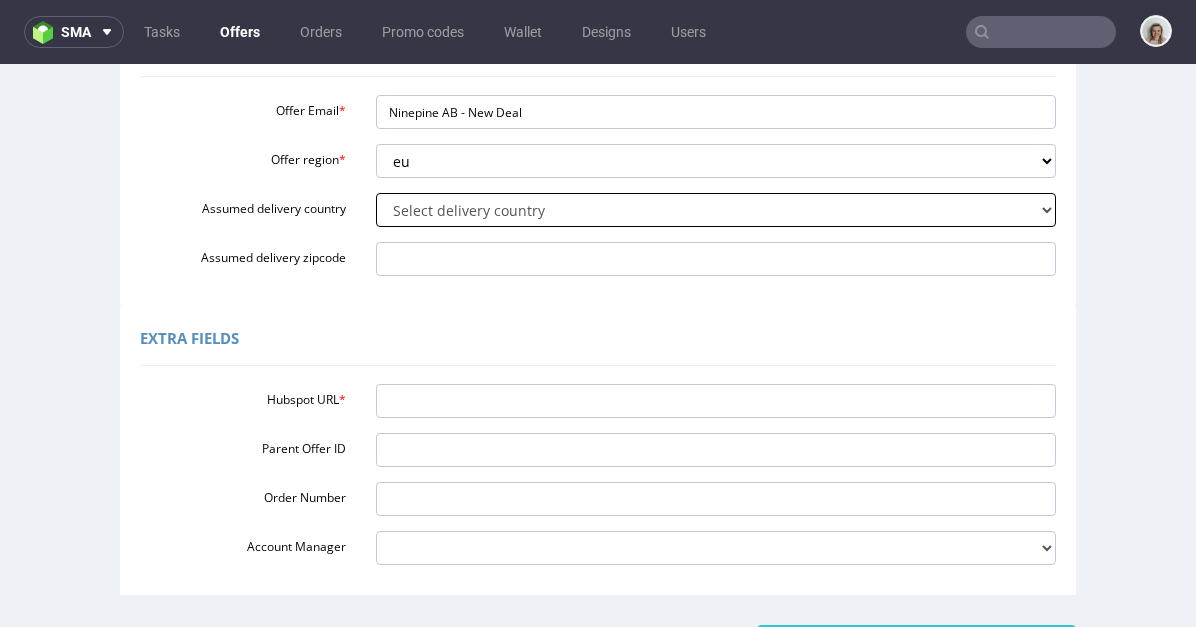 select on "196" 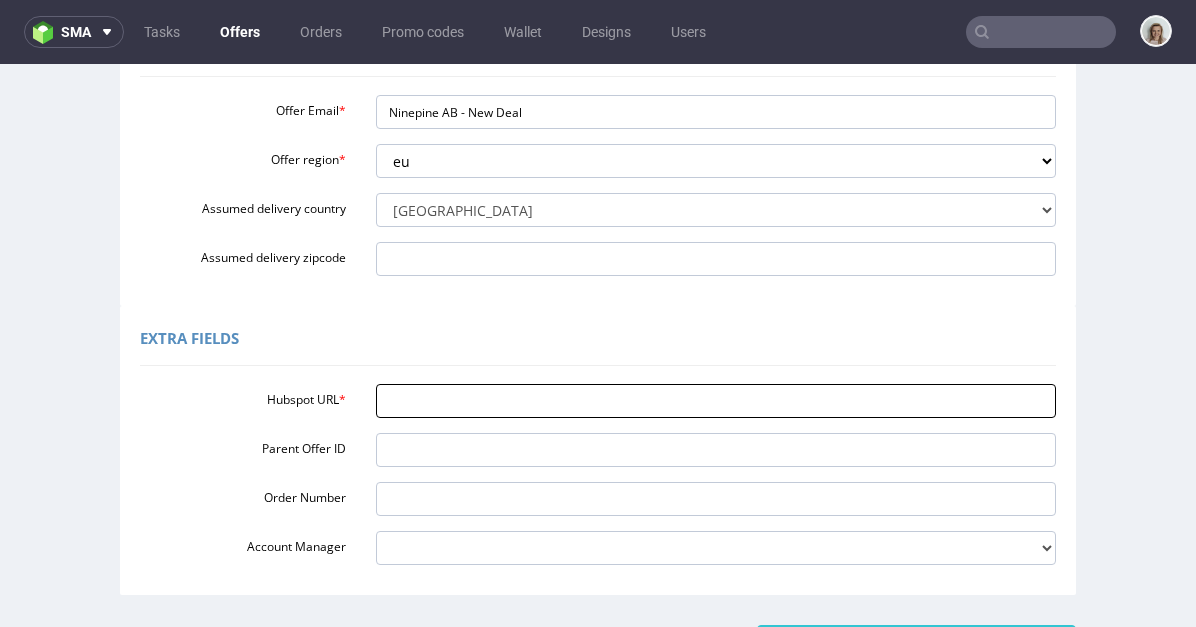 click on "Hubspot URL  *" at bounding box center (716, 401) 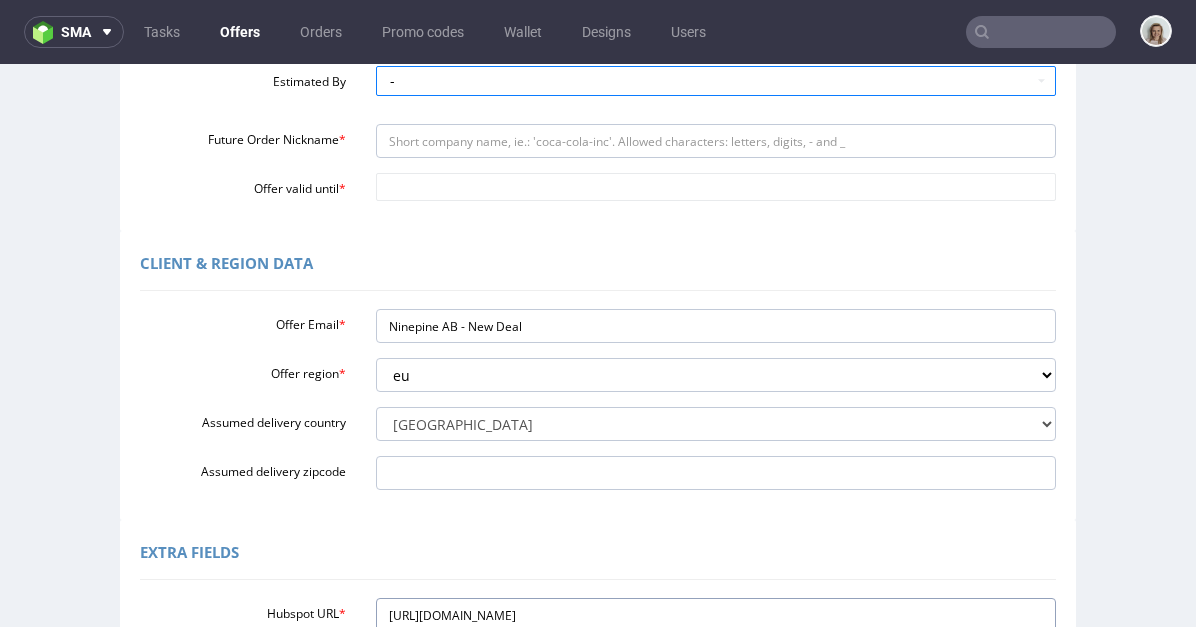 scroll, scrollTop: 273, scrollLeft: 0, axis: vertical 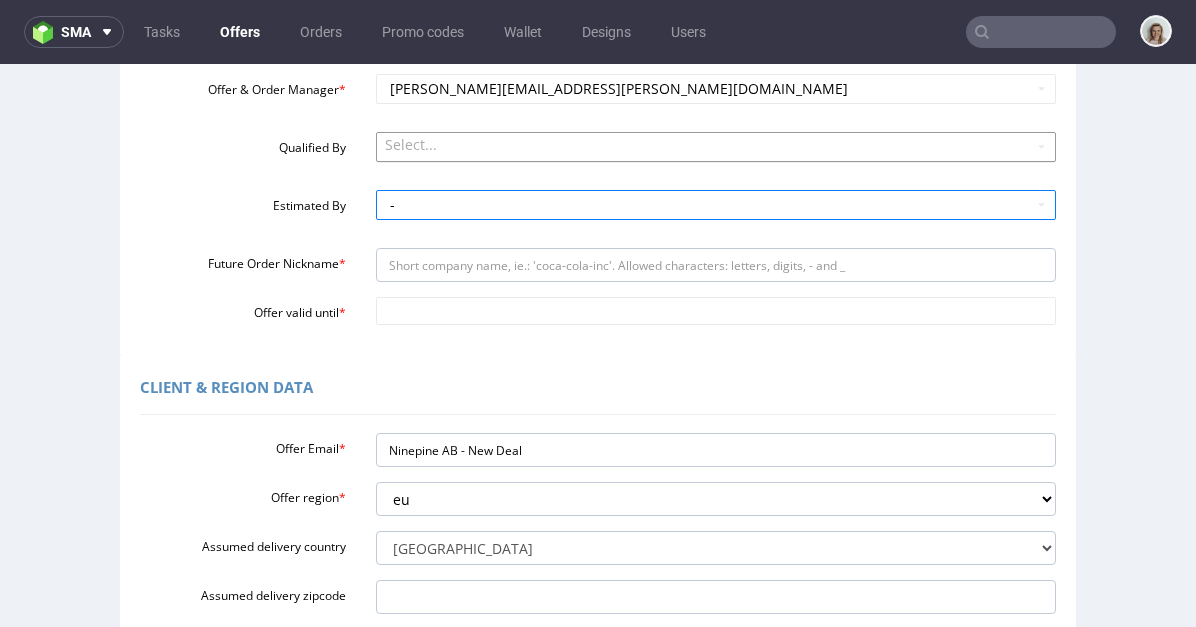 type on "https://app-eu1.hubspot.com/contacts/25600958/record/0-3/260944590045/" 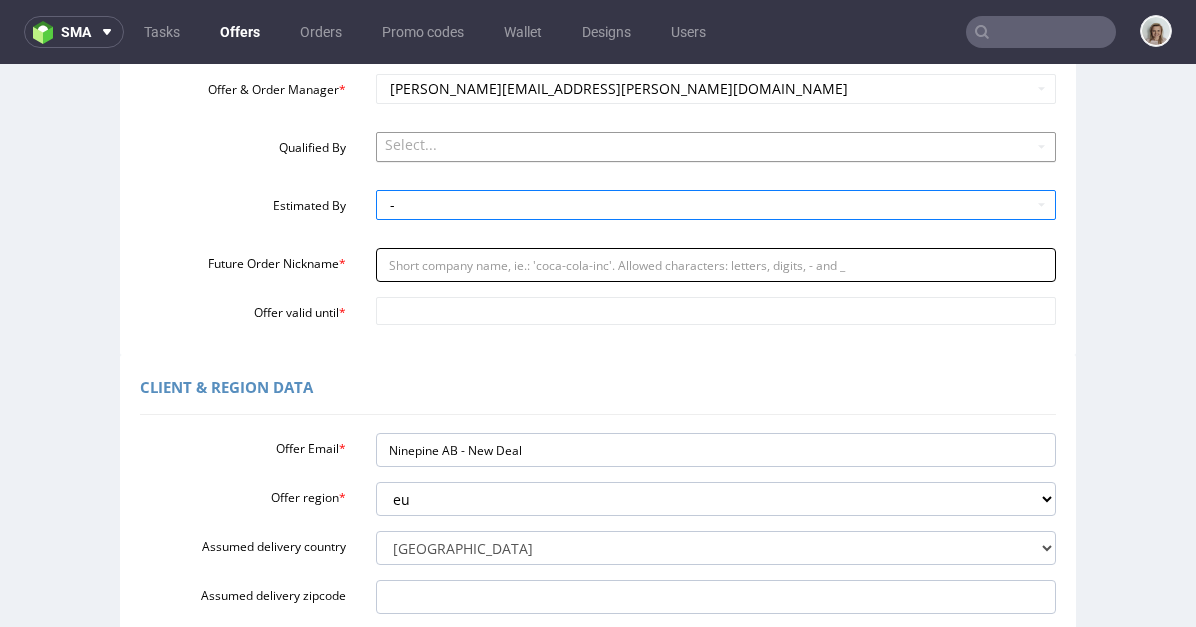 click on "Future Order Nickname  *" at bounding box center [716, 265] 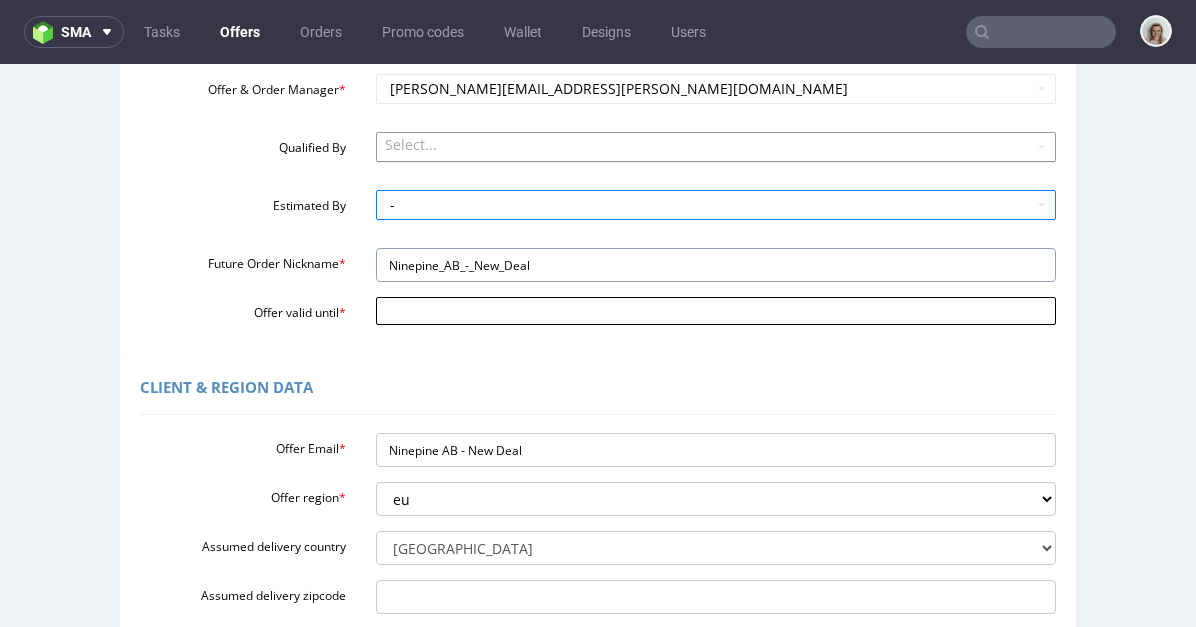type on "Ninepine_AB_-_New_Deal" 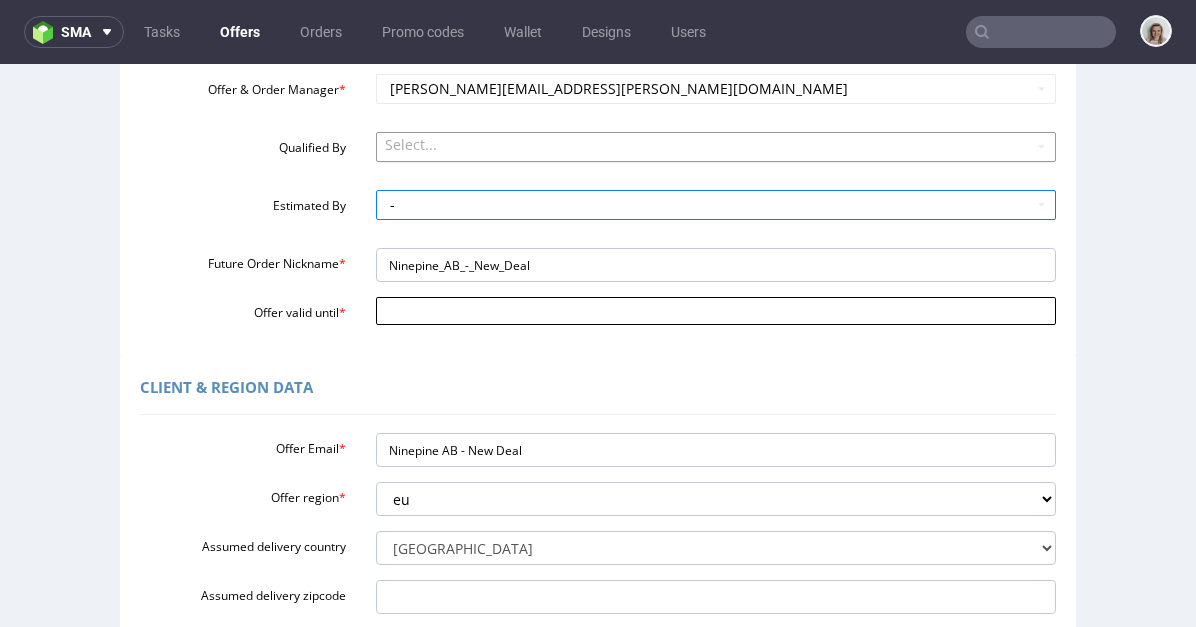 click on "Offer valid until  *" at bounding box center [716, 311] 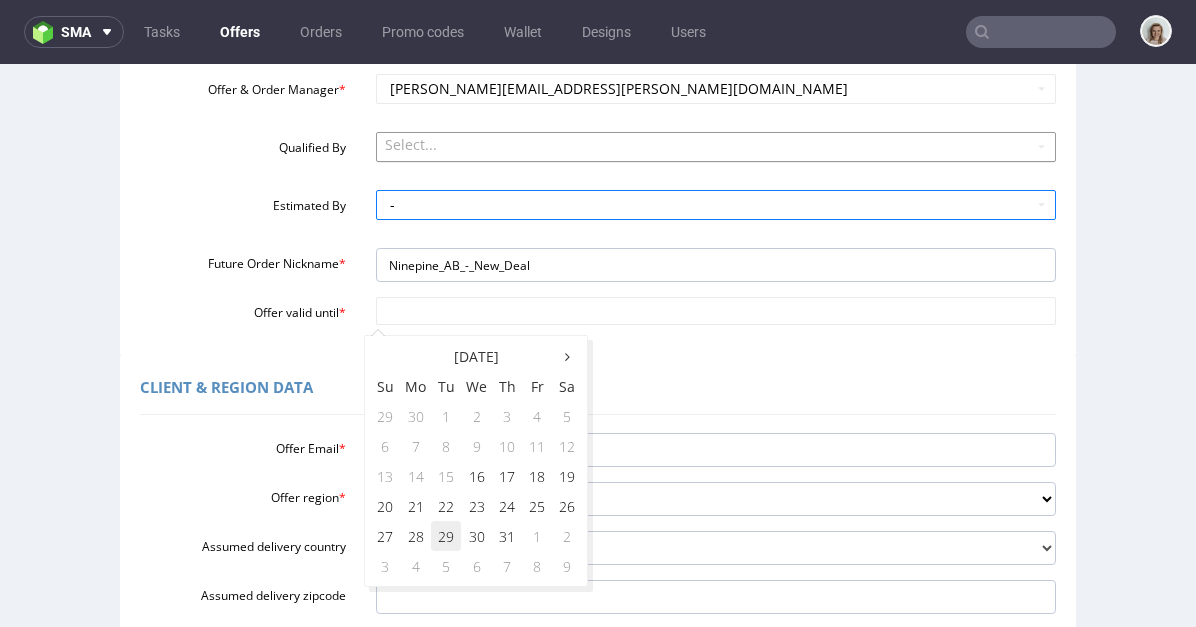 click on "29" at bounding box center [446, 536] 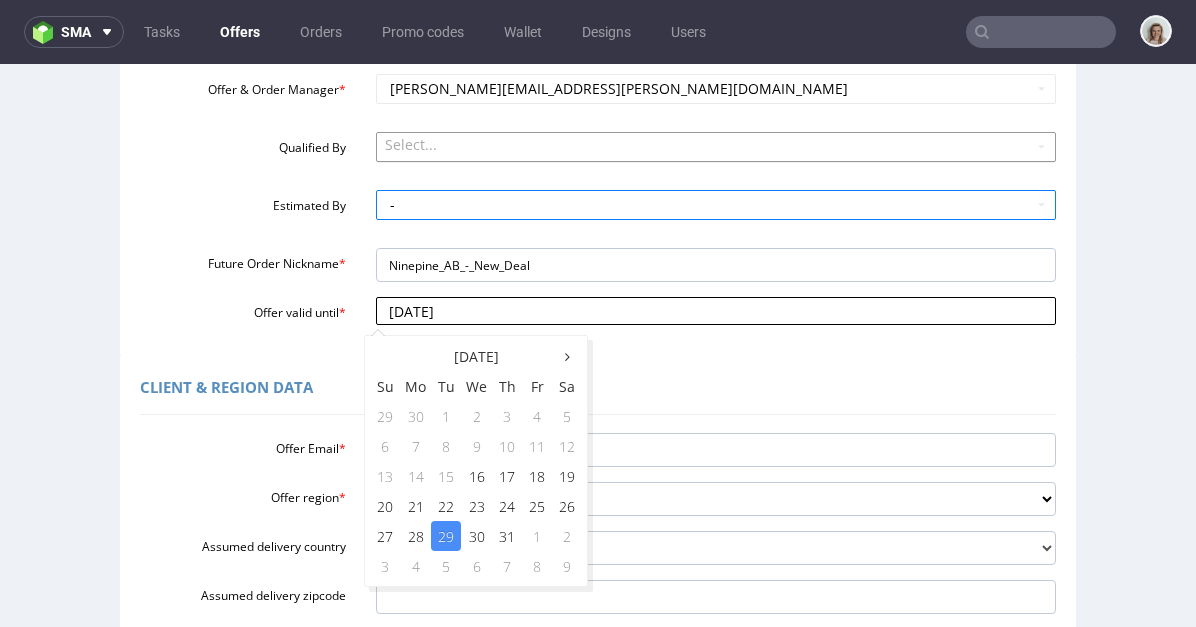 click on "2025-07-29" at bounding box center [716, 311] 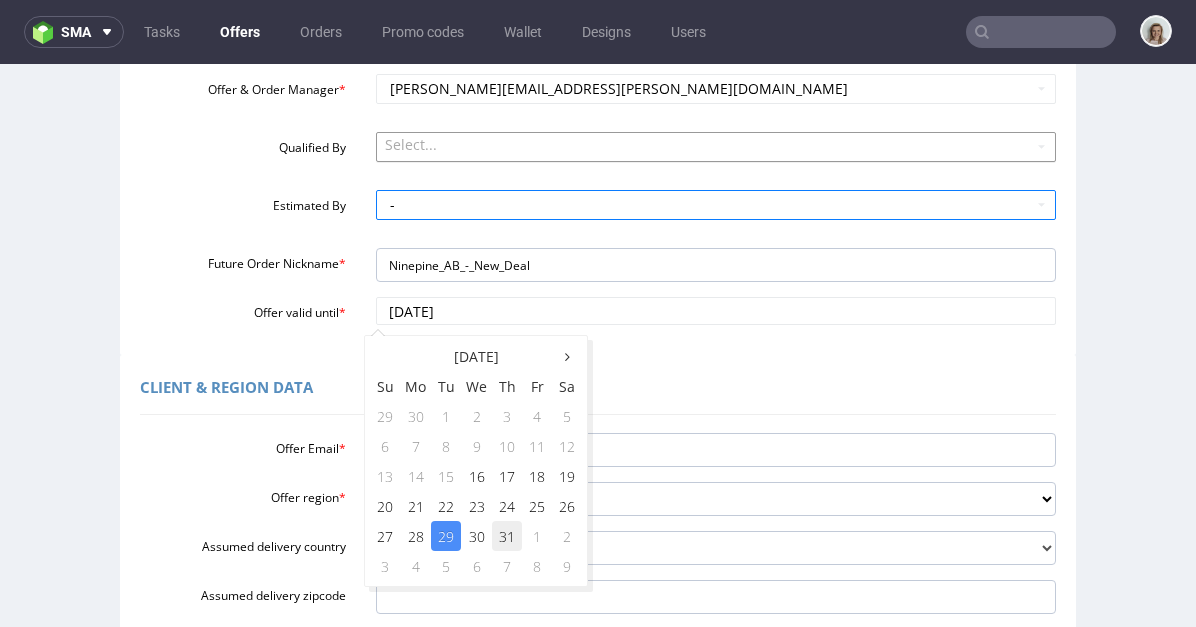click on "31" at bounding box center [507, 536] 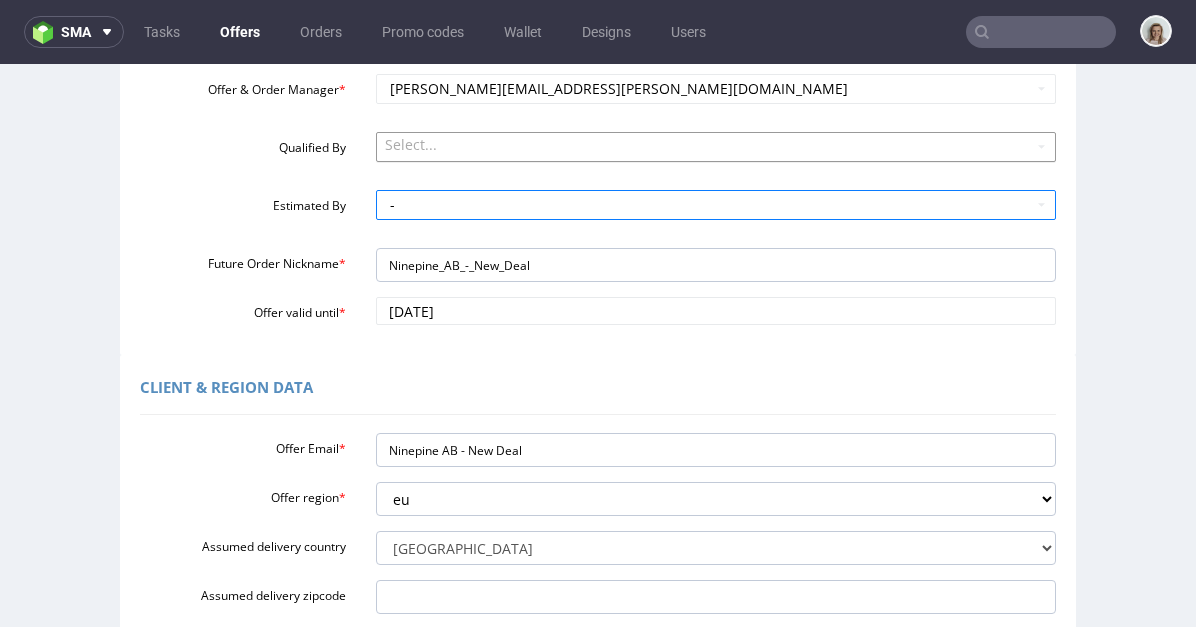 click on "Custom Offer Required Fields Offer type standard
prototyping
sampling Offer & Order Manager  * monika.pozniak@packhelp.com Qualified By Select... Estimated By - Future Order Nickname  * Ninepine_AB_-_New_Deal Offer valid until  * 2025-07-31" at bounding box center (598, 151) 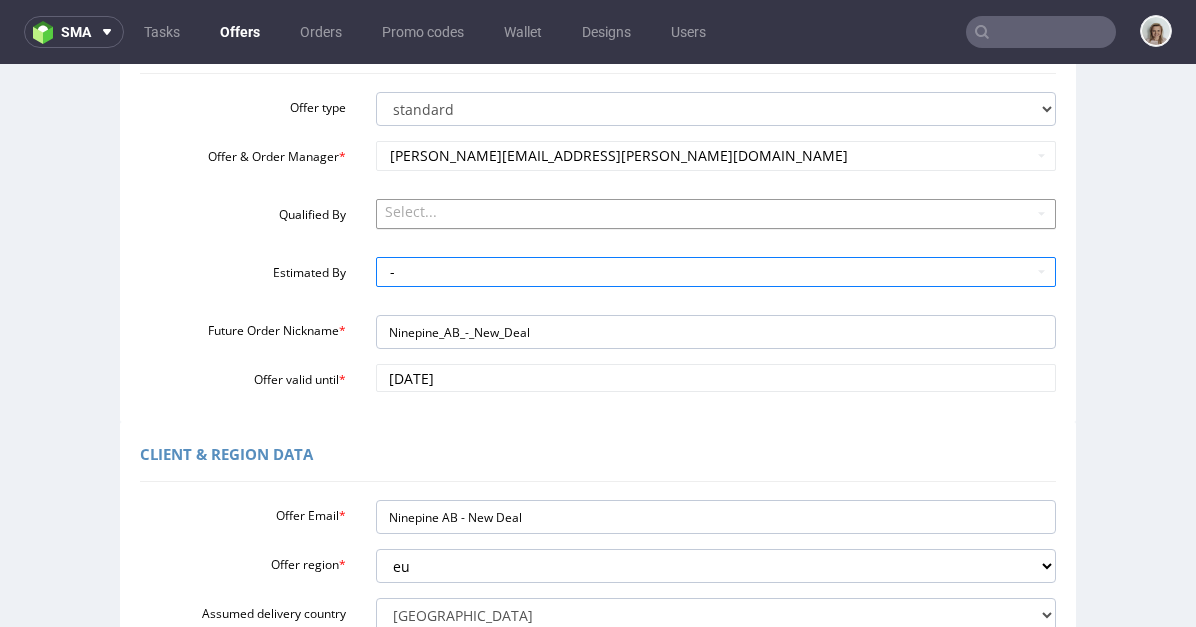 scroll, scrollTop: 127, scrollLeft: 0, axis: vertical 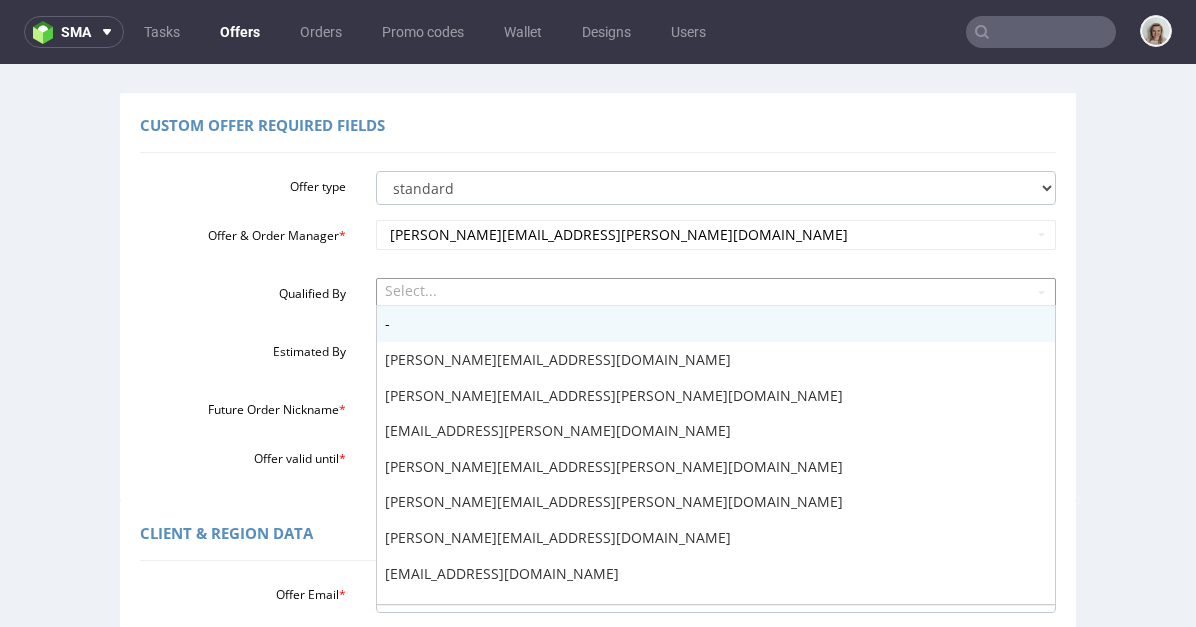 click on "Select..." at bounding box center [716, 293] 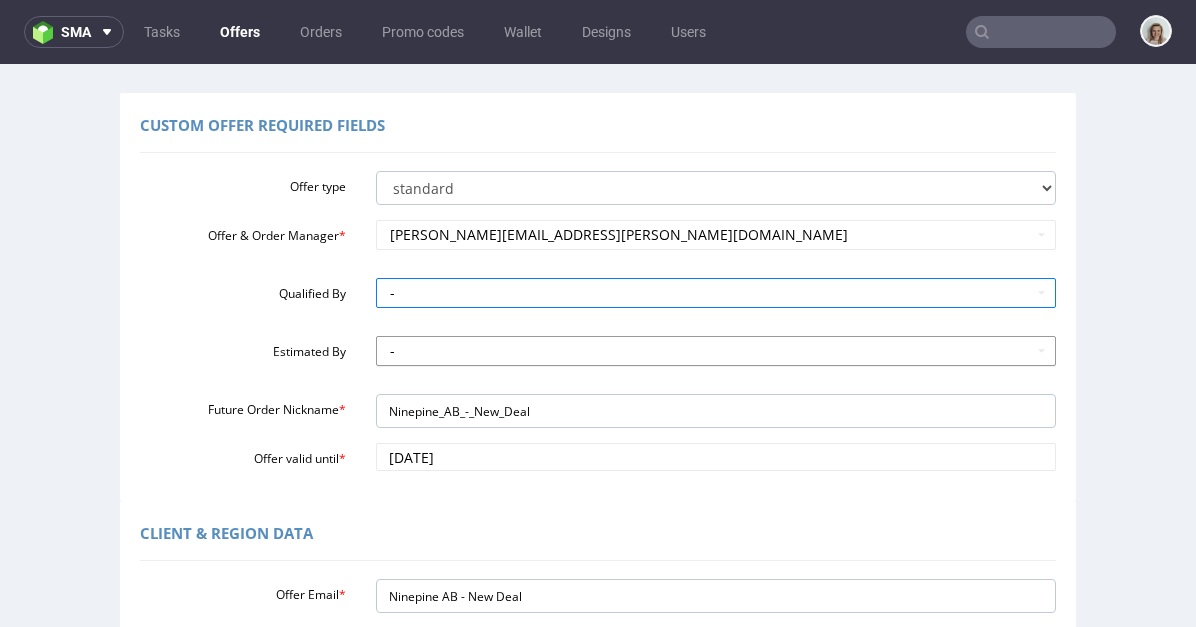 scroll, scrollTop: 163, scrollLeft: 0, axis: vertical 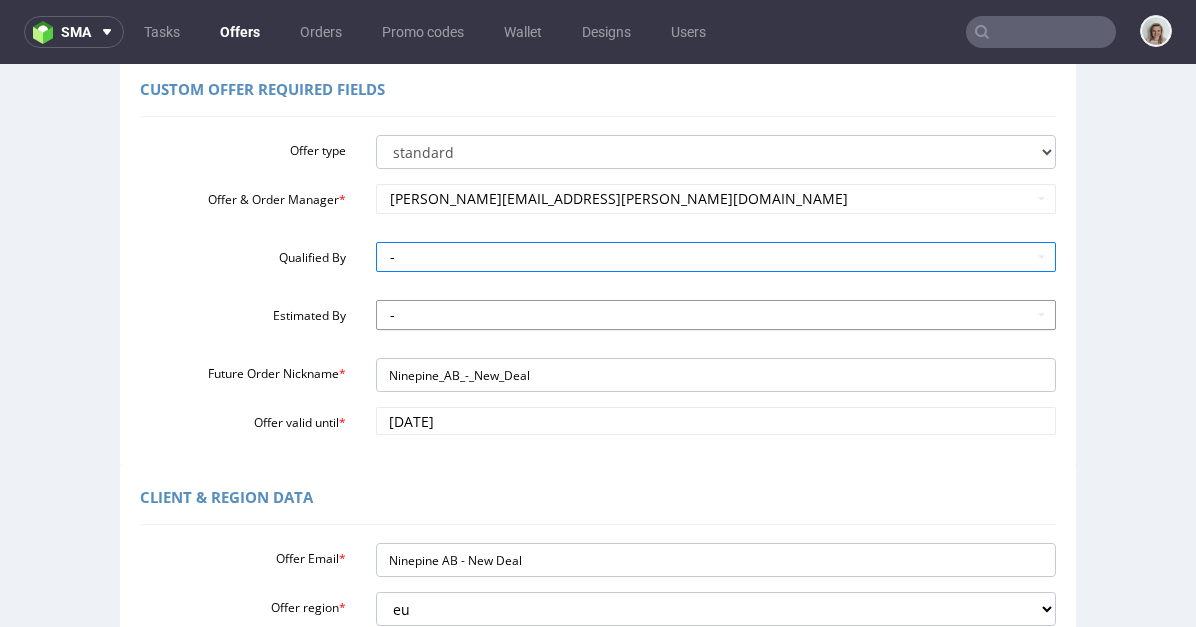 click on "-" at bounding box center [716, 314] 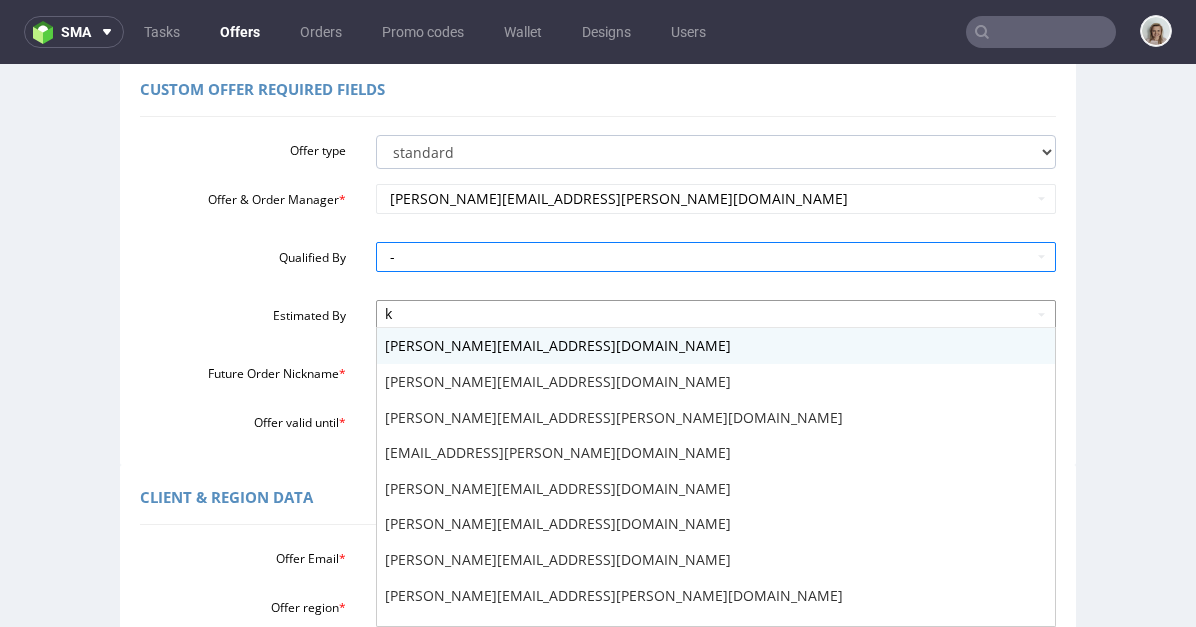 type on "kl" 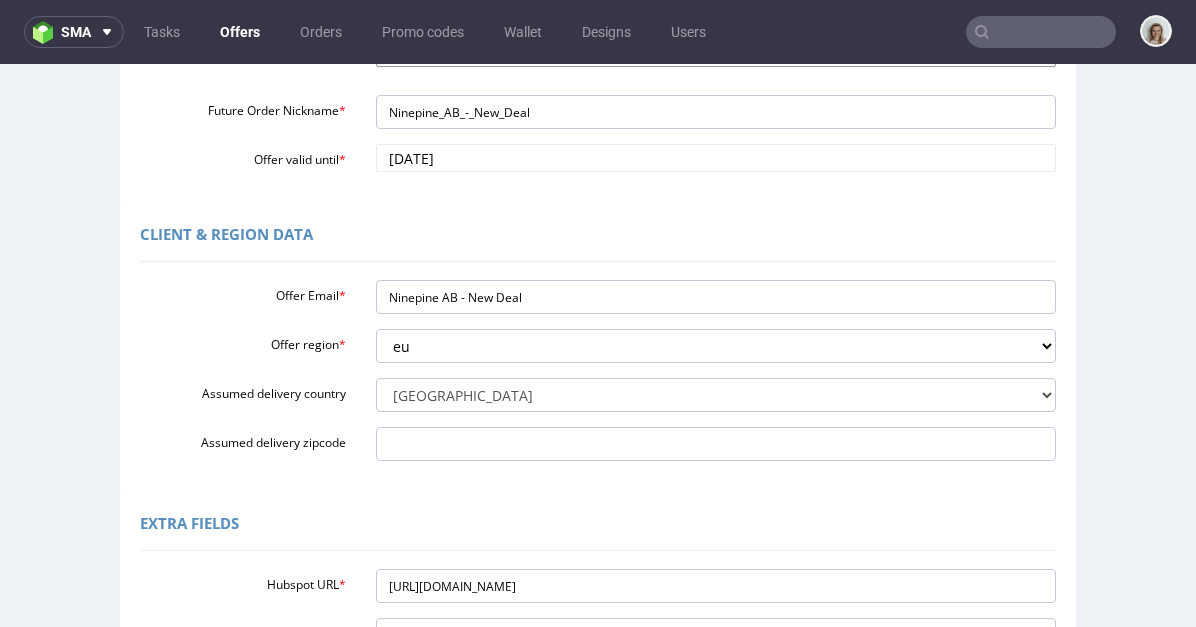 scroll, scrollTop: 773, scrollLeft: 0, axis: vertical 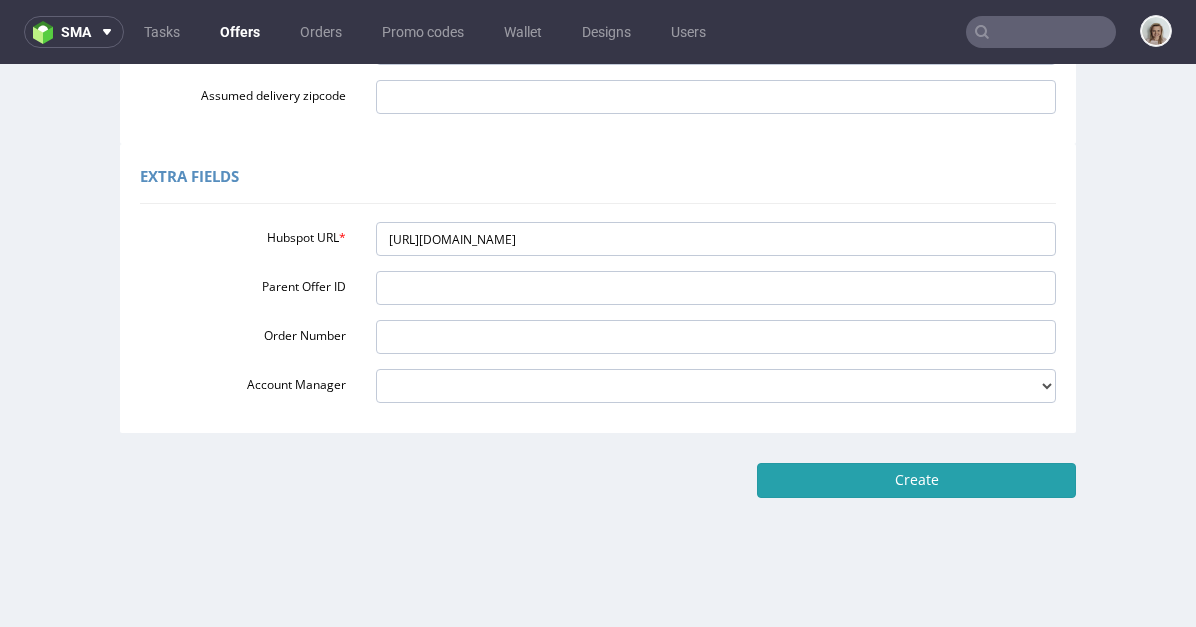 click on "Create" at bounding box center [916, 480] 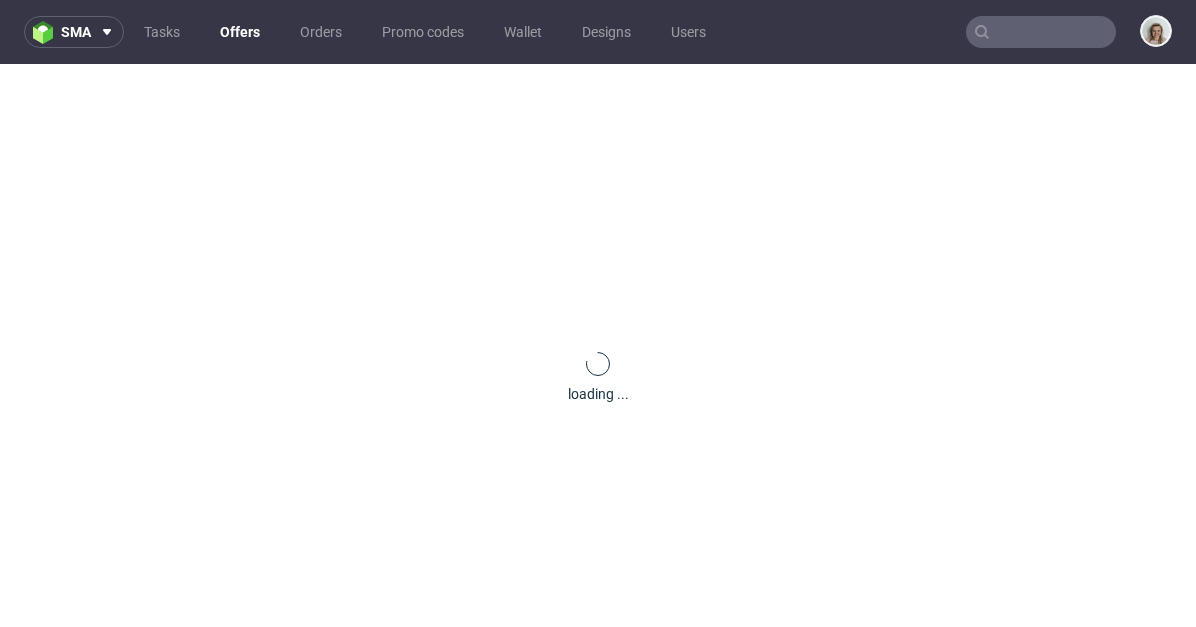 scroll, scrollTop: 0, scrollLeft: 0, axis: both 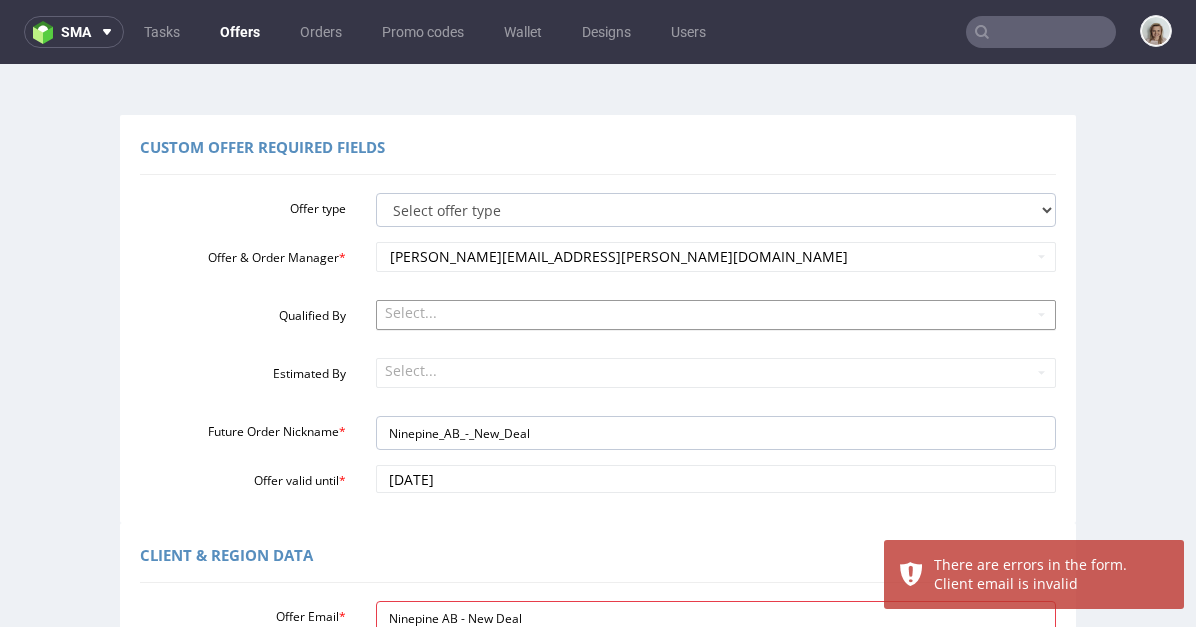 click on "Select..." at bounding box center [716, 314] 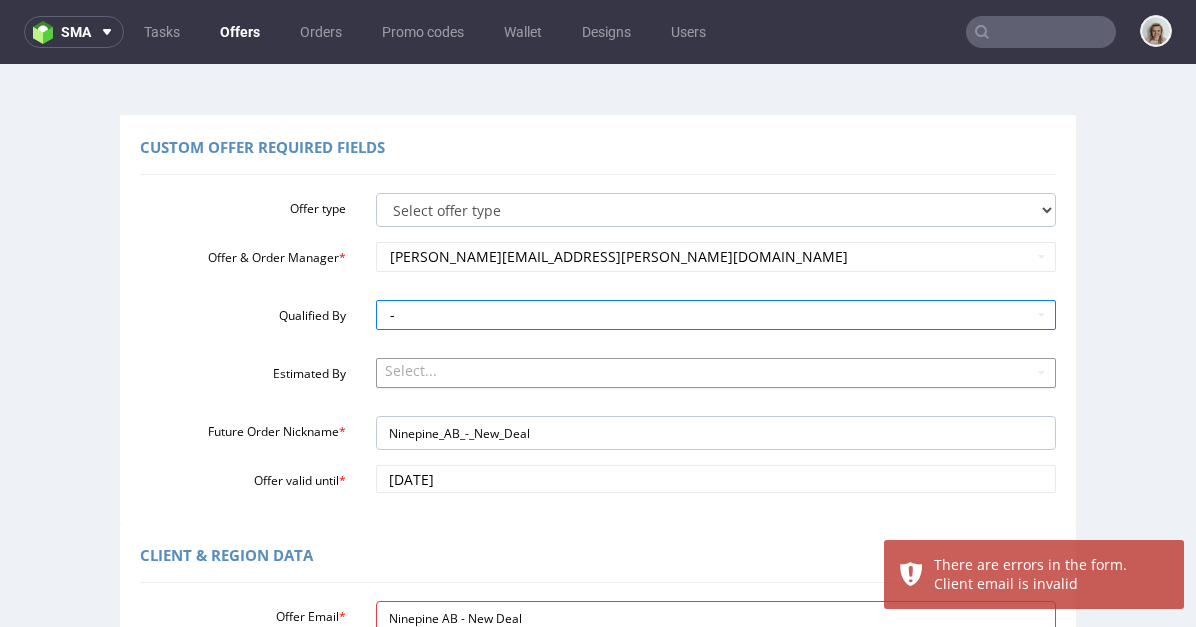 click on "Select..." at bounding box center [716, 372] 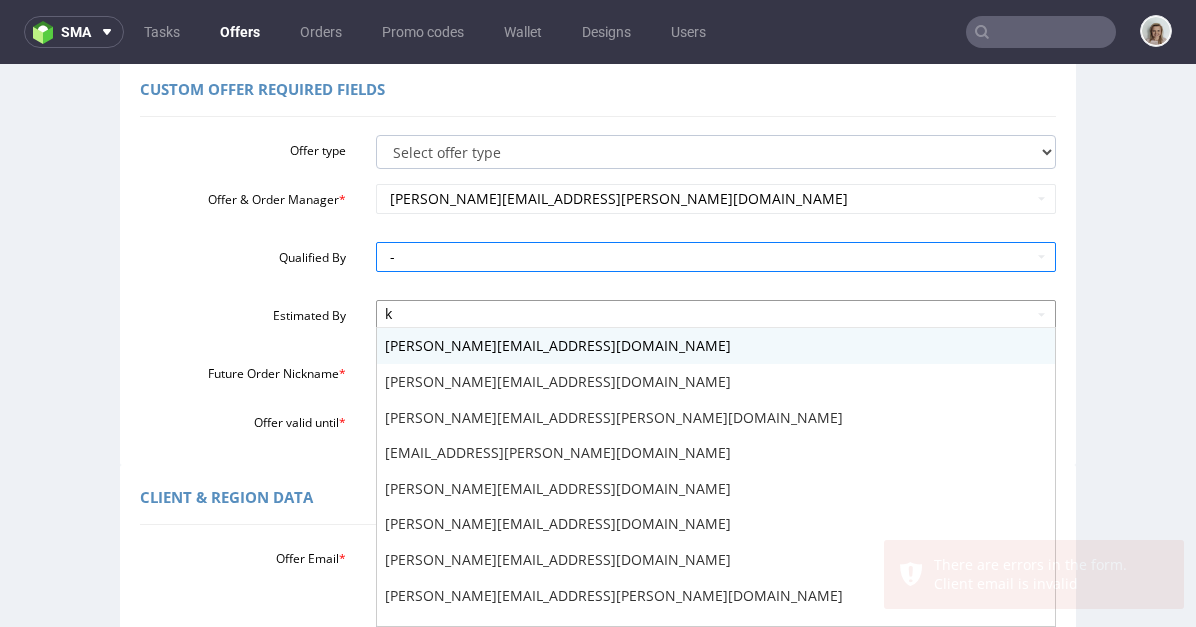 type on "kl" 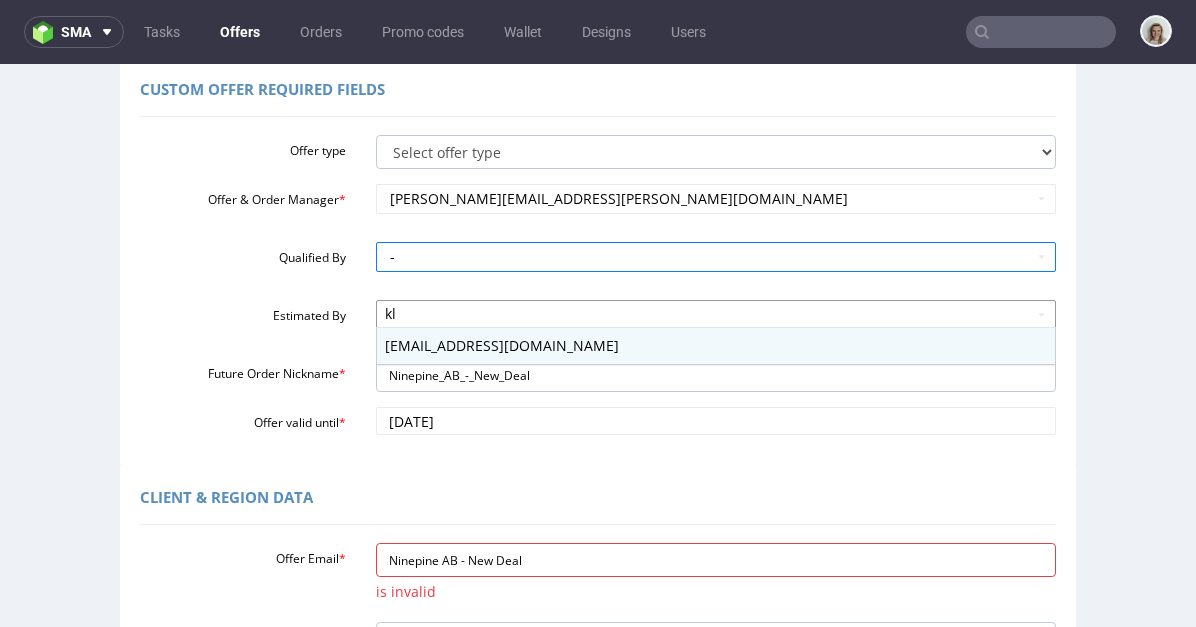 type 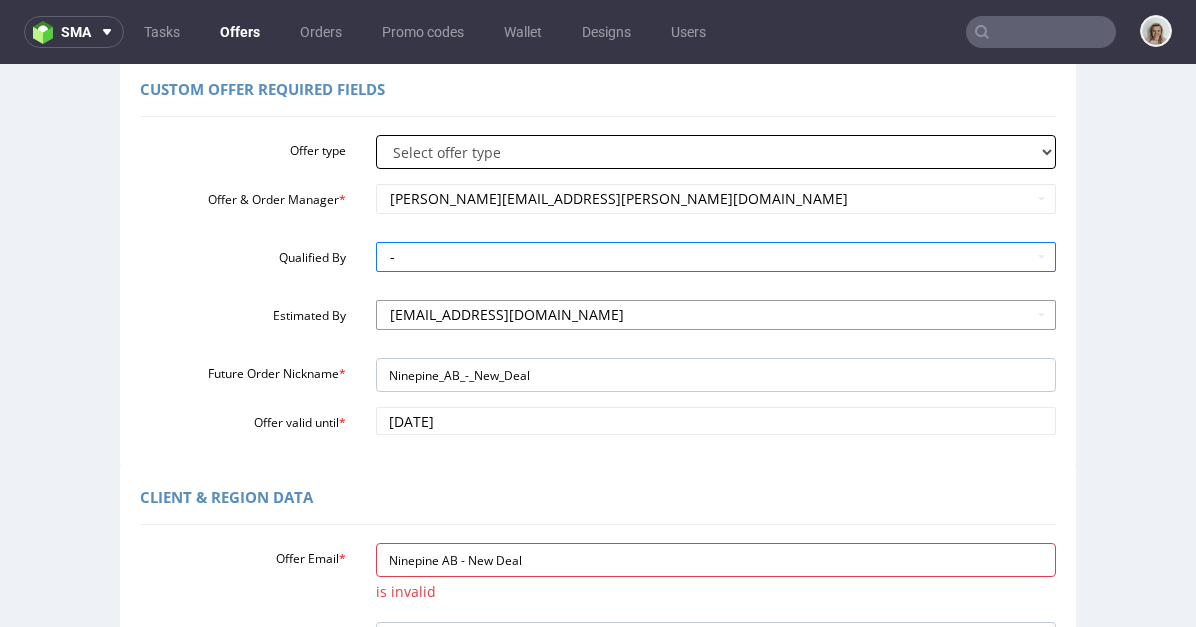 click on "Select offer type
standard
prototyping
sampling" at bounding box center (716, 152) 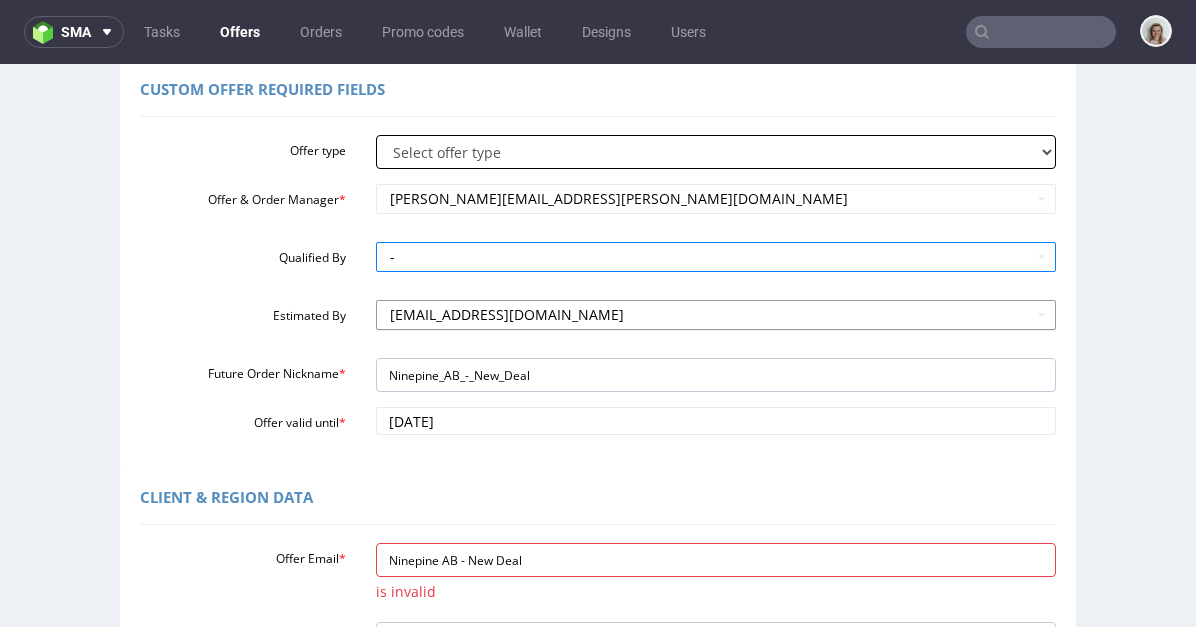 select on "0" 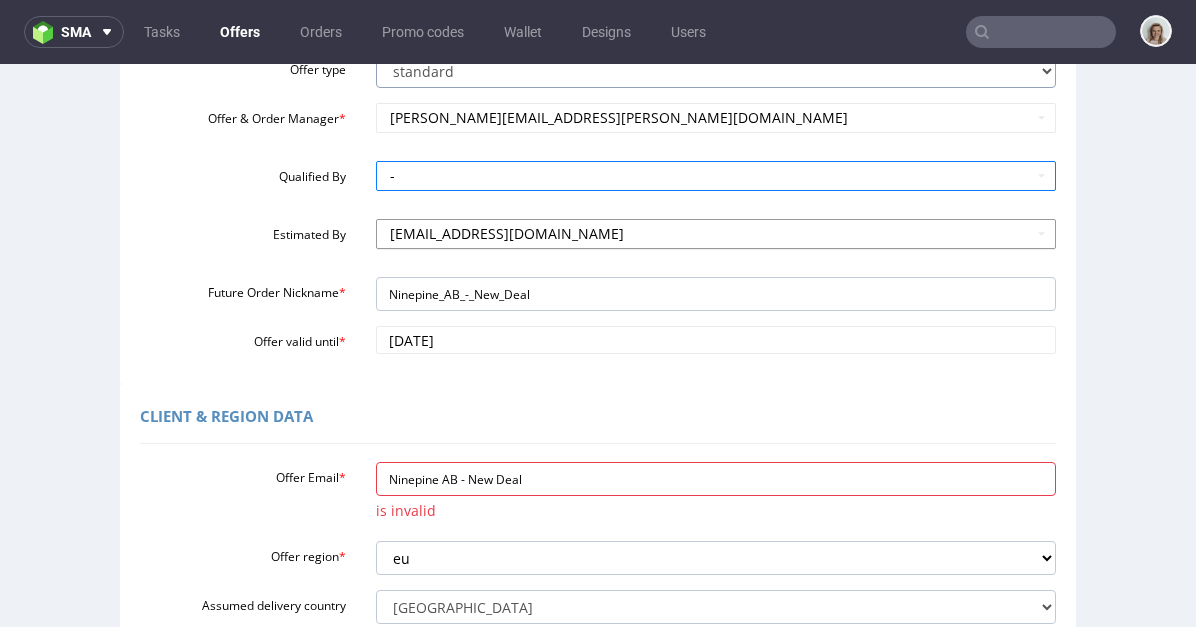 scroll, scrollTop: 522, scrollLeft: 0, axis: vertical 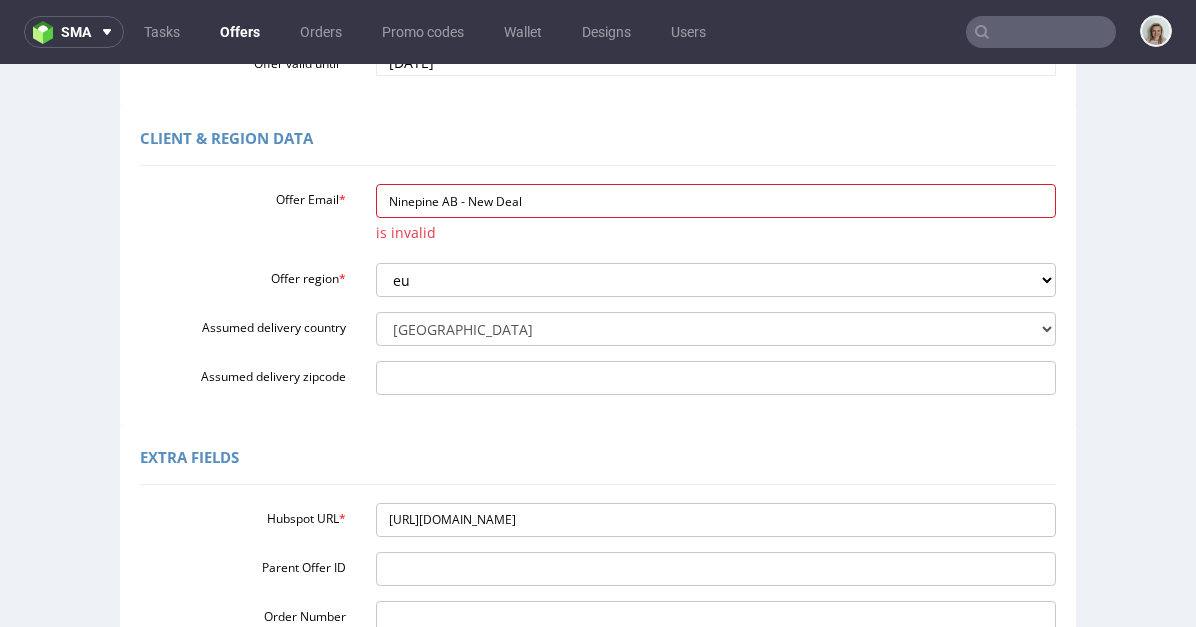 drag, startPoint x: 545, startPoint y: 202, endPoint x: 343, endPoint y: 194, distance: 202.15836 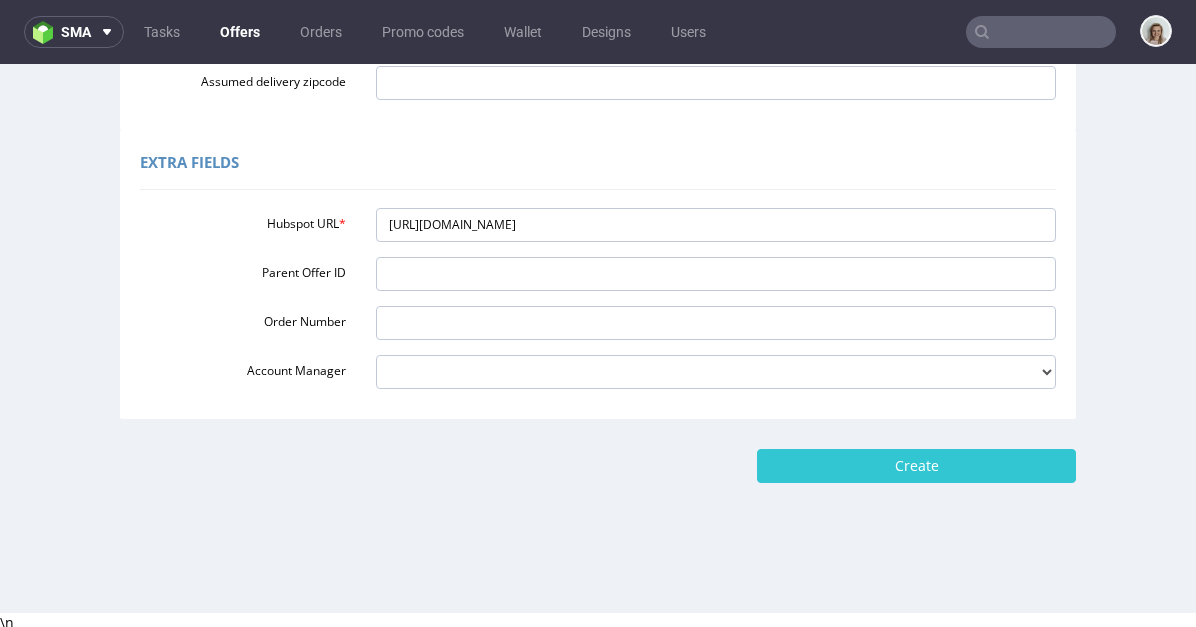 scroll, scrollTop: 822, scrollLeft: 0, axis: vertical 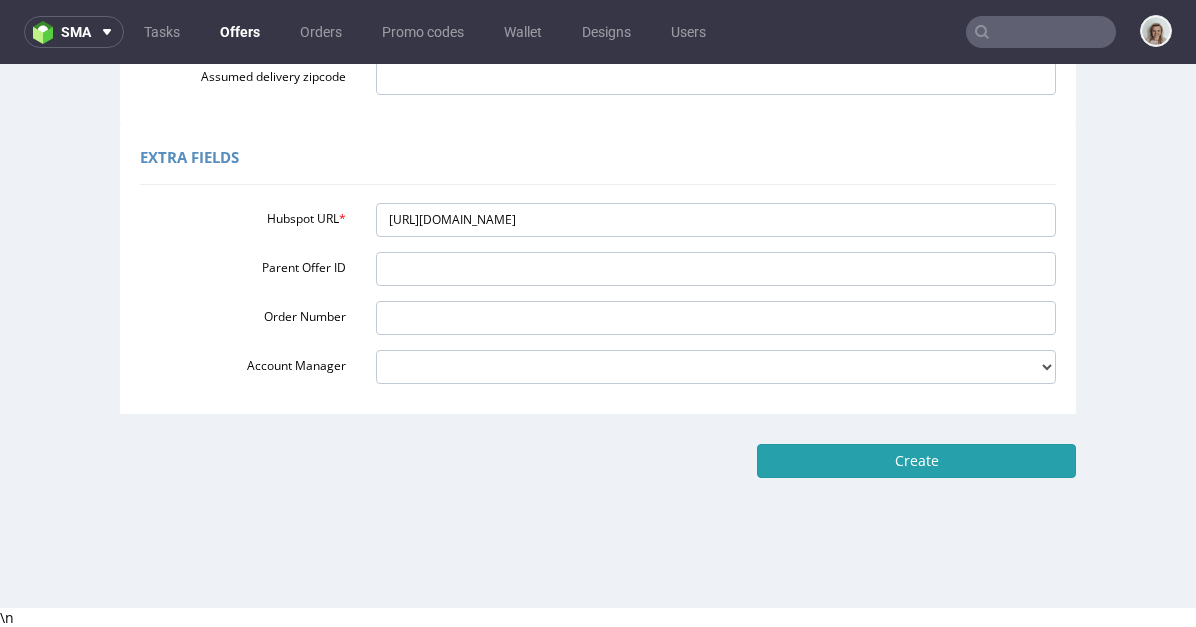 type on "ben@ninepine.com" 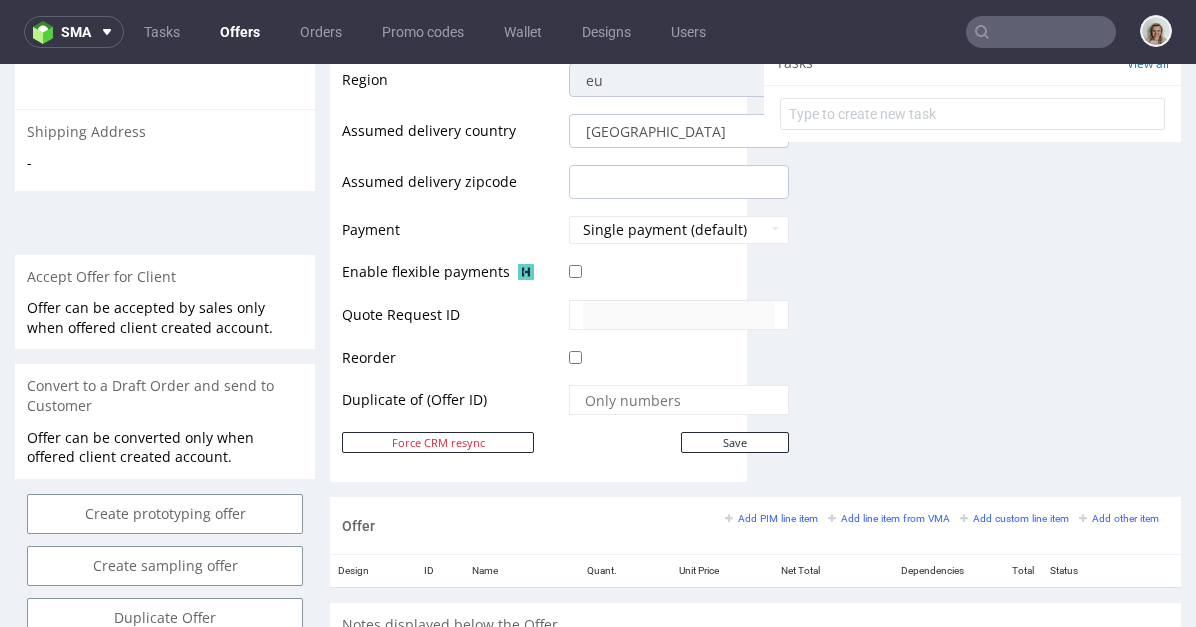 scroll, scrollTop: 920, scrollLeft: 0, axis: vertical 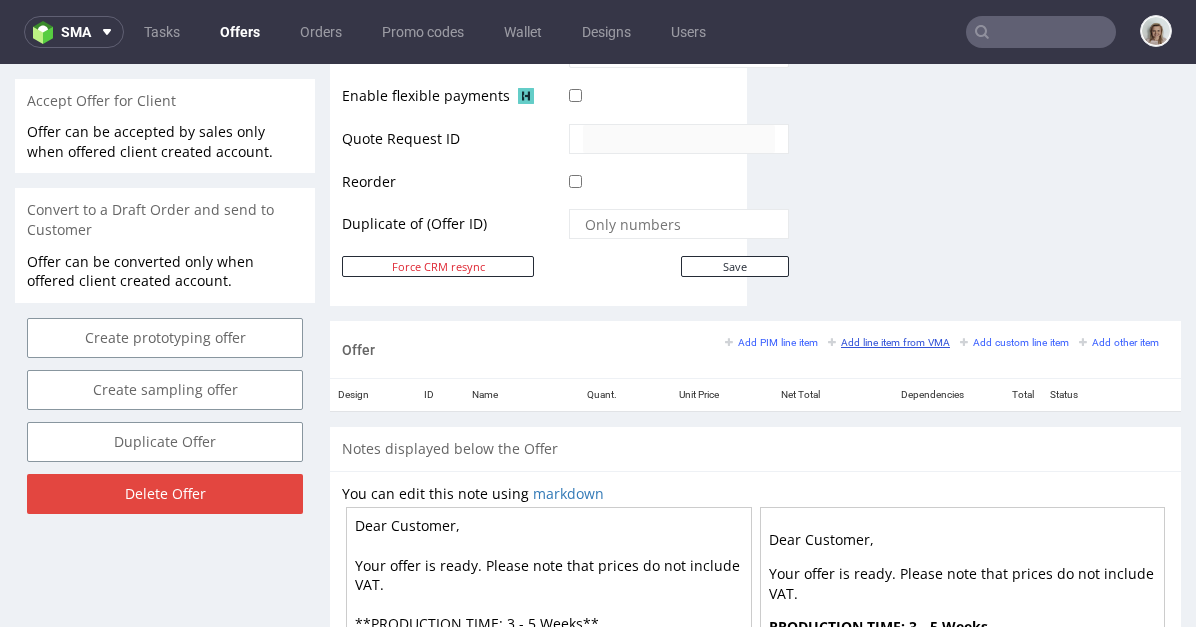click on "Add line item from VMA" at bounding box center [889, 342] 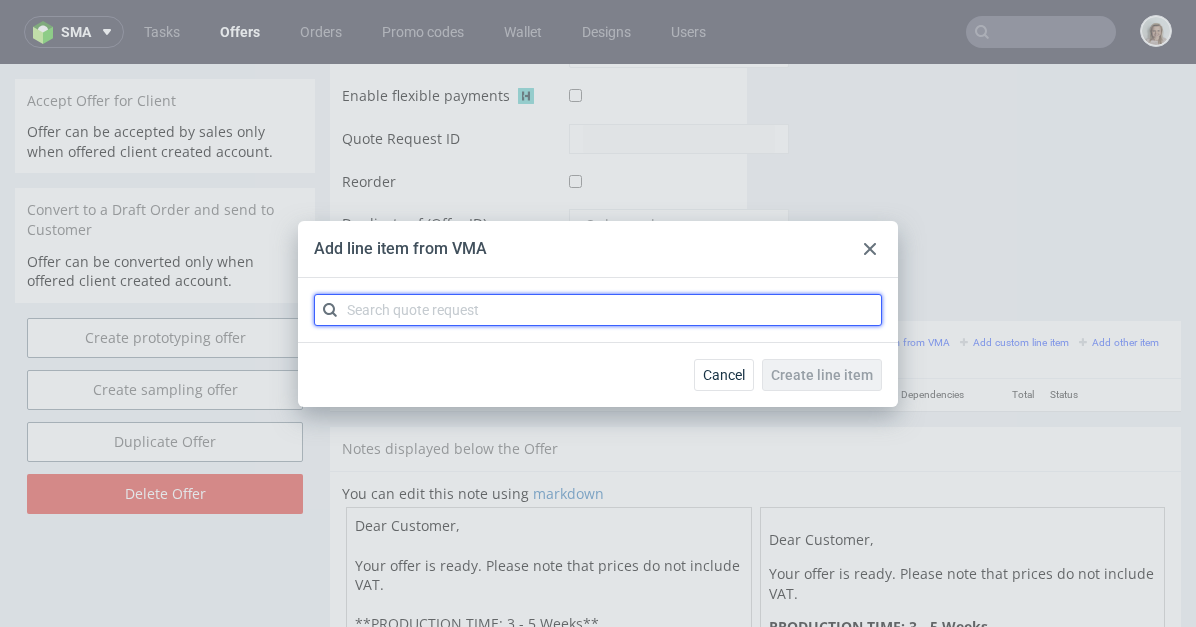 click at bounding box center [598, 310] 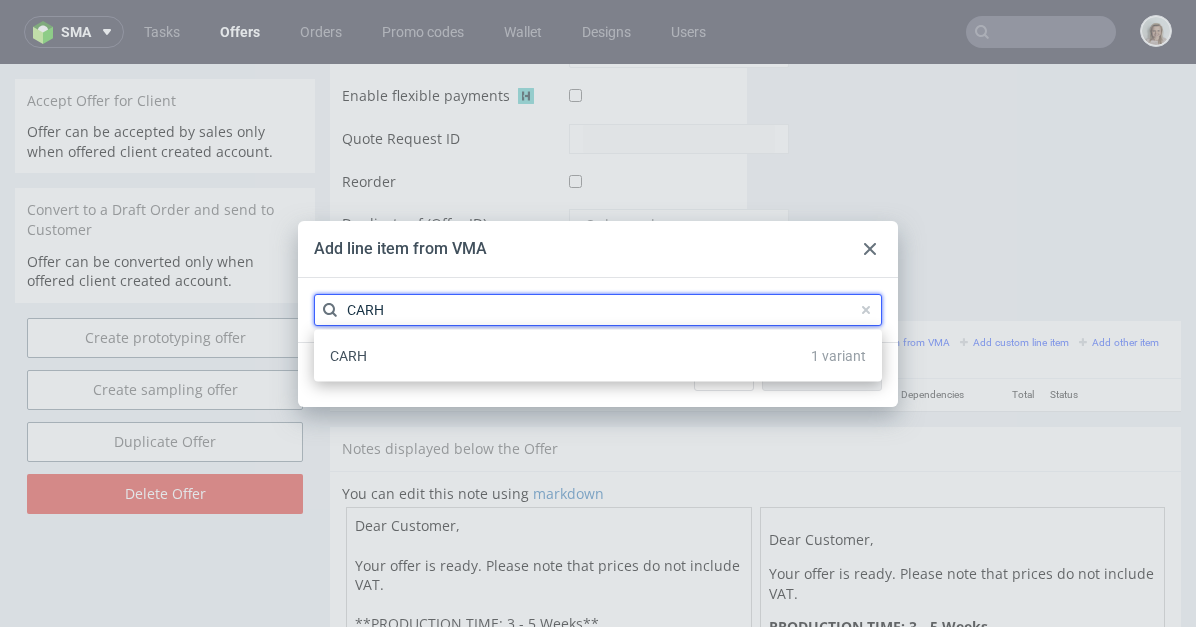 type on "CARH" 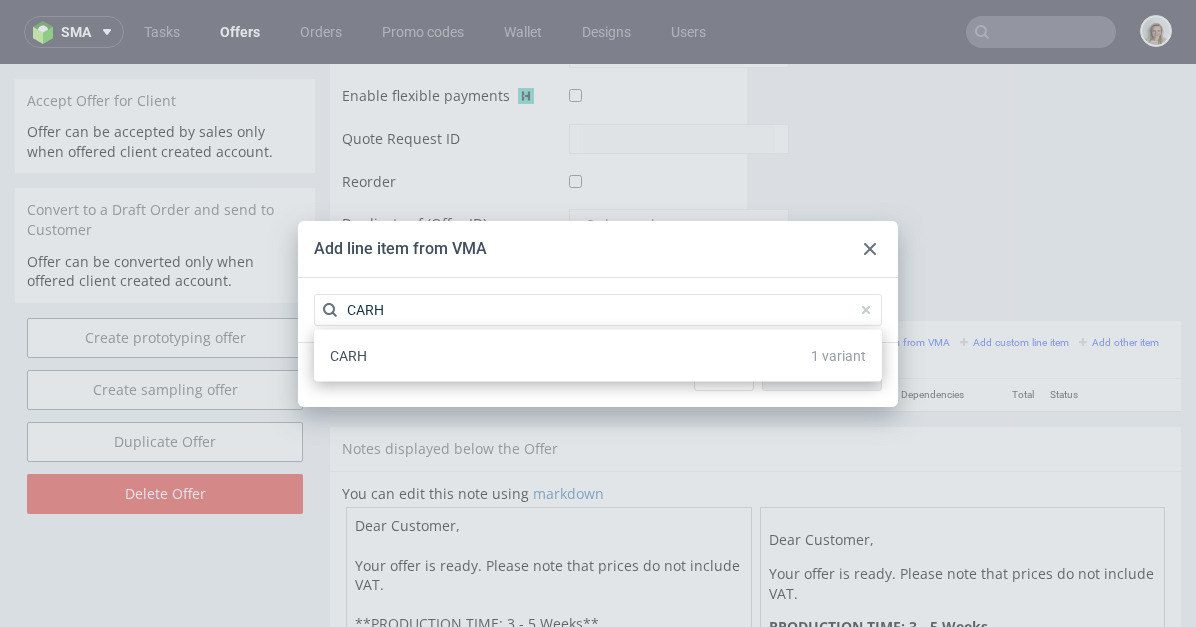 click on "CARH 1 variant" at bounding box center (598, 356) 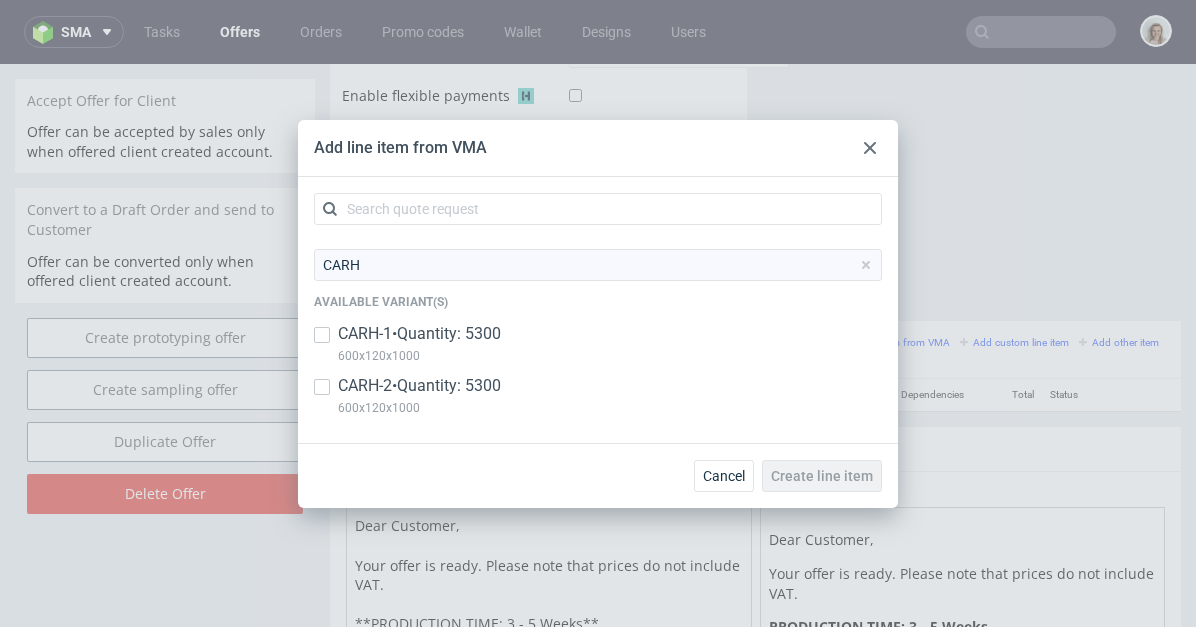 click on "CARH-1  •  Quantity: 5300" at bounding box center [419, 334] 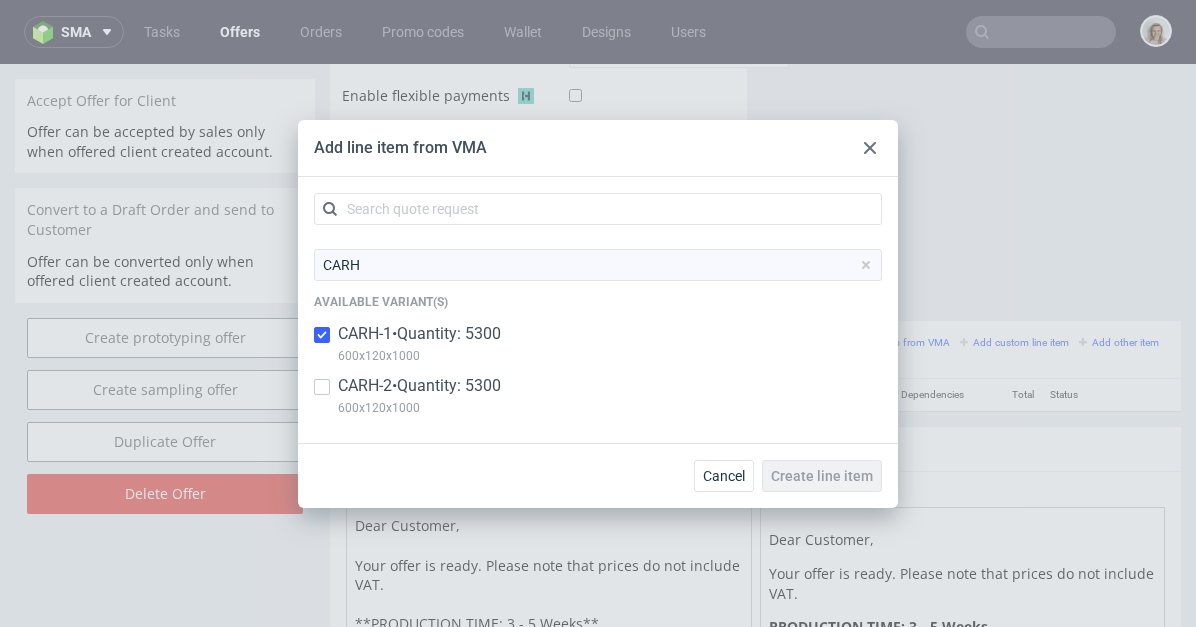 checkbox on "true" 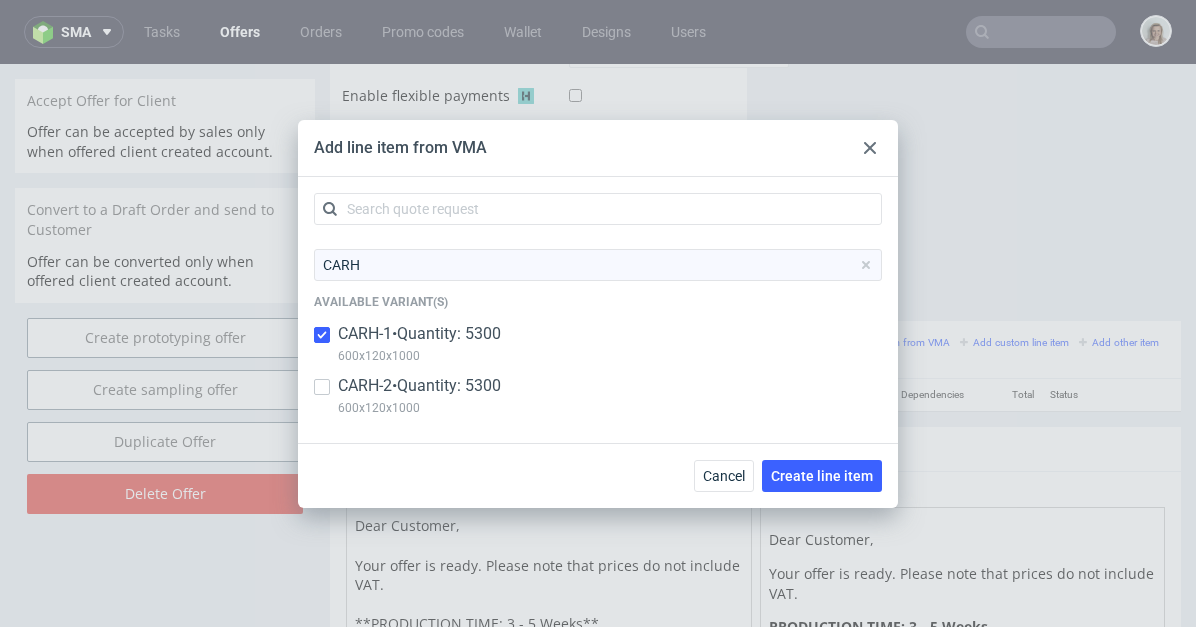 click on "CARH-2  •  Quantity: 5300" at bounding box center [419, 386] 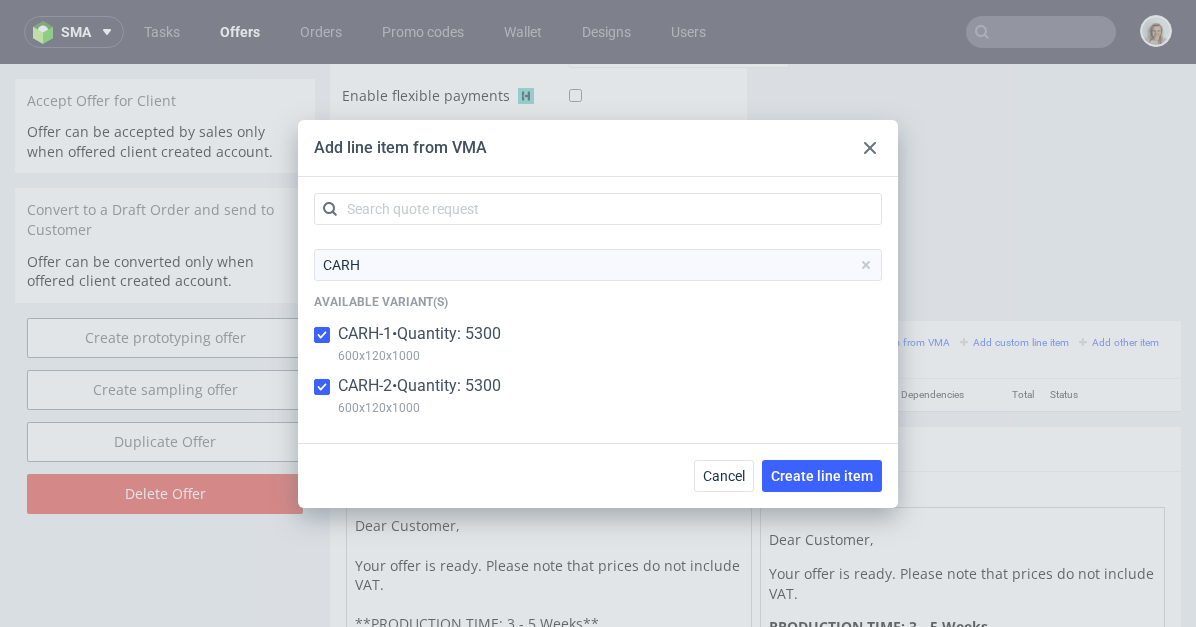 checkbox on "true" 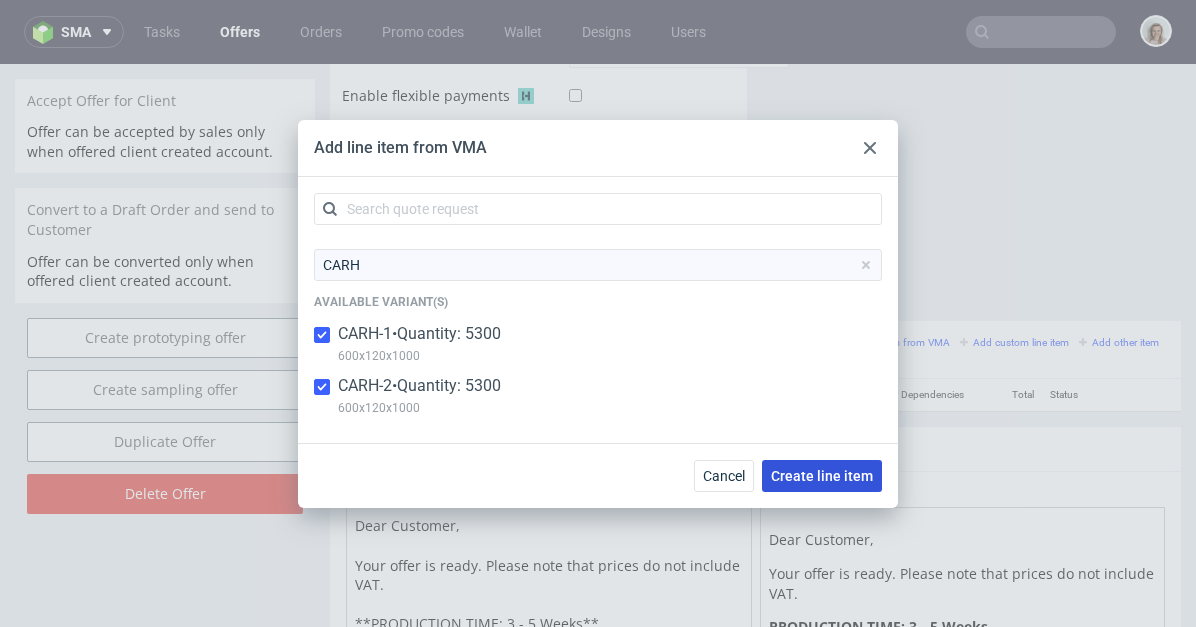 click on "Create line item" at bounding box center [822, 476] 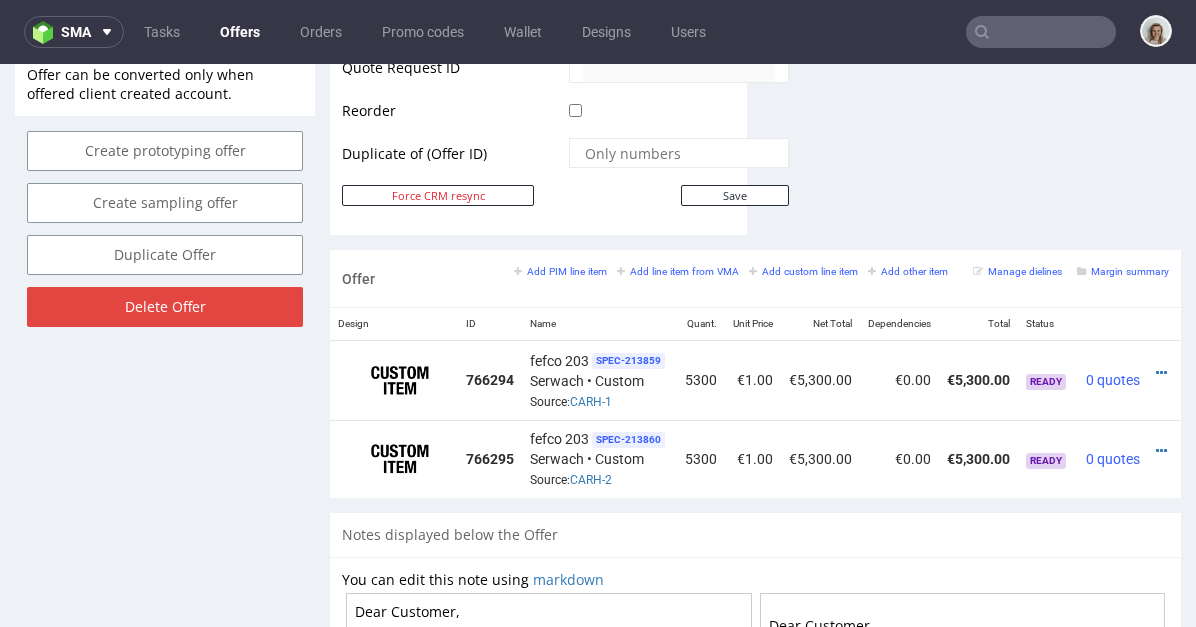 scroll, scrollTop: 1099, scrollLeft: 0, axis: vertical 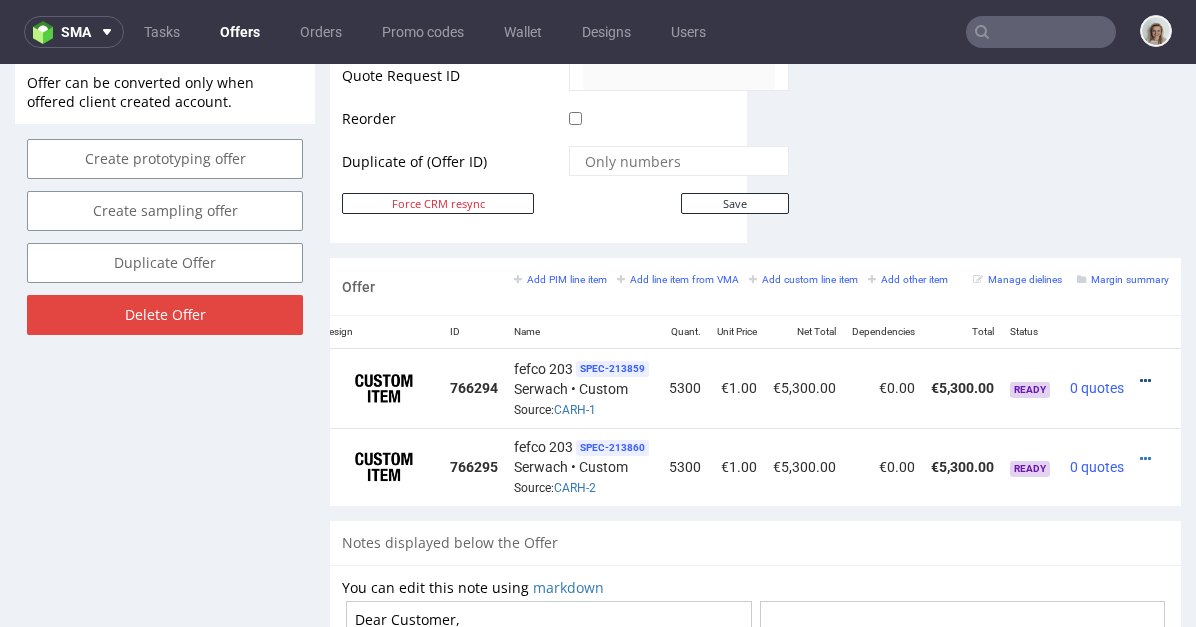 click at bounding box center [1145, 381] 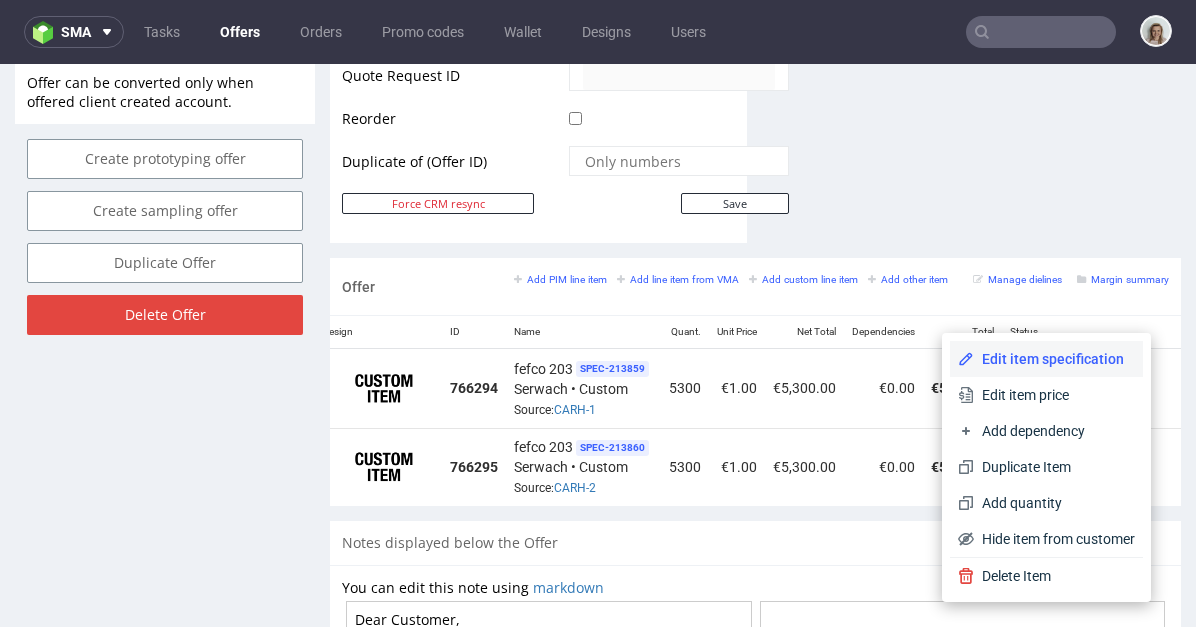 click on "Edit item specification" at bounding box center [1054, 359] 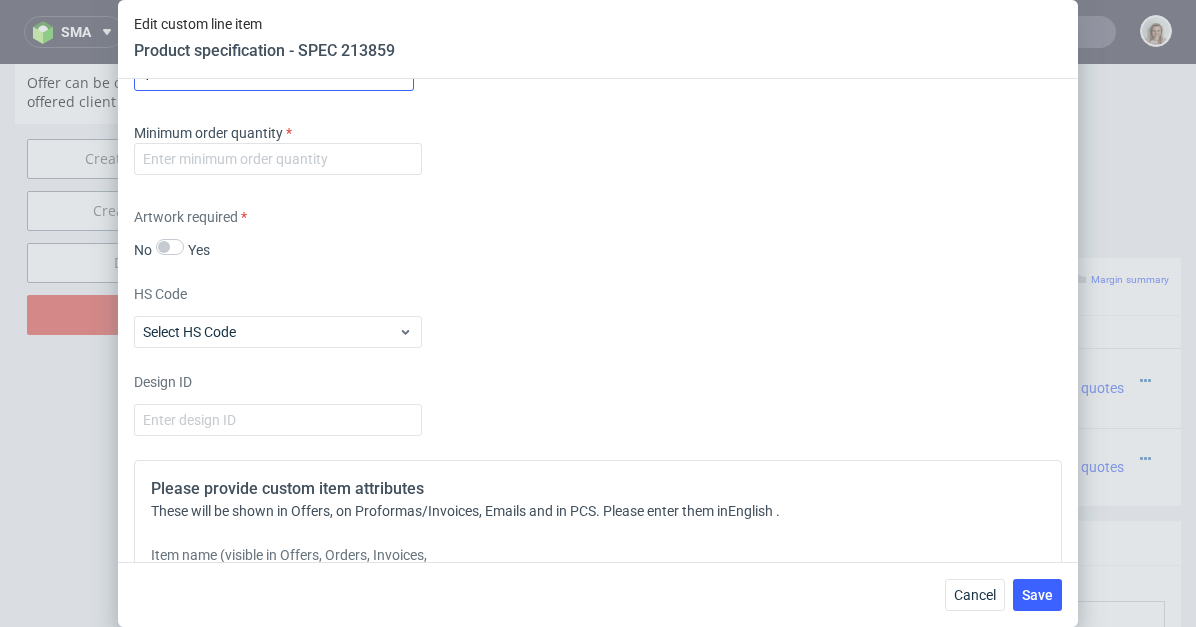 scroll, scrollTop: 2267, scrollLeft: 0, axis: vertical 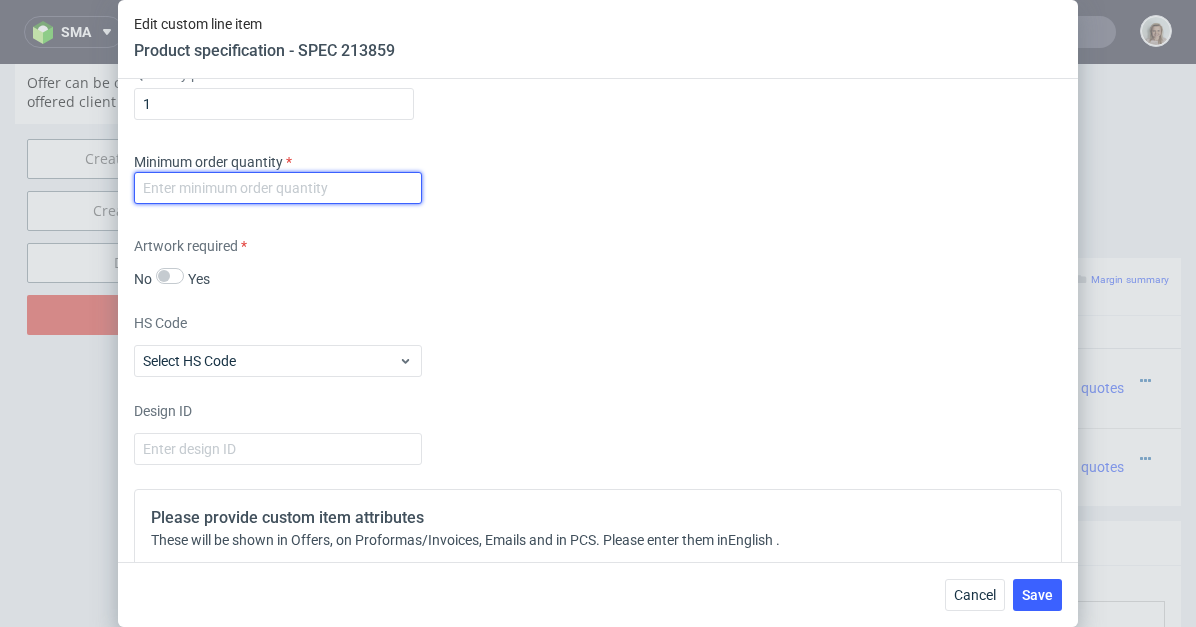 click at bounding box center [278, 188] 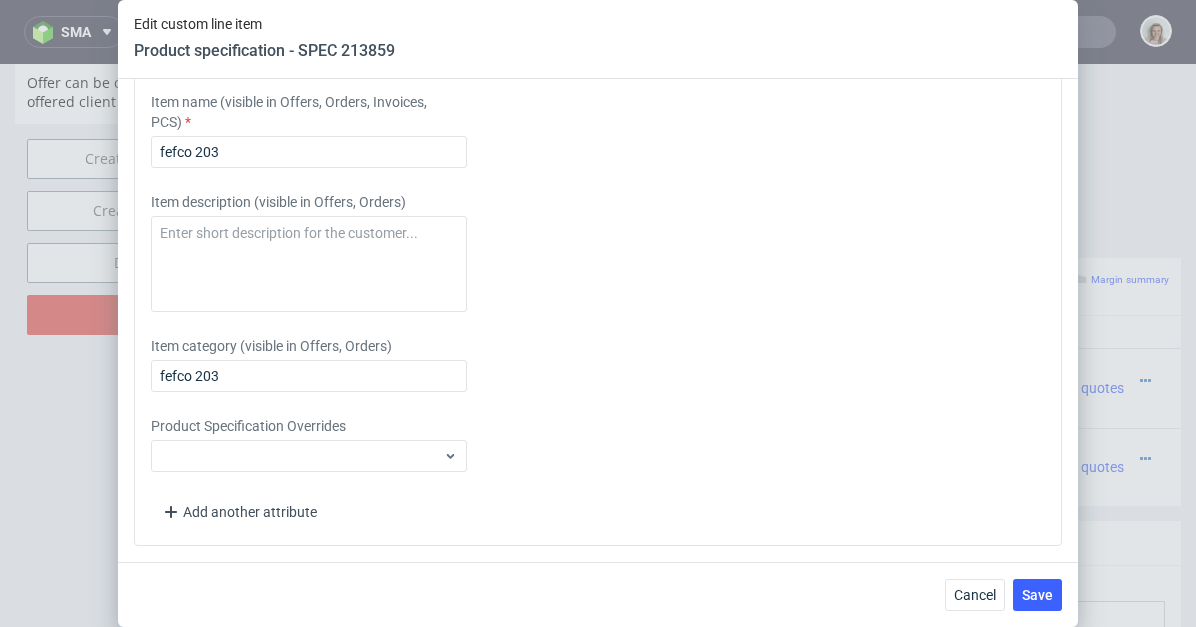 scroll, scrollTop: 2790, scrollLeft: 0, axis: vertical 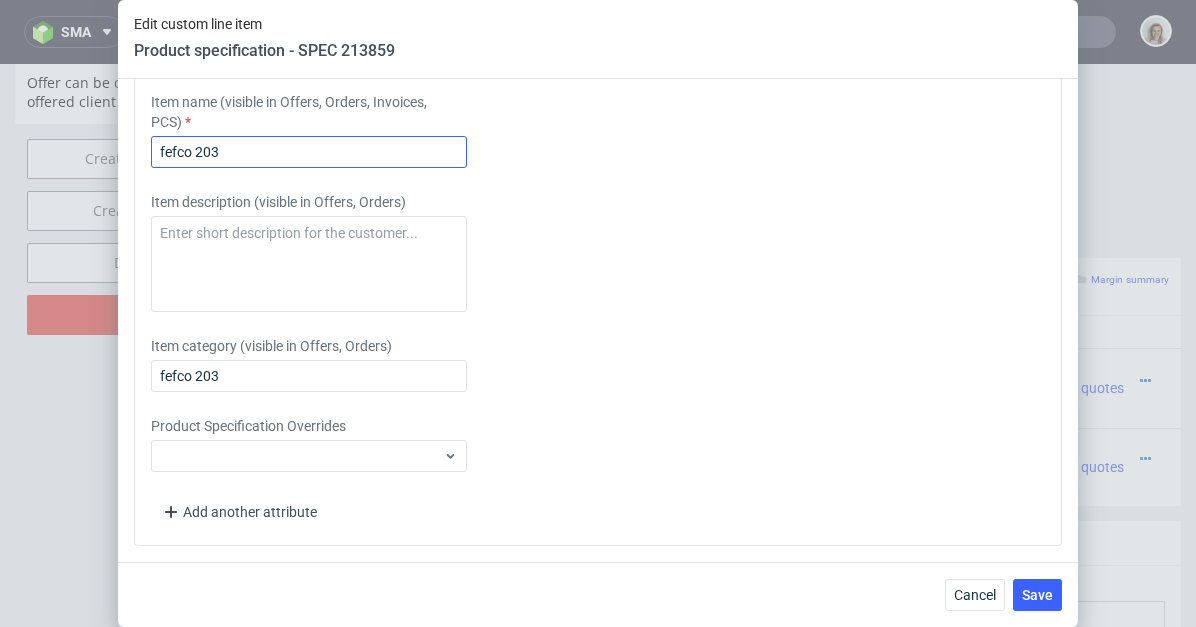 type on "-2" 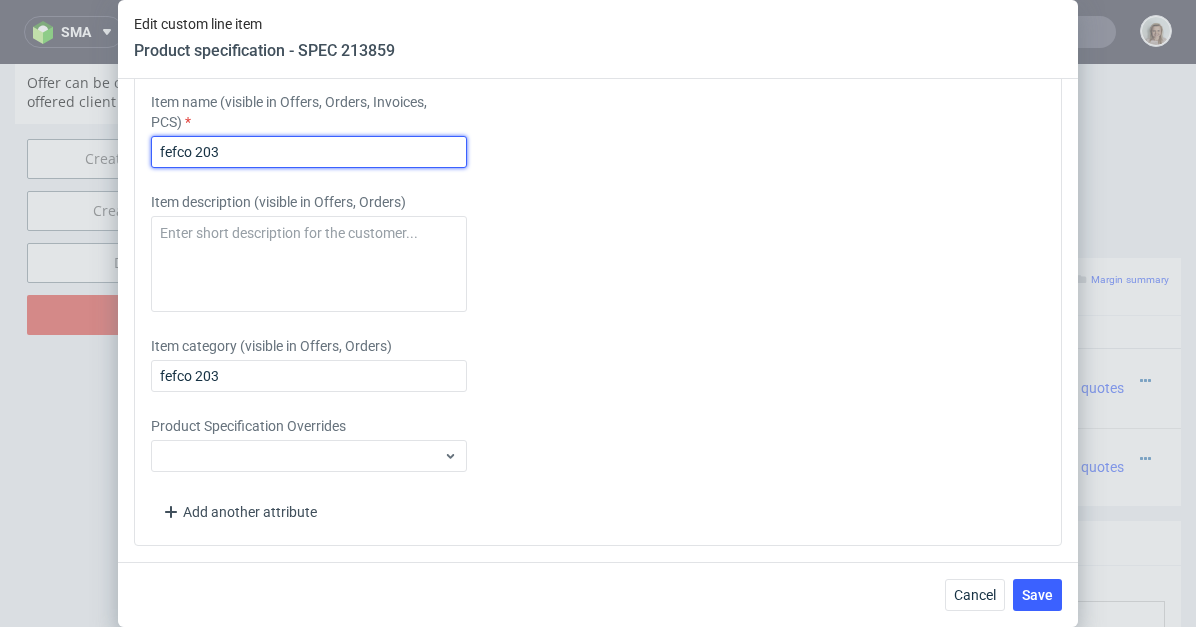 click on "fefco 203" at bounding box center (309, 152) 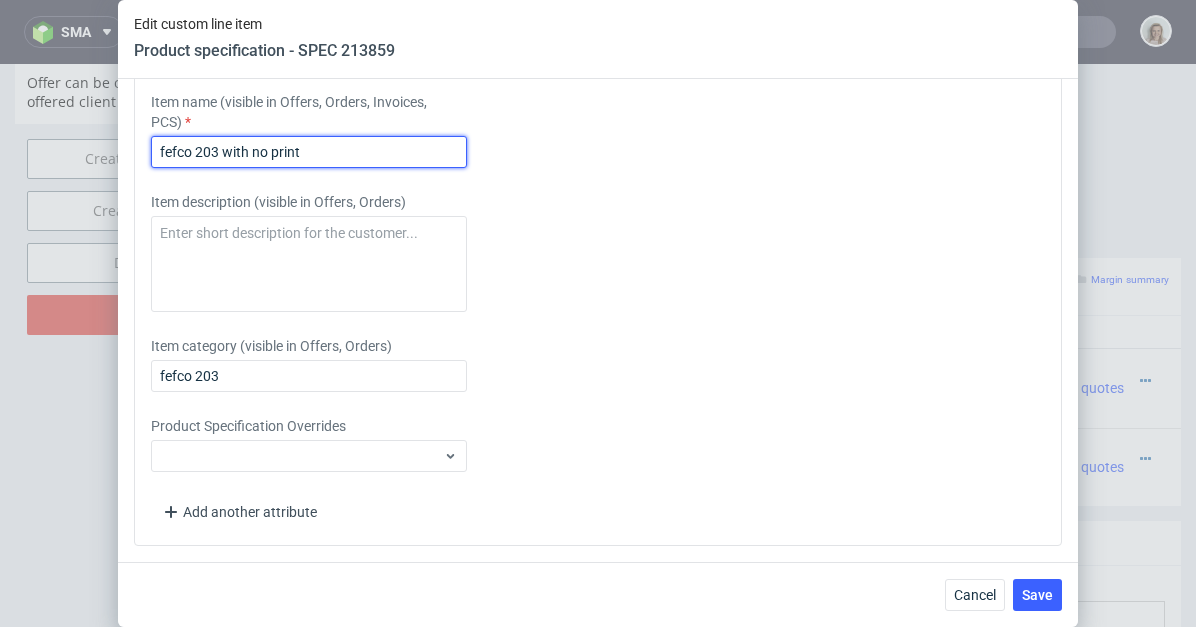 drag, startPoint x: 339, startPoint y: 217, endPoint x: 135, endPoint y: 216, distance: 204.00246 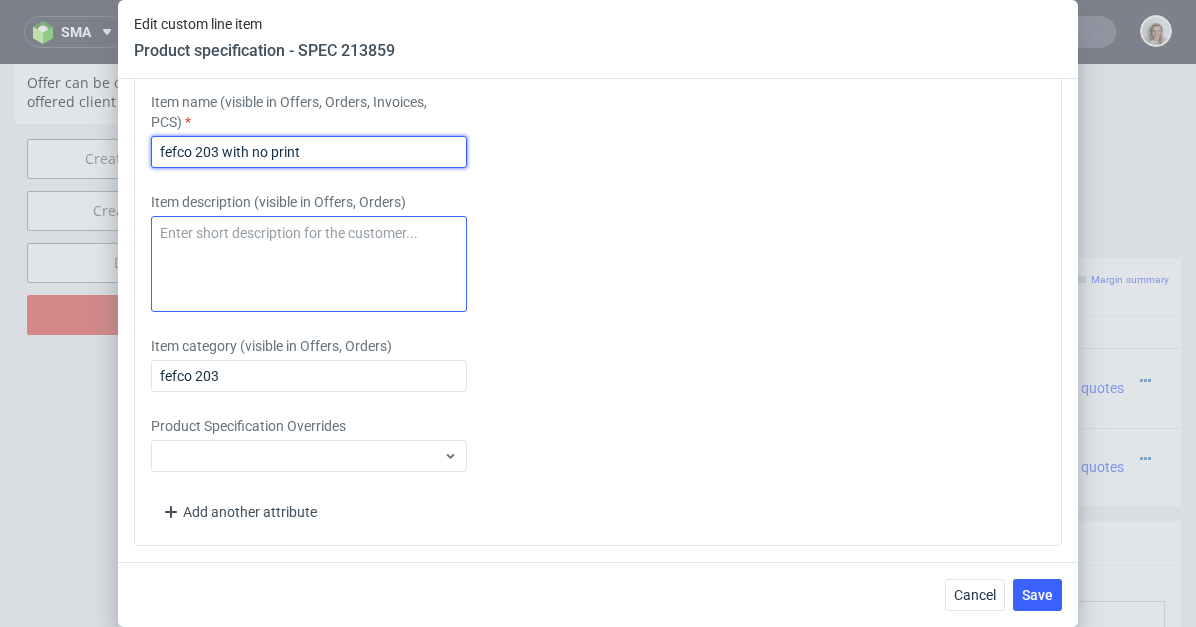 type on "fefco 203 with no print" 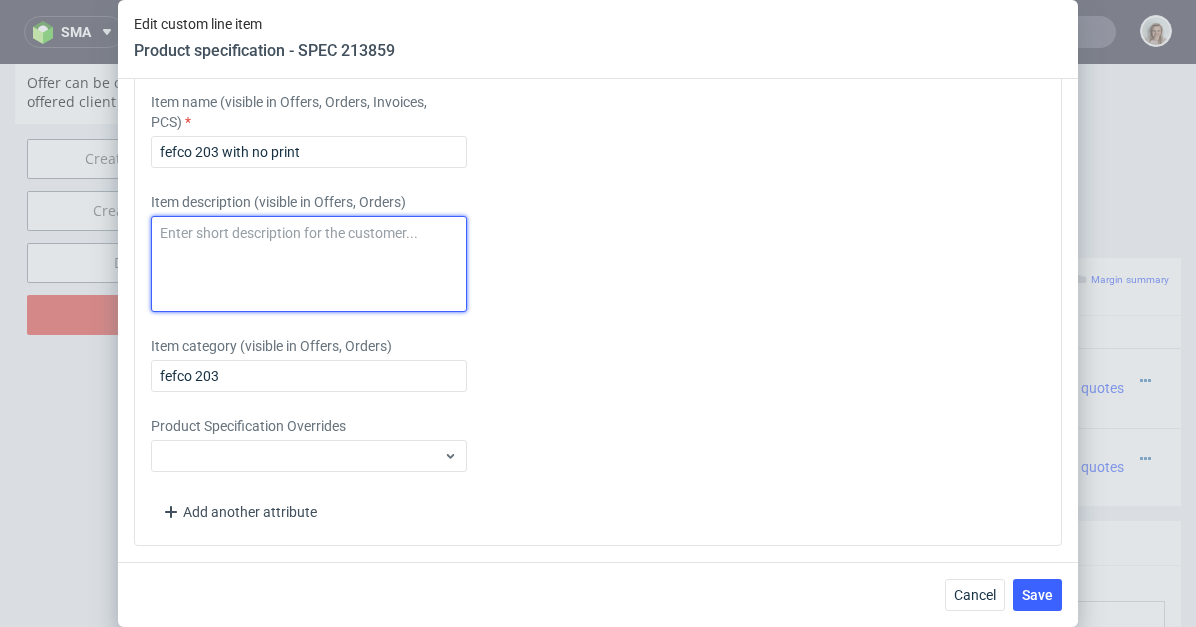 click at bounding box center [309, 264] 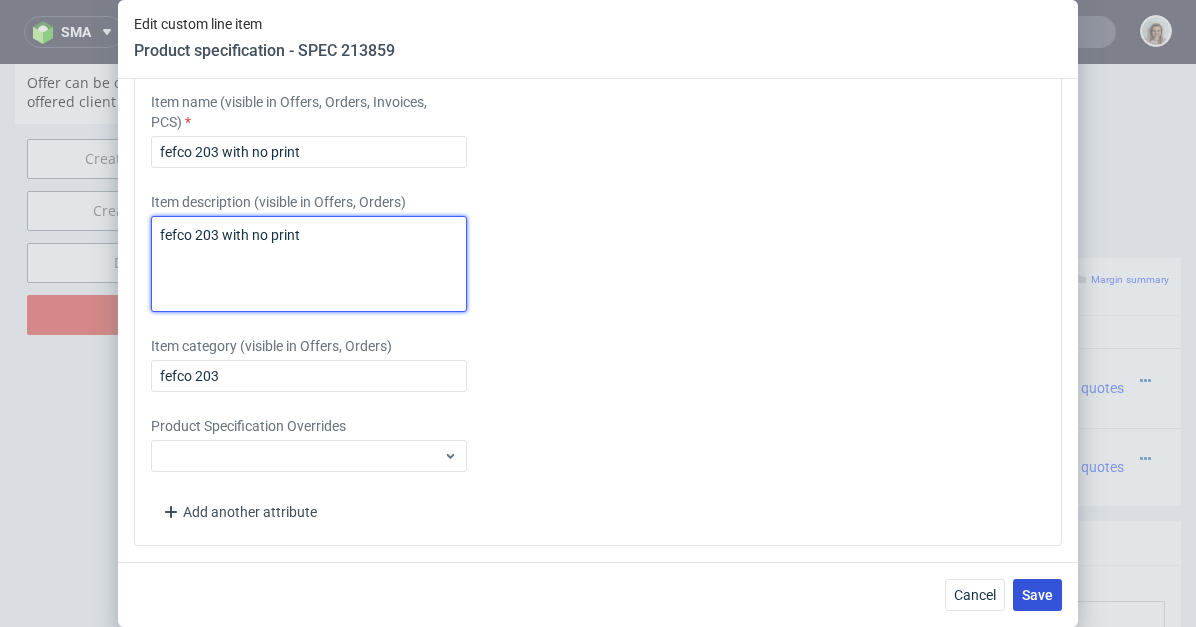 type on "fefco 203 with no print" 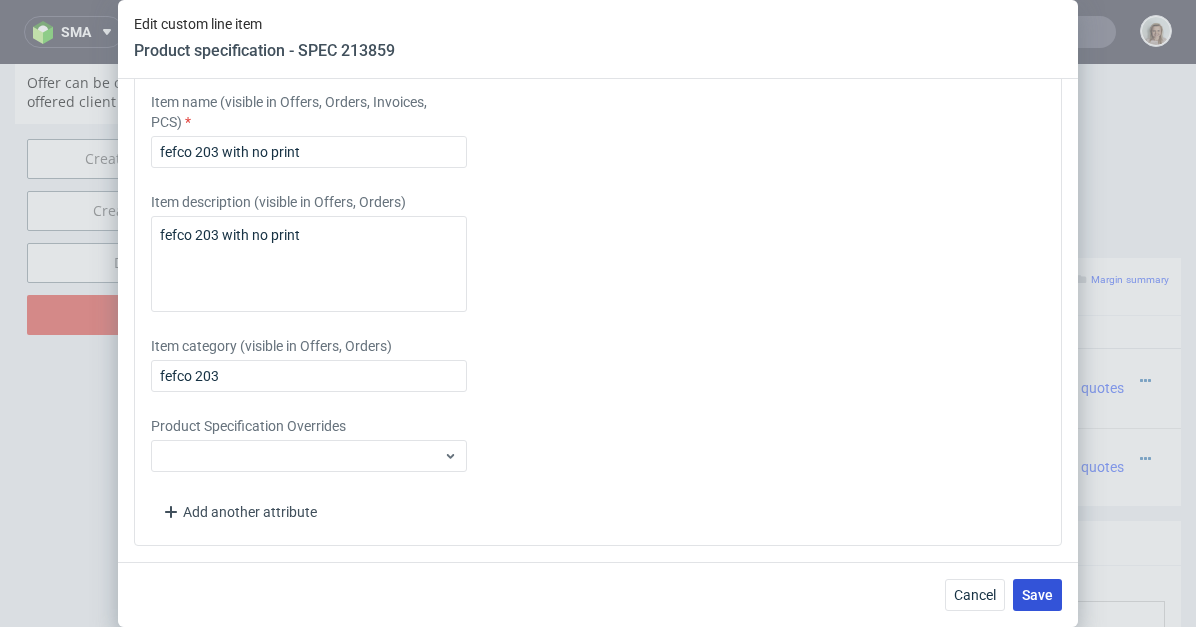 click on "Save" at bounding box center [1037, 595] 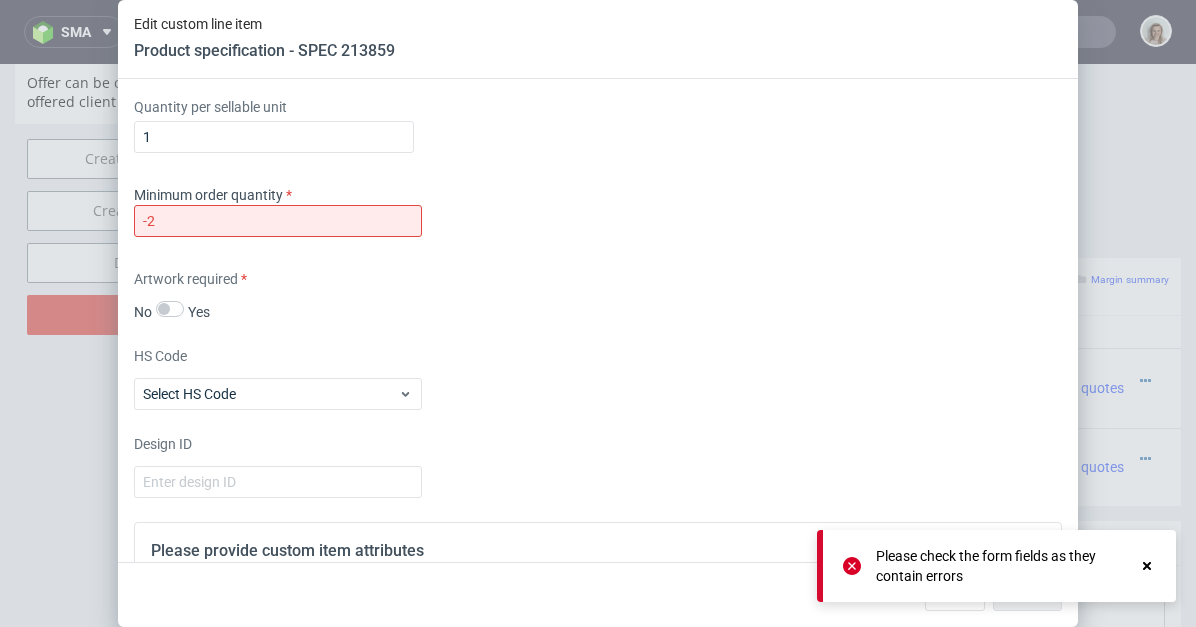 scroll, scrollTop: 2060, scrollLeft: 0, axis: vertical 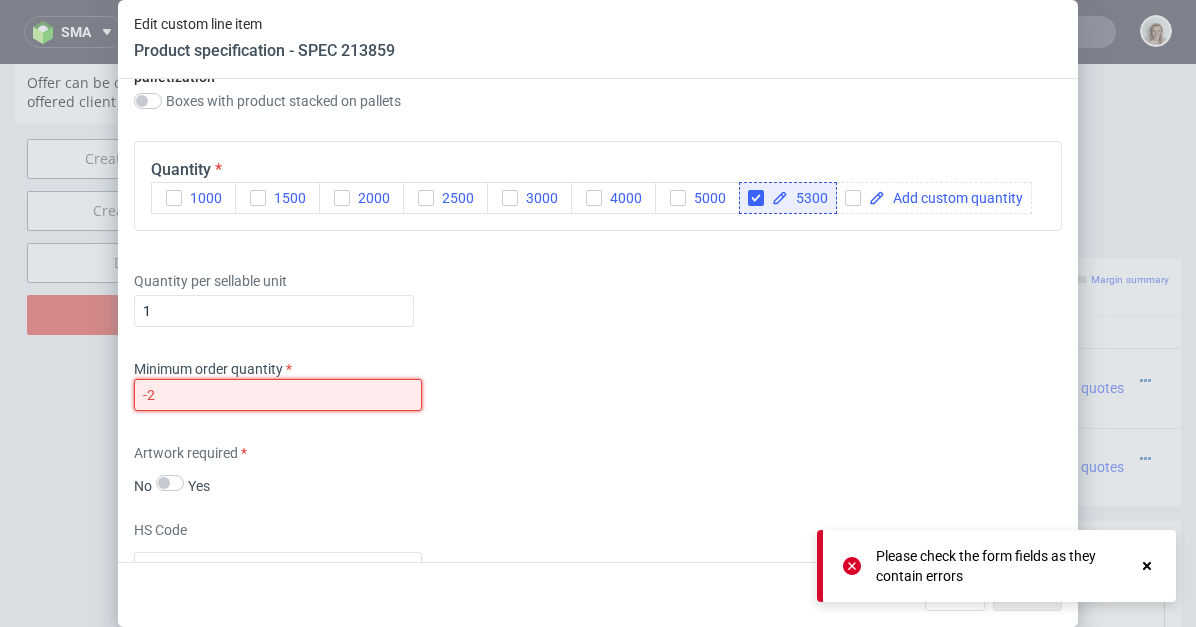 drag, startPoint x: 156, startPoint y: 504, endPoint x: 124, endPoint y: 501, distance: 32.140316 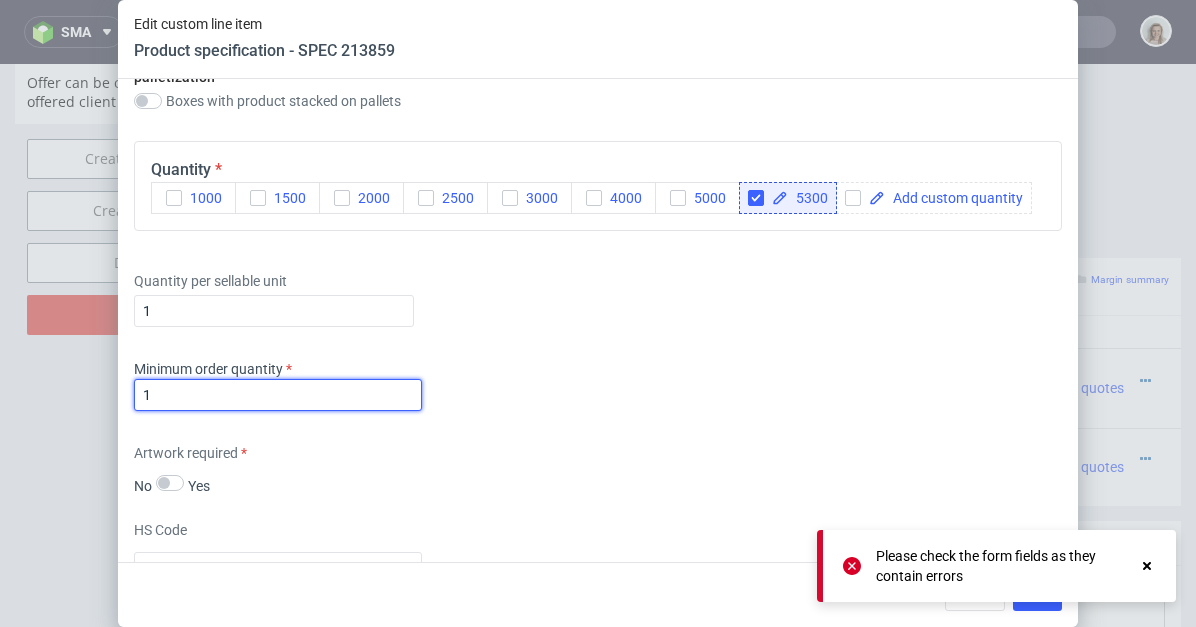 type on "1" 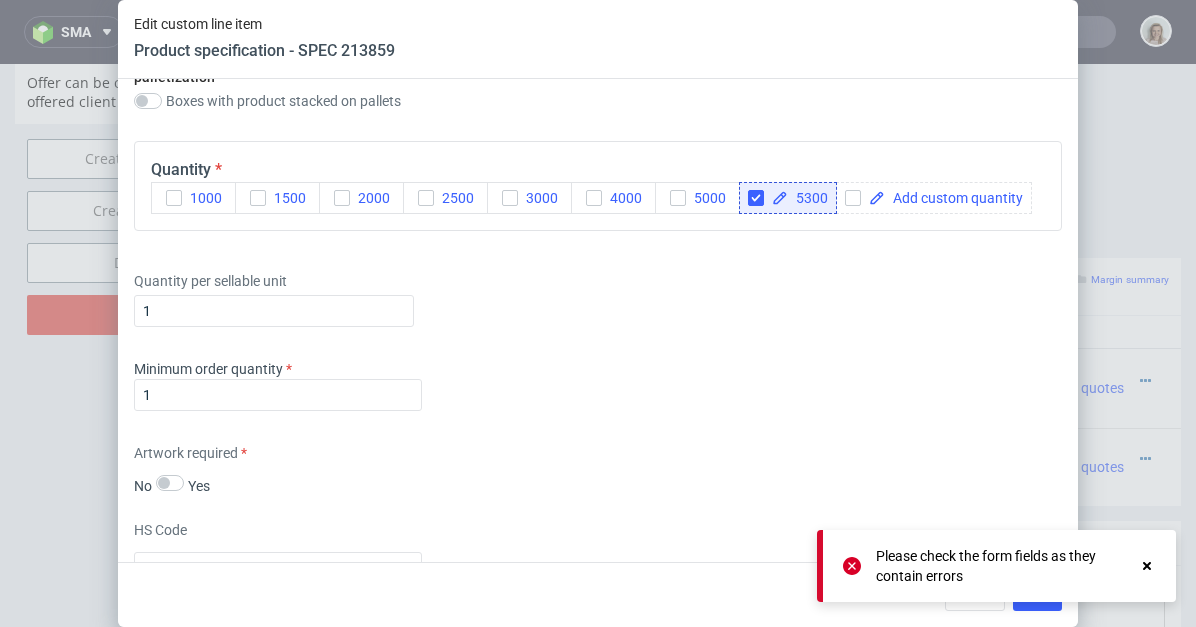 click 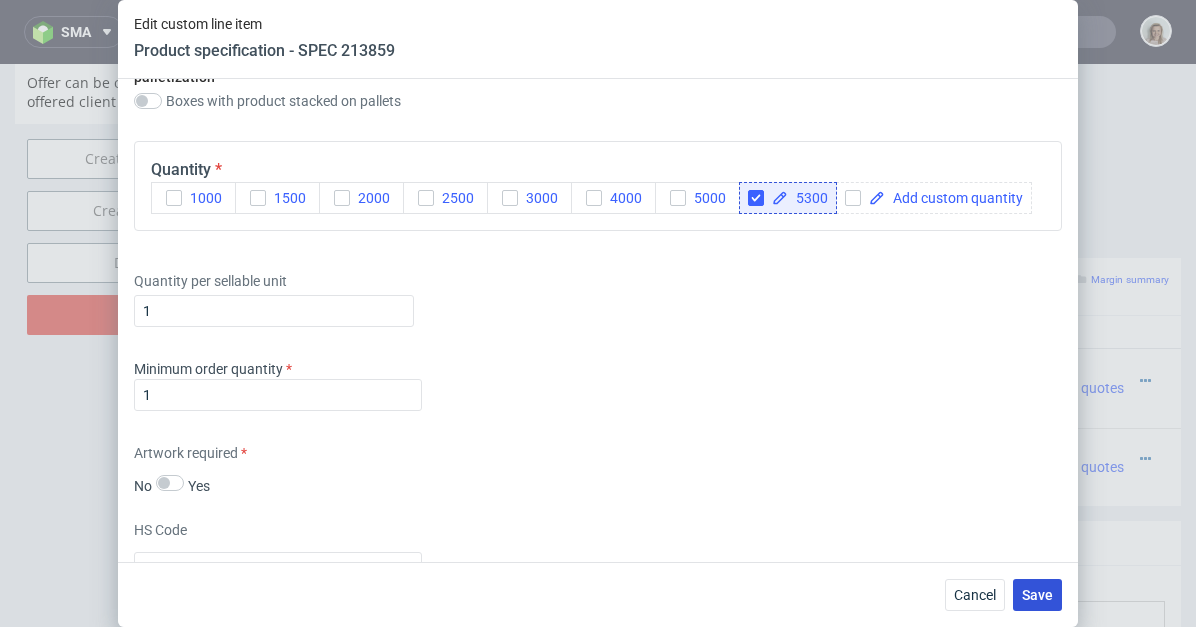 click on "Save" at bounding box center [1037, 595] 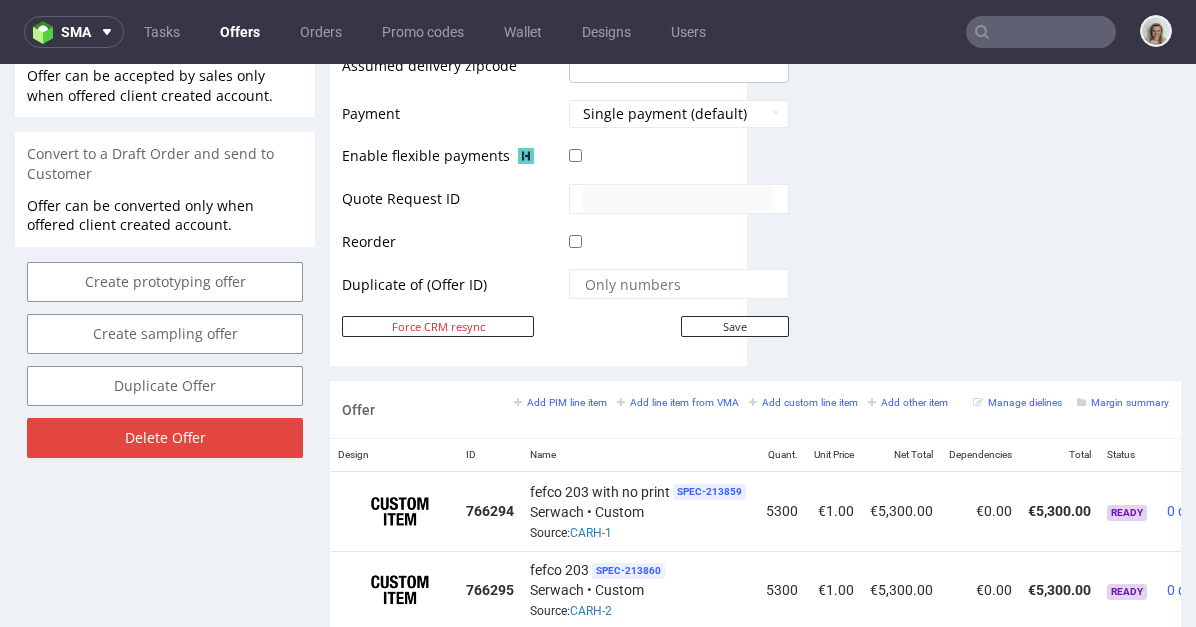 scroll, scrollTop: 1233, scrollLeft: 0, axis: vertical 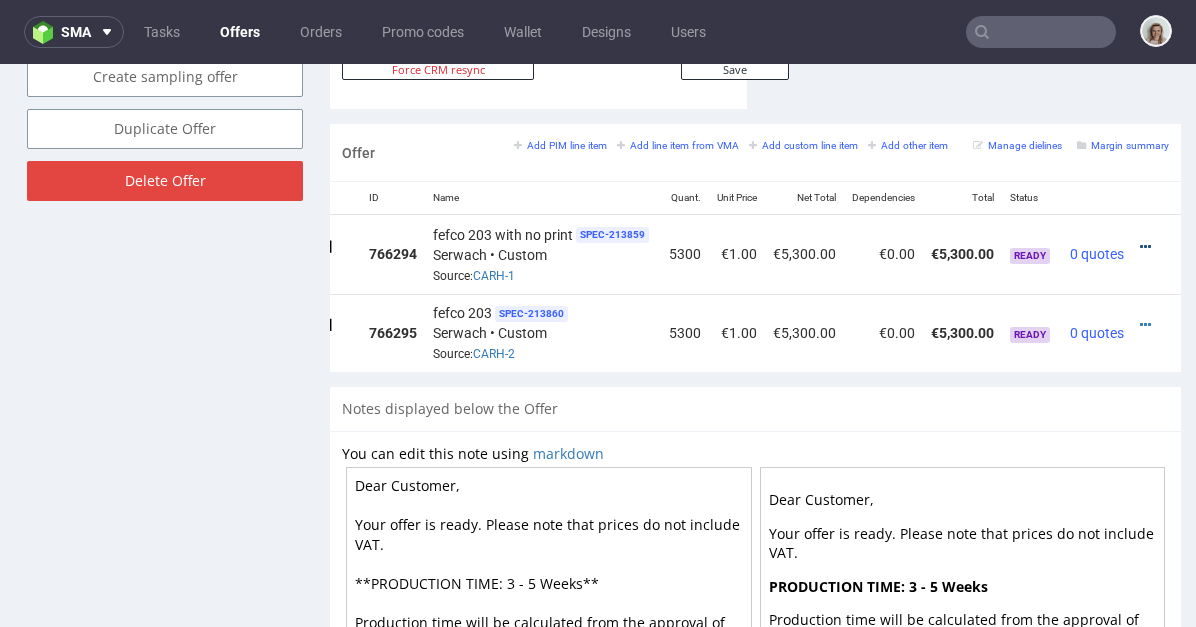 click at bounding box center [1145, 247] 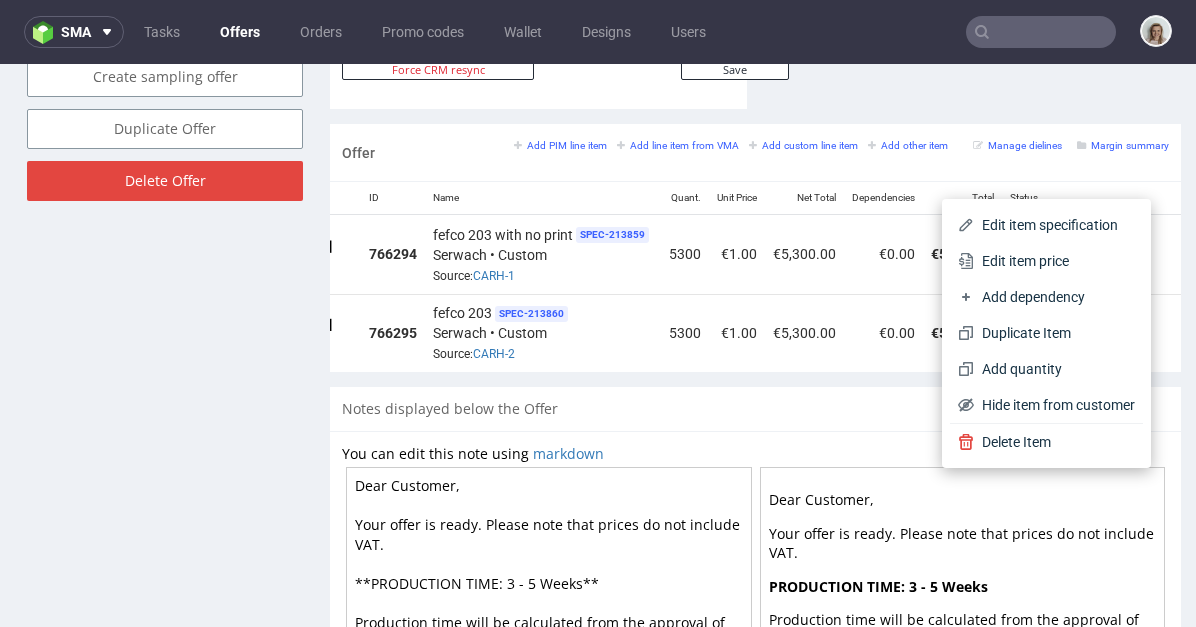 drag, startPoint x: 1064, startPoint y: 255, endPoint x: 1053, endPoint y: 244, distance: 15.556349 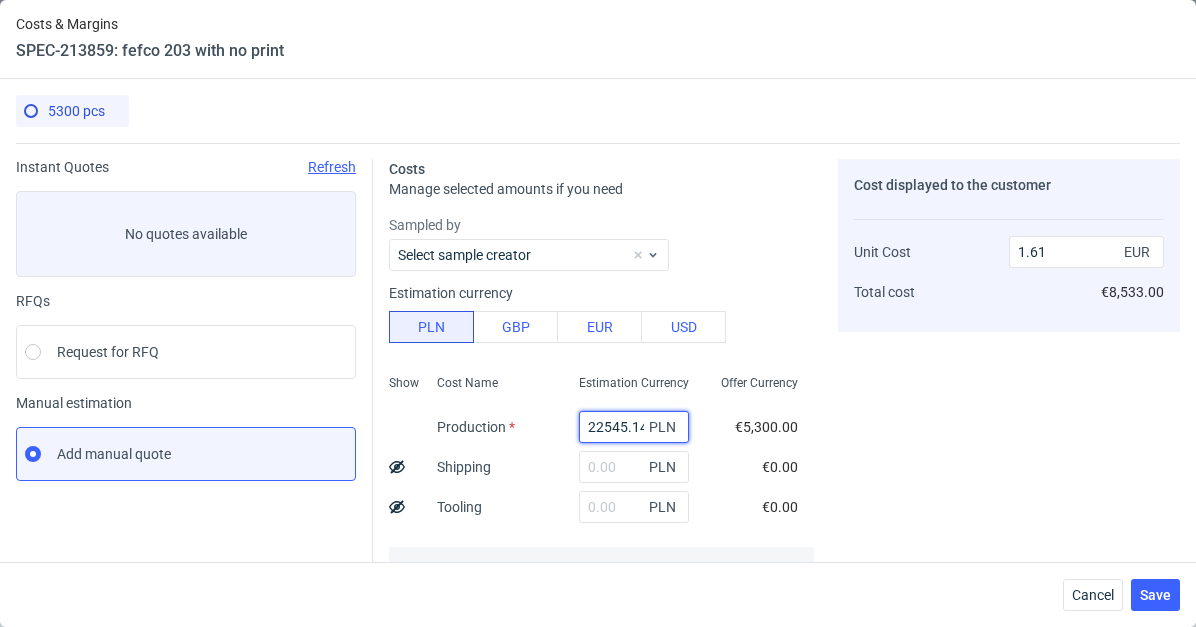 scroll, scrollTop: 0, scrollLeft: 5, axis: horizontal 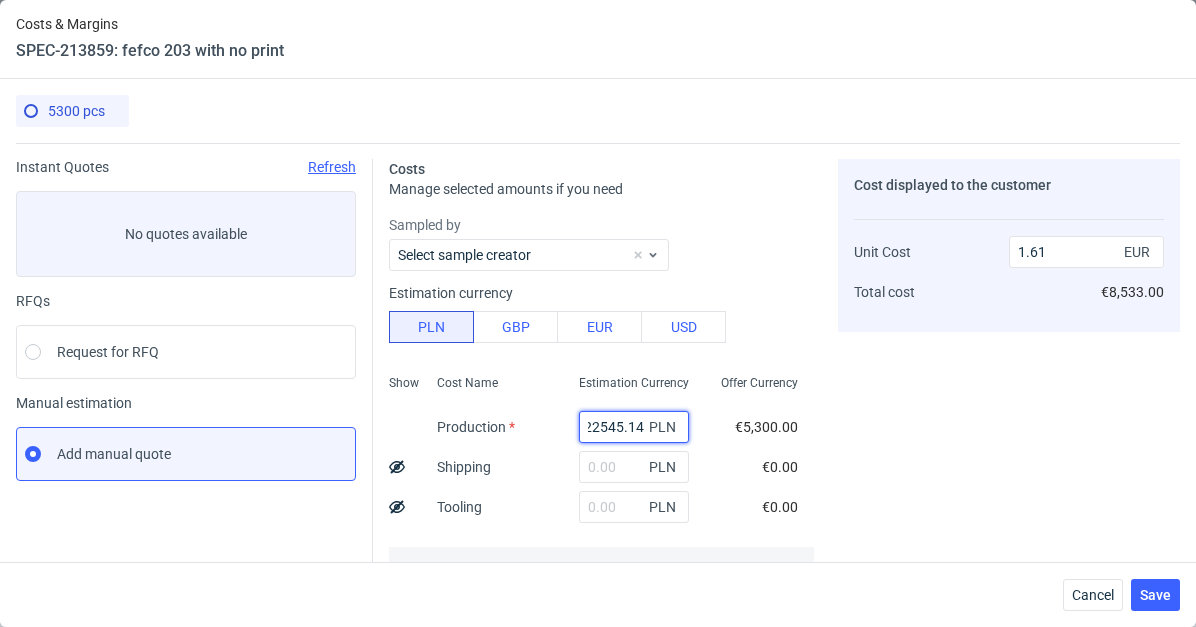 drag, startPoint x: 559, startPoint y: 424, endPoint x: 626, endPoint y: 423, distance: 67.00746 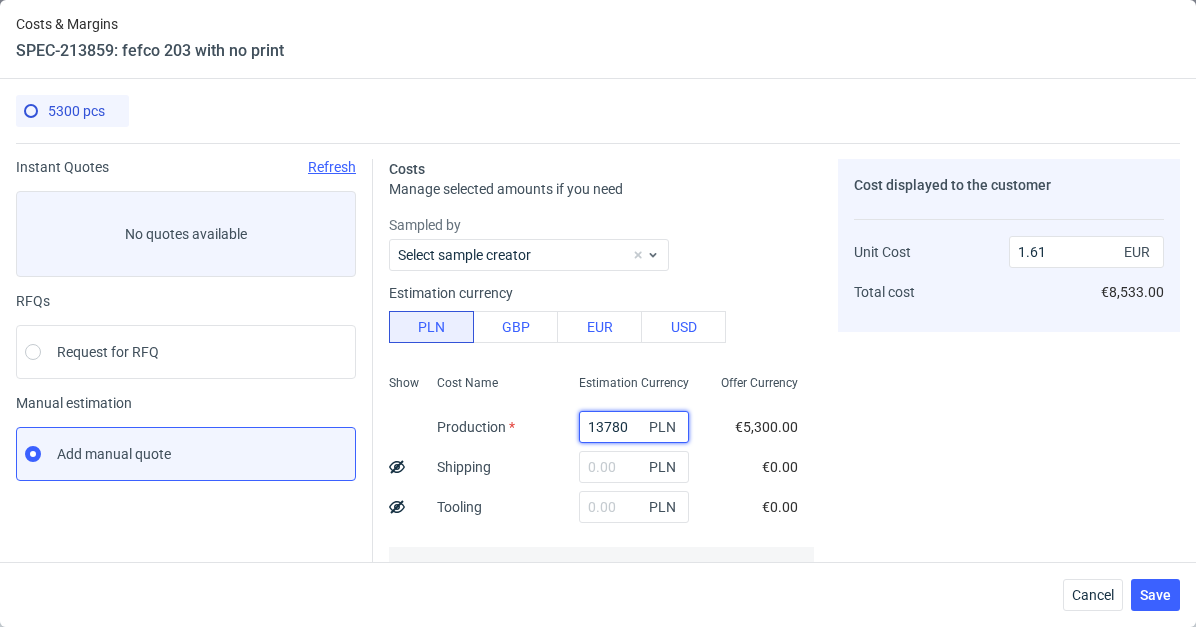 scroll, scrollTop: 0, scrollLeft: 0, axis: both 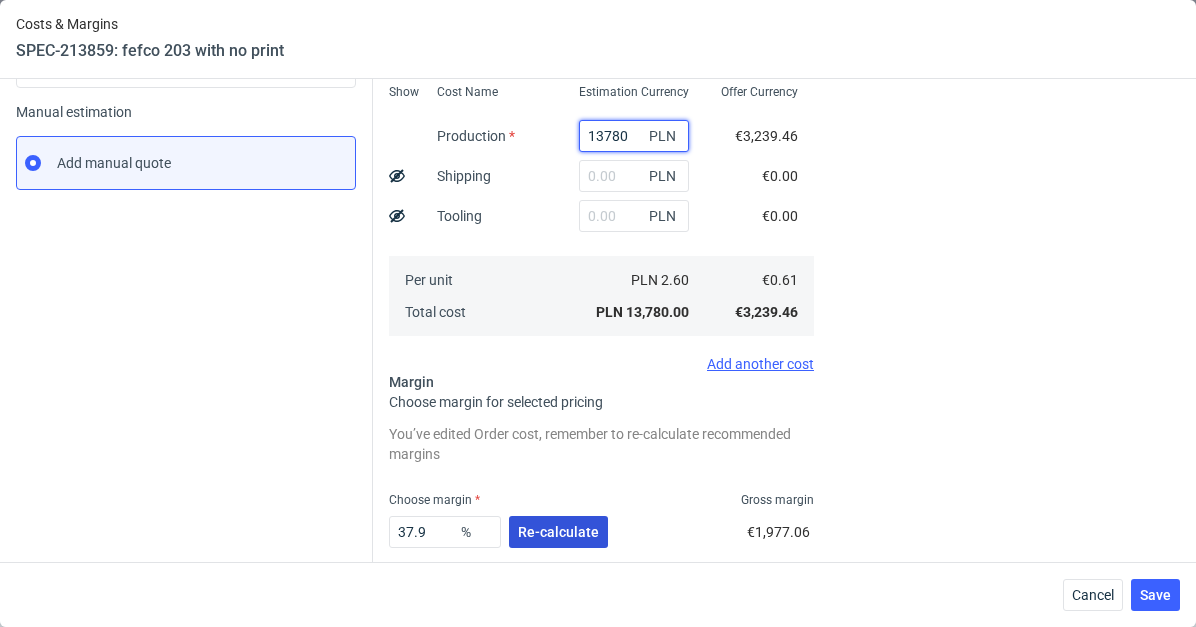 type on "13780" 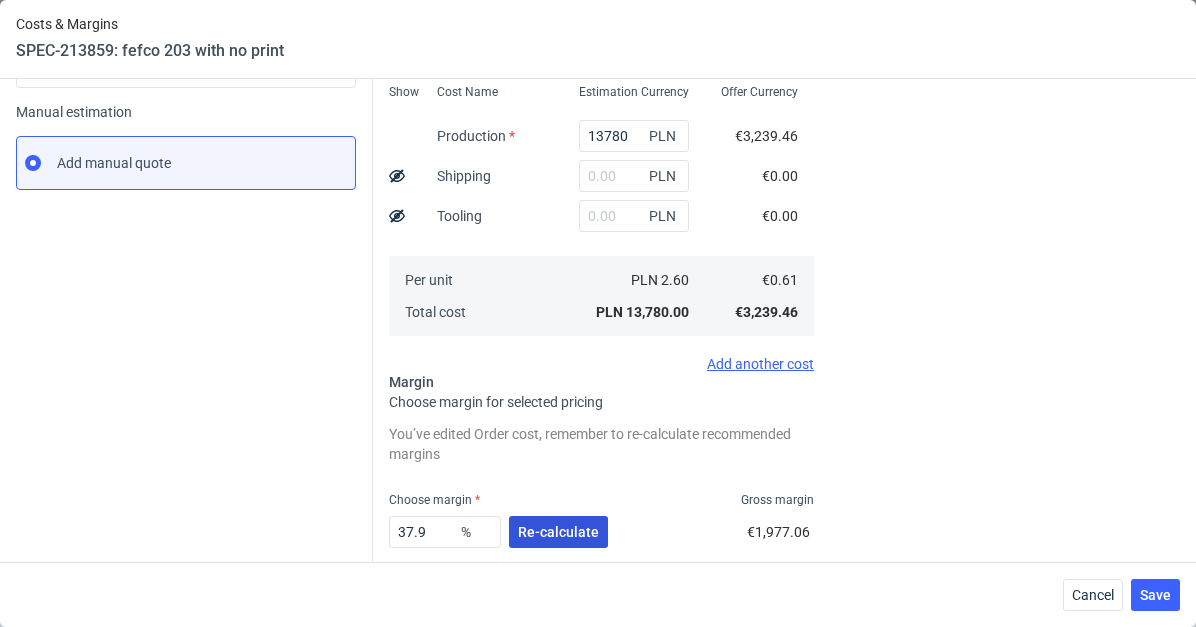 click on "Re-calculate" at bounding box center [558, 532] 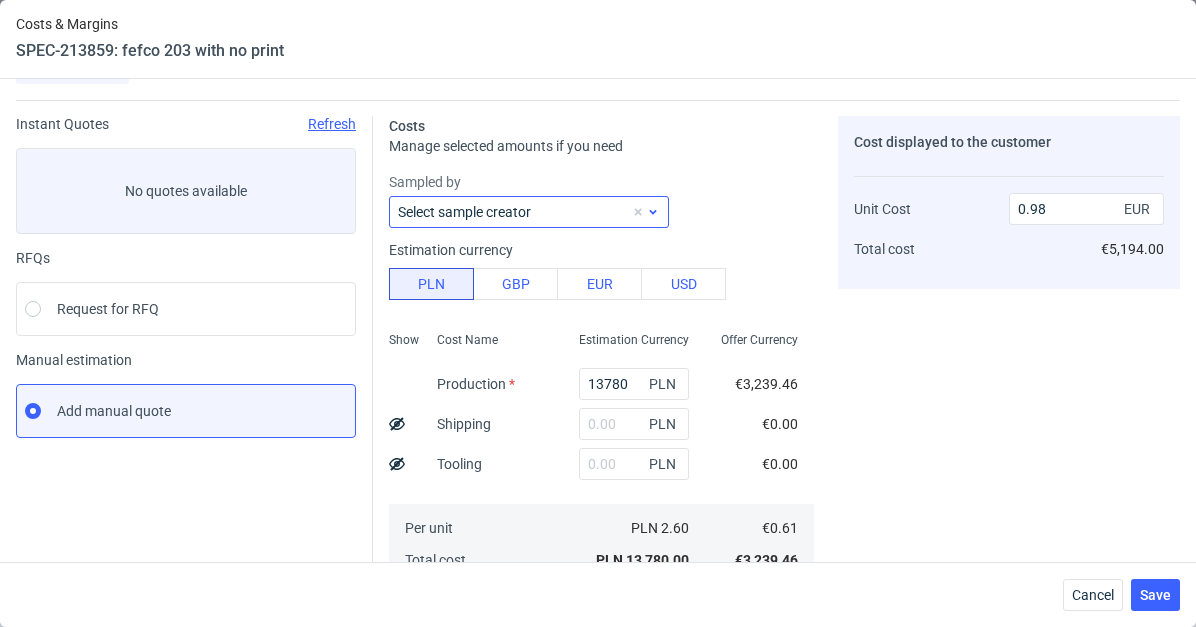 scroll, scrollTop: 0, scrollLeft: 0, axis: both 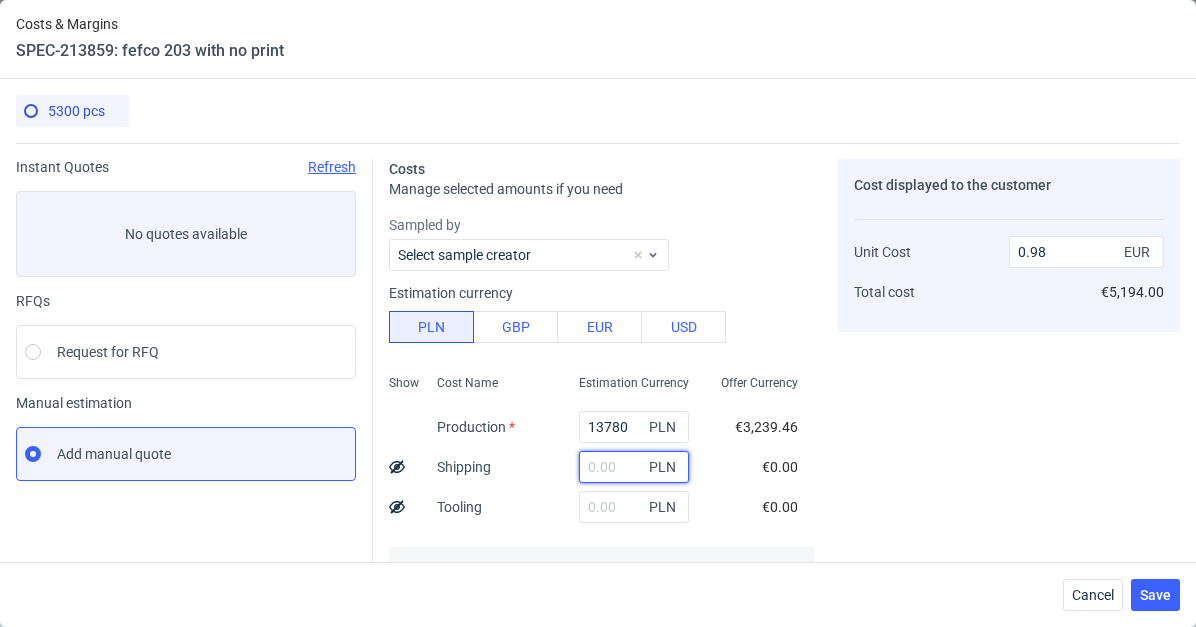 click at bounding box center [634, 467] 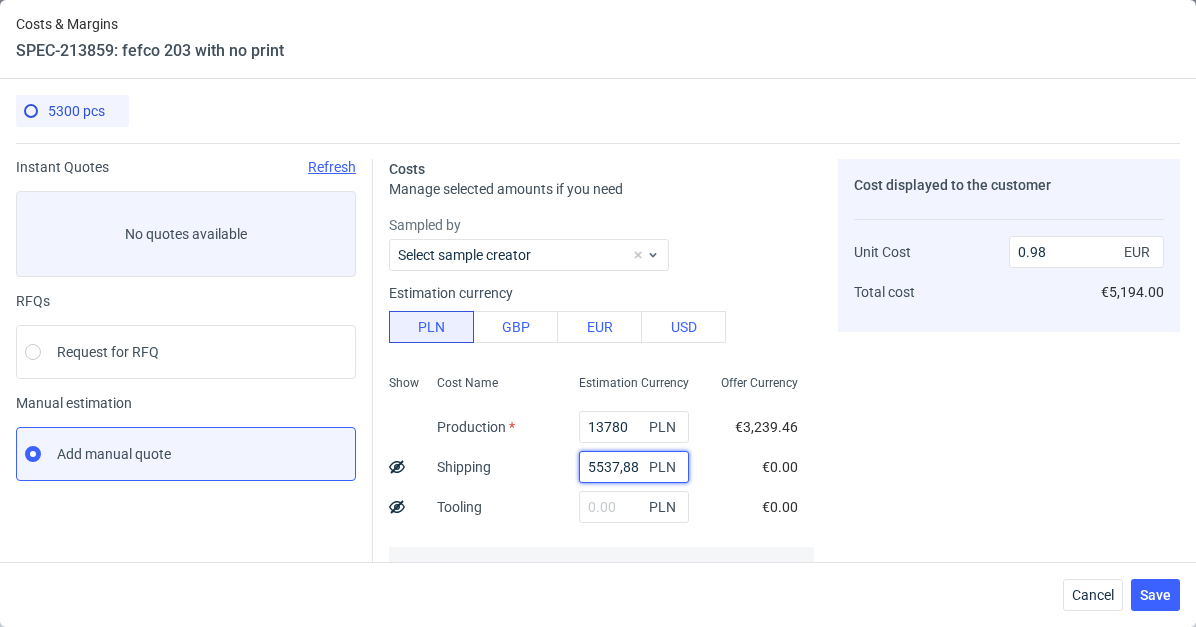 type on "5537.88" 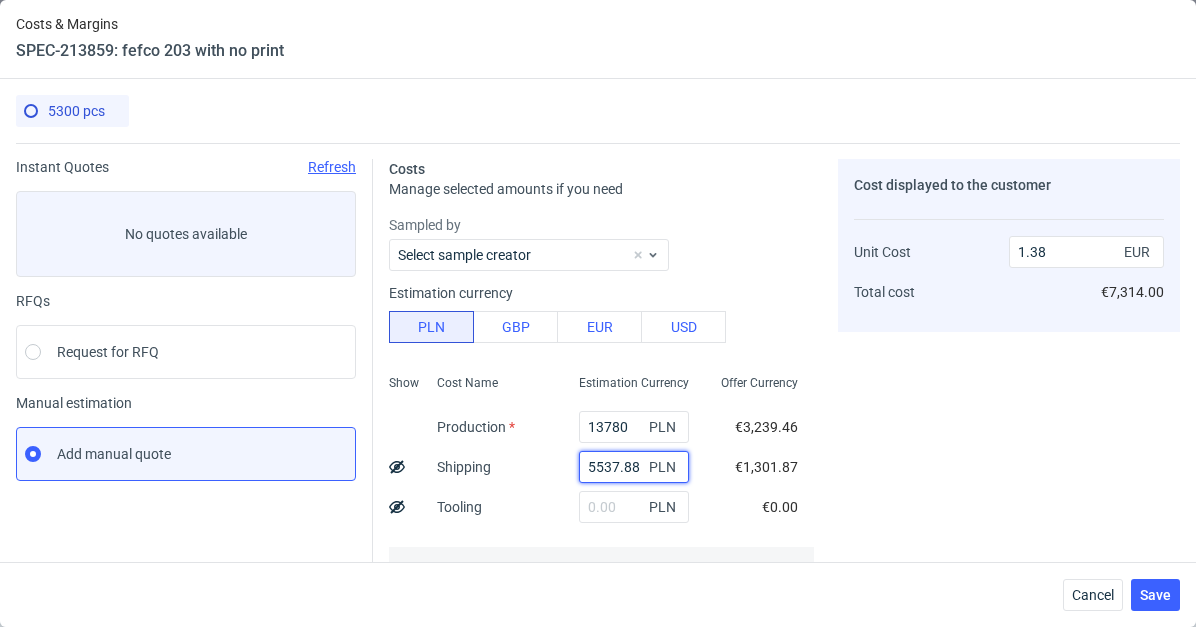 scroll, scrollTop: 357, scrollLeft: 0, axis: vertical 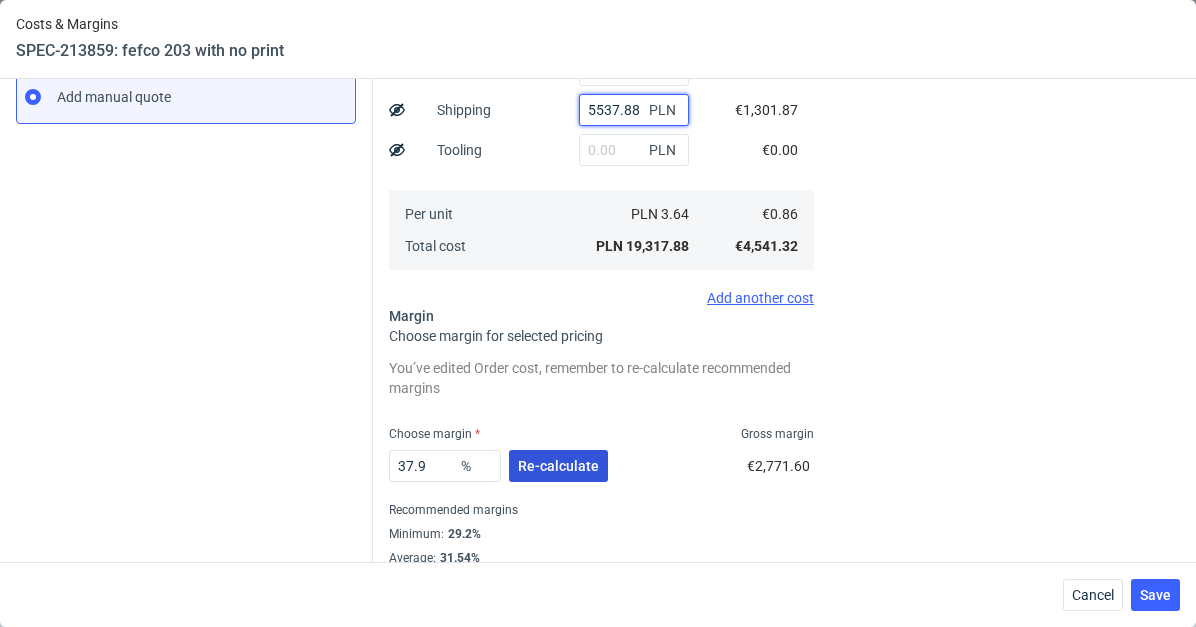 type on "5537.88" 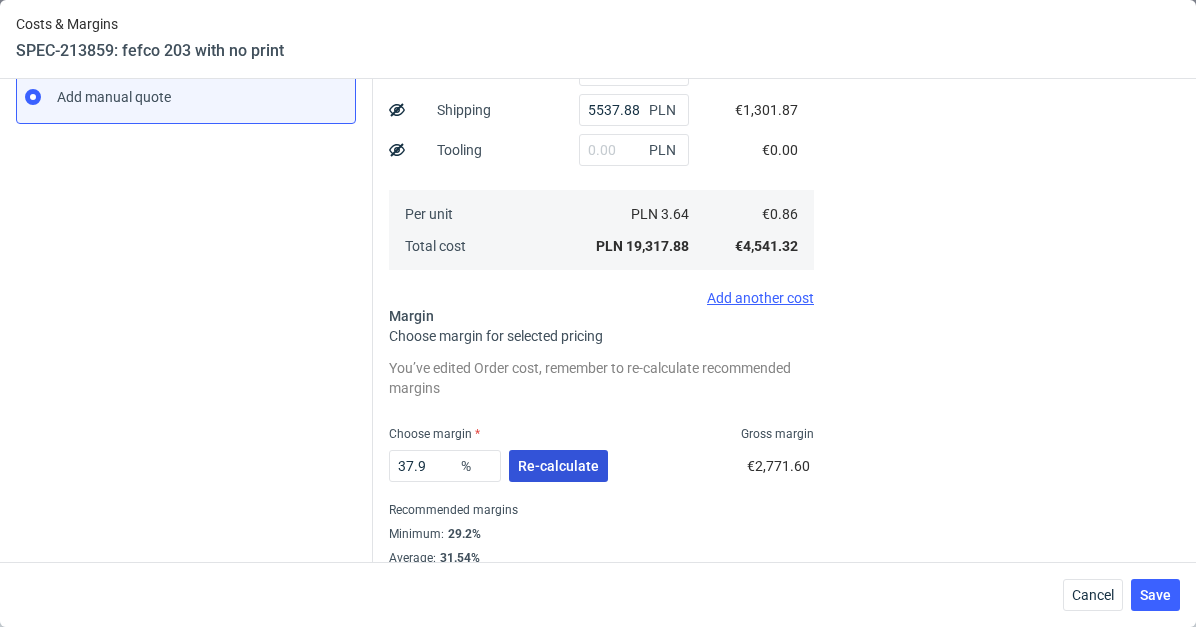 click on "Re-calculate" at bounding box center (558, 466) 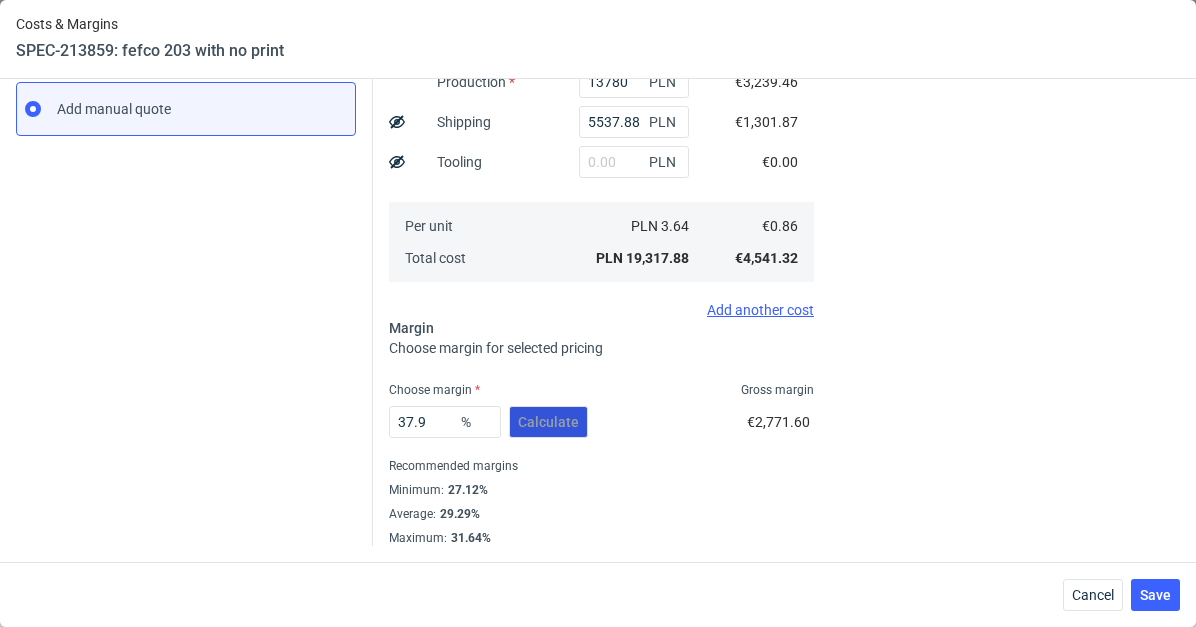 scroll, scrollTop: 345, scrollLeft: 0, axis: vertical 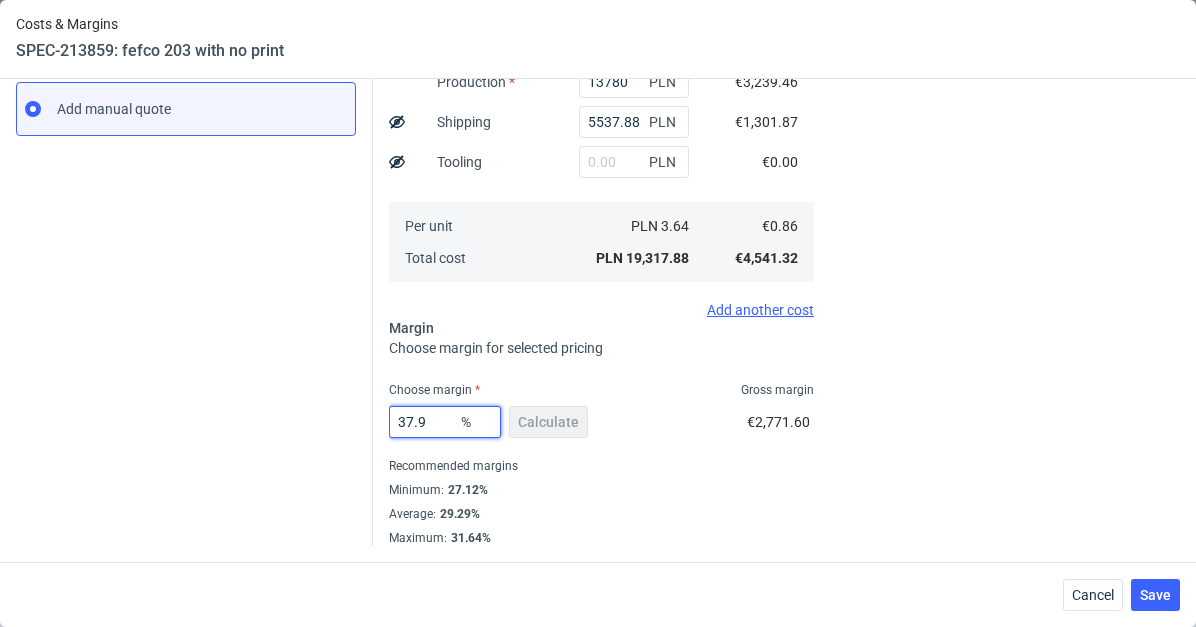drag, startPoint x: 424, startPoint y: 415, endPoint x: 393, endPoint y: 418, distance: 31.144823 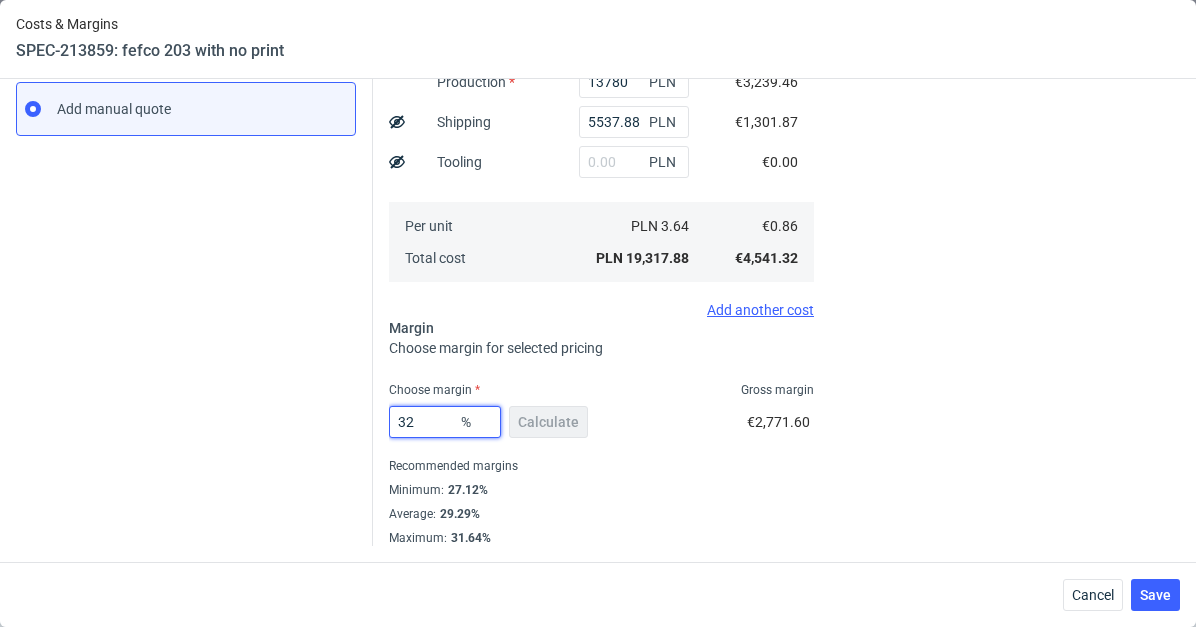 type on "1.26" 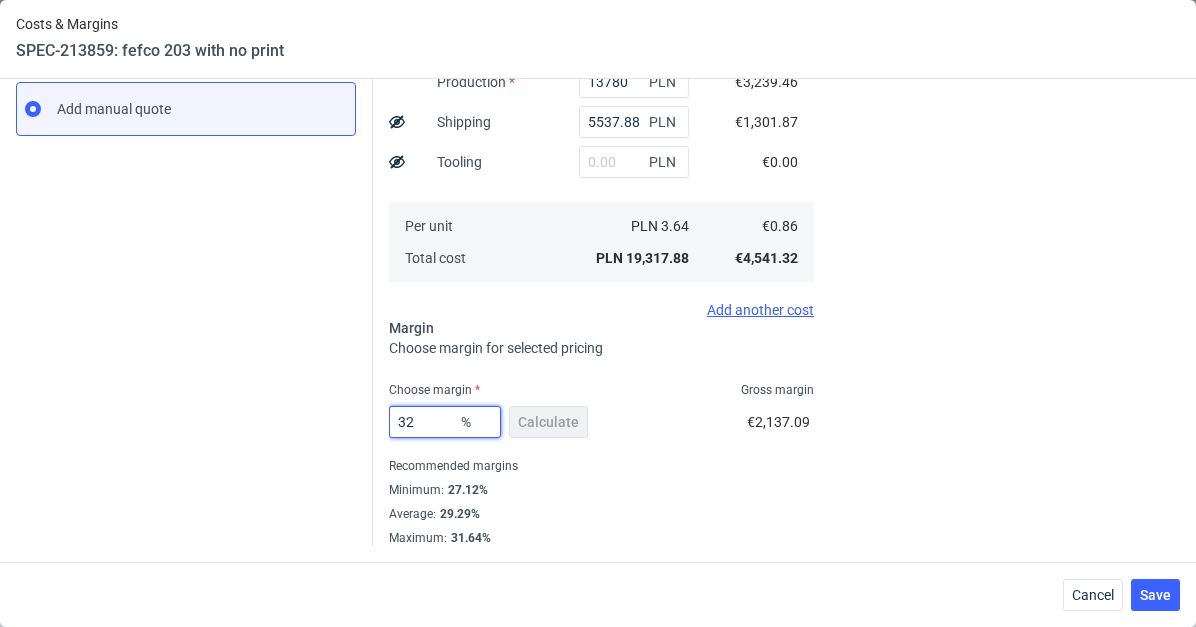 type on "32" 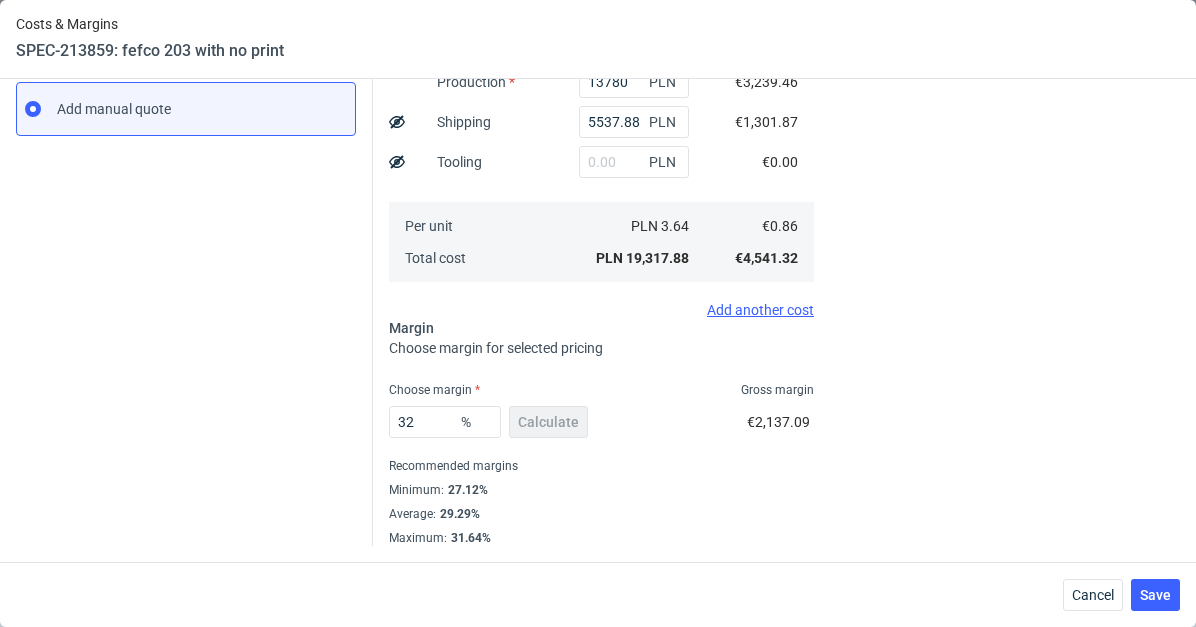click on "32 % Calculate €2,137.09" at bounding box center [601, 426] 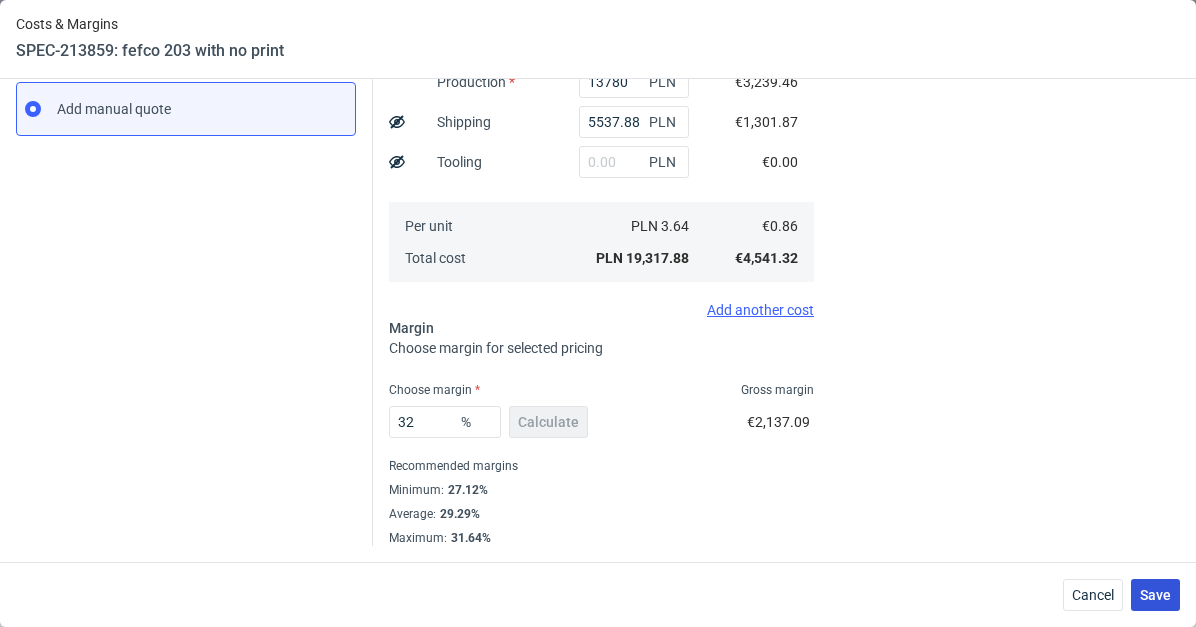 click on "Save" at bounding box center [1155, 595] 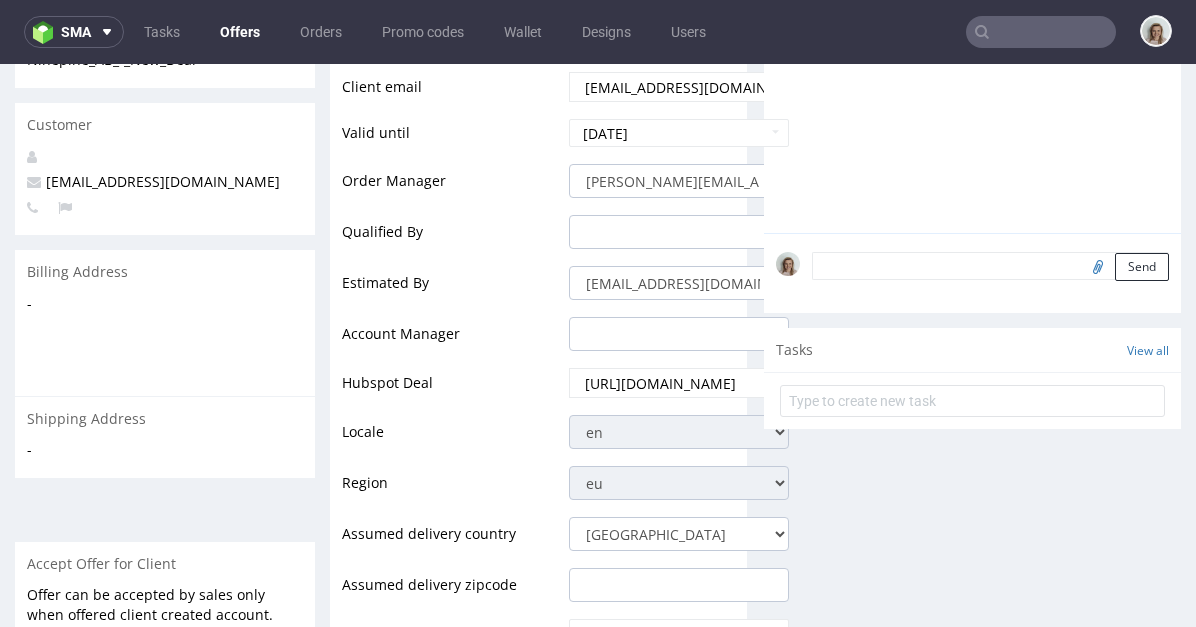 scroll, scrollTop: 1117, scrollLeft: 0, axis: vertical 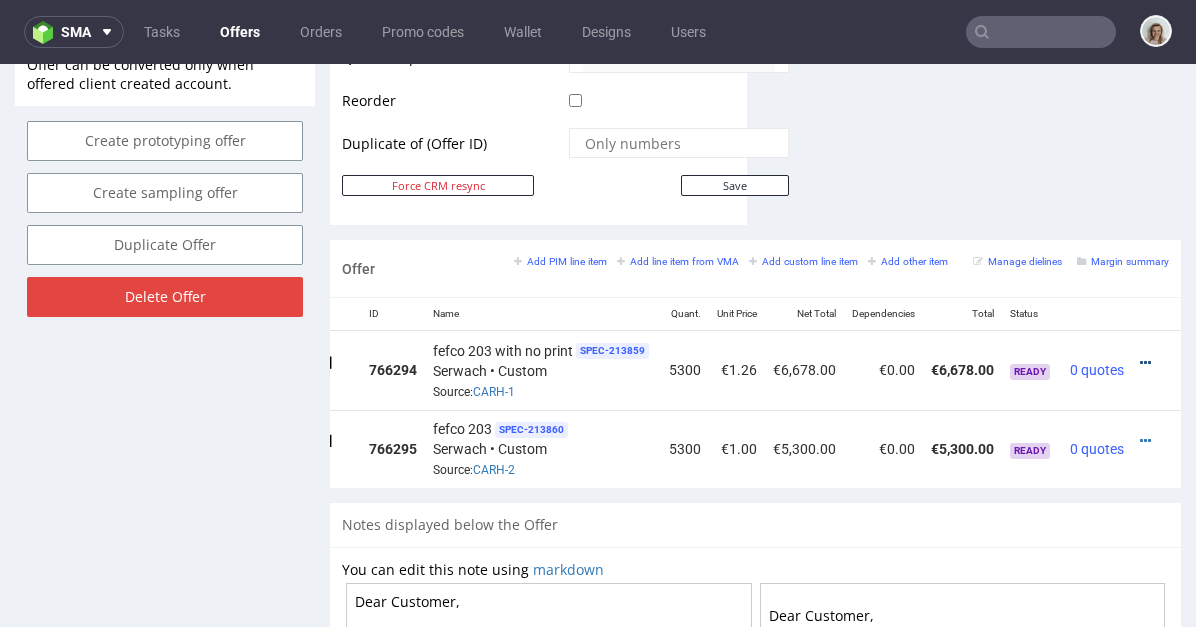 click at bounding box center [1145, 363] 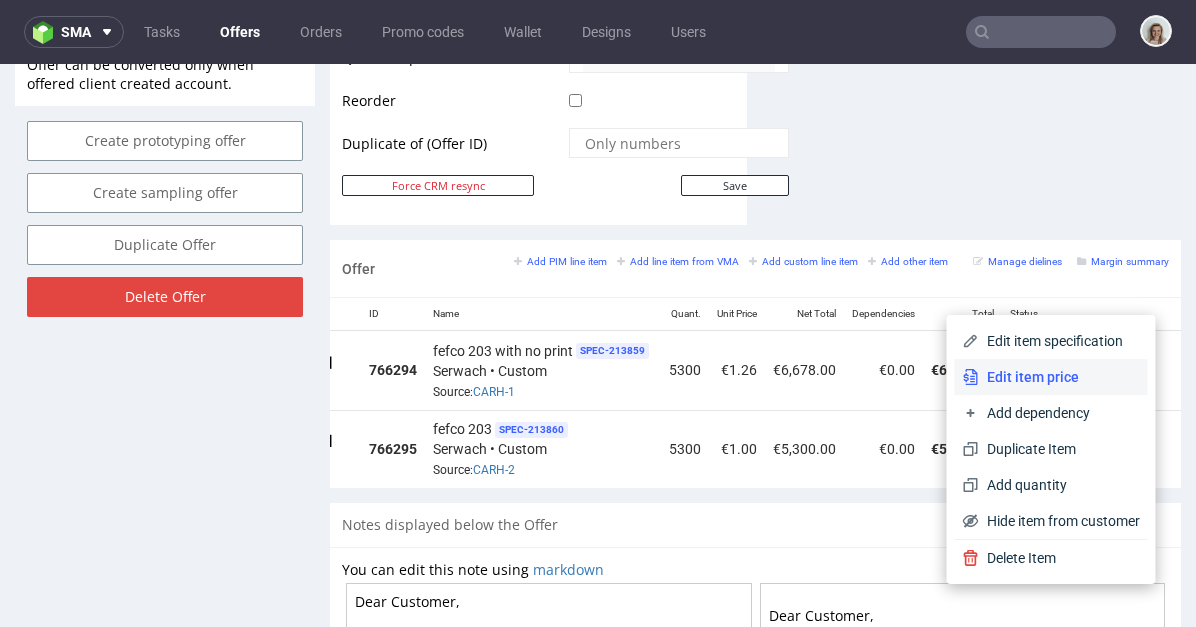 click on "Edit item price" at bounding box center (1059, 377) 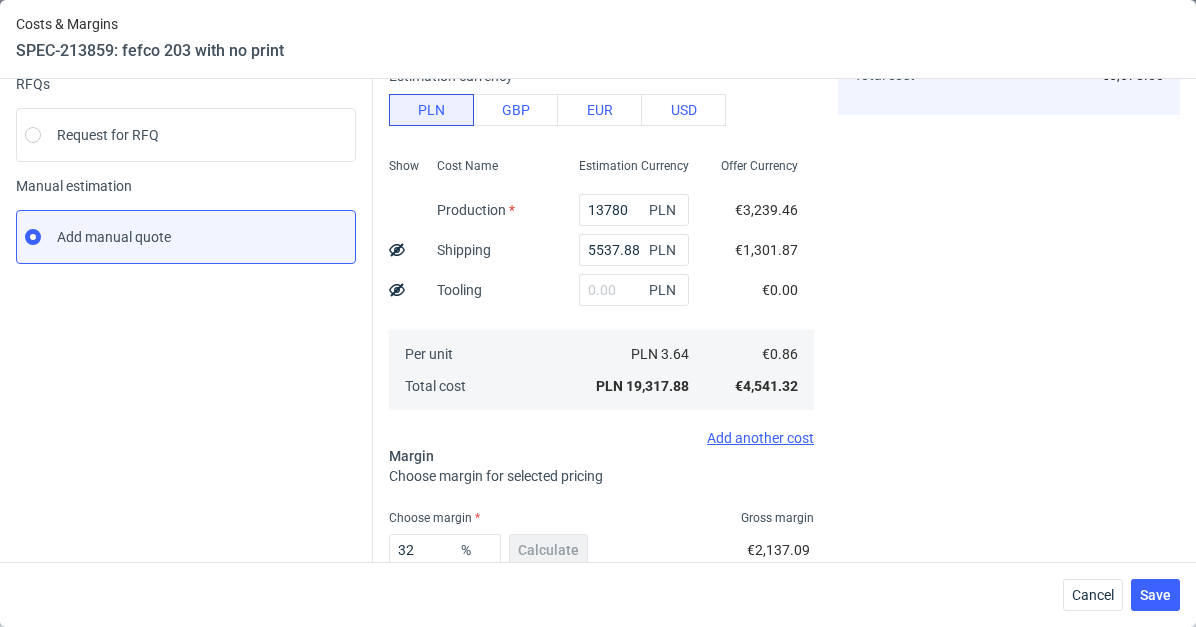 scroll, scrollTop: 345, scrollLeft: 0, axis: vertical 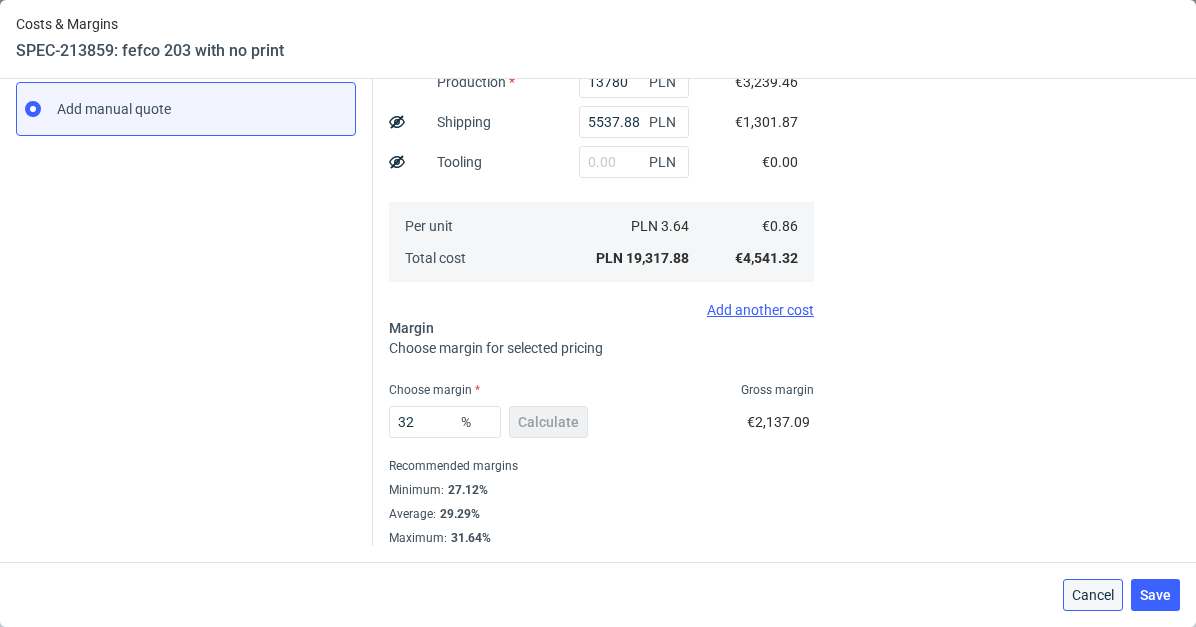 click on "Cancel" at bounding box center (1093, 595) 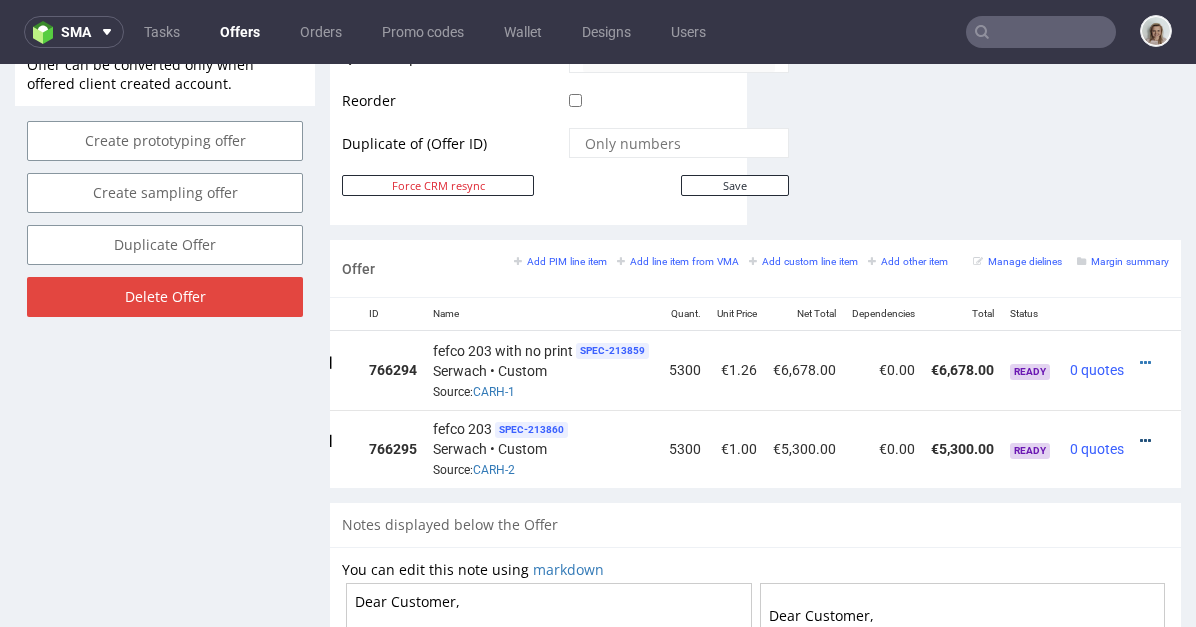 click at bounding box center (1145, 441) 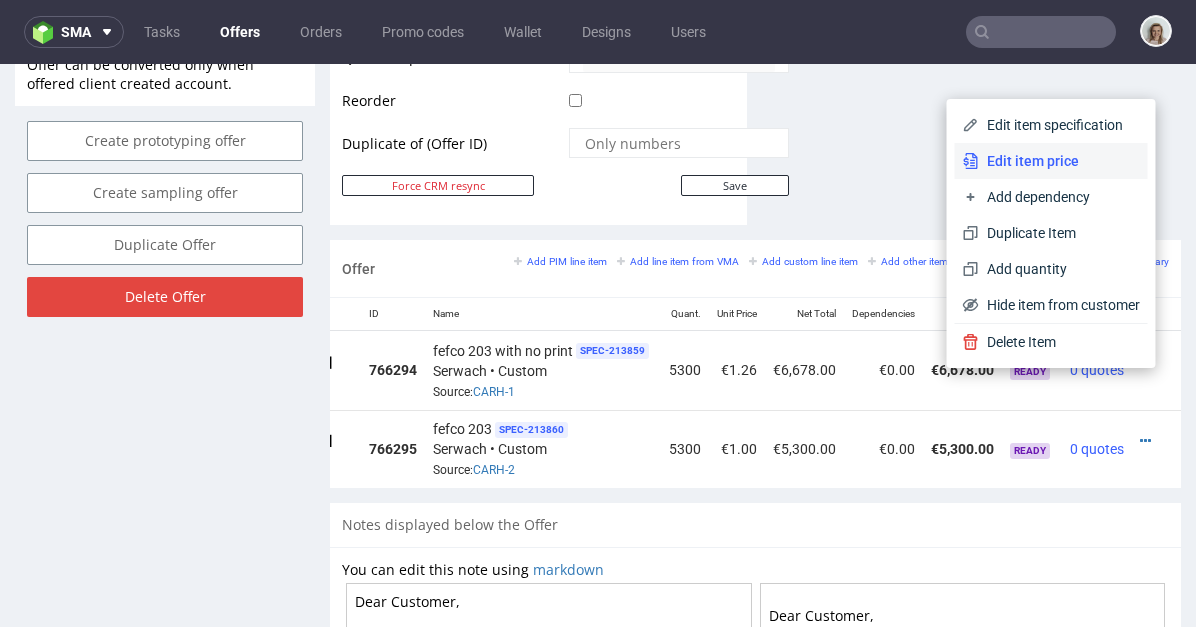 click on "Edit item price" at bounding box center [1059, 161] 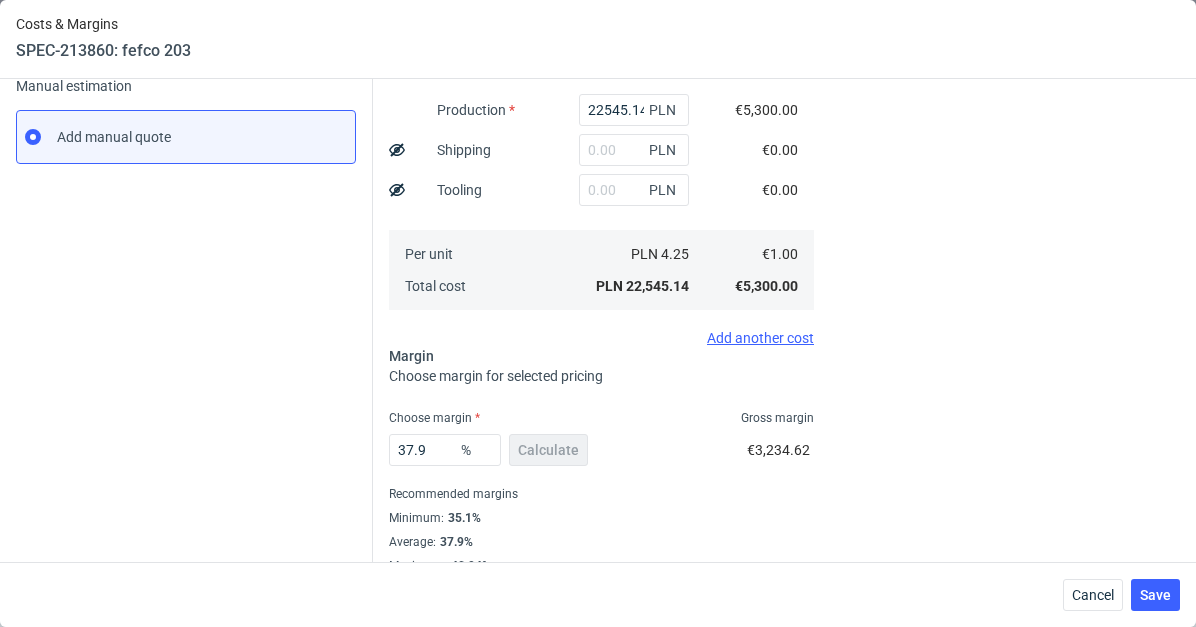 scroll, scrollTop: 345, scrollLeft: 0, axis: vertical 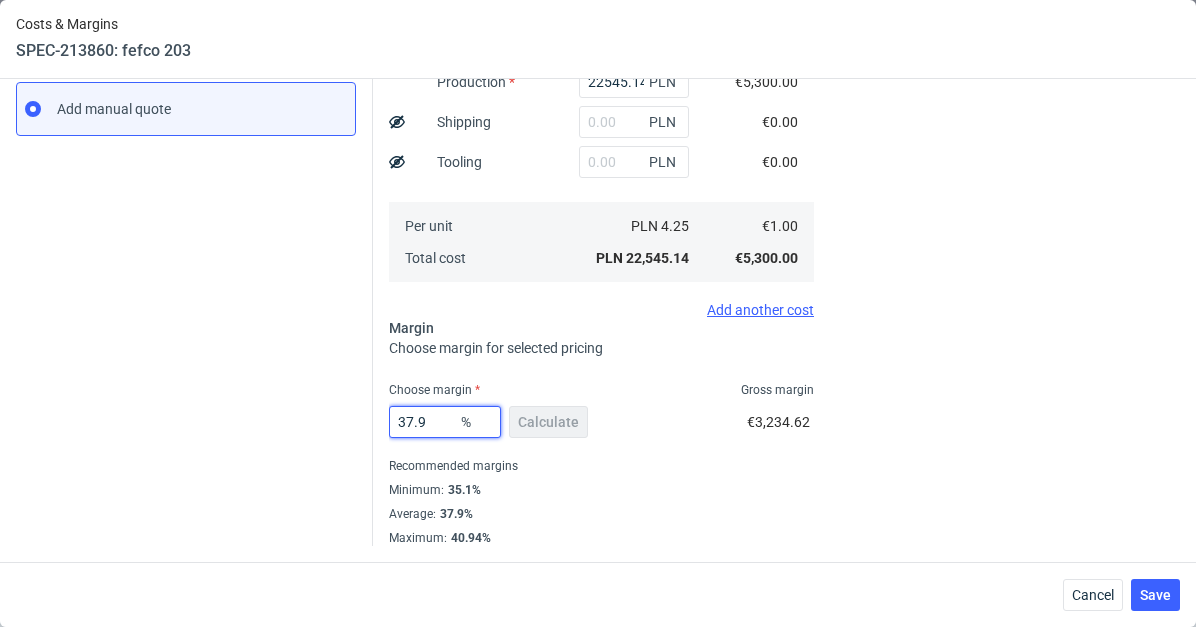 drag, startPoint x: 403, startPoint y: 420, endPoint x: 375, endPoint y: 423, distance: 28.160255 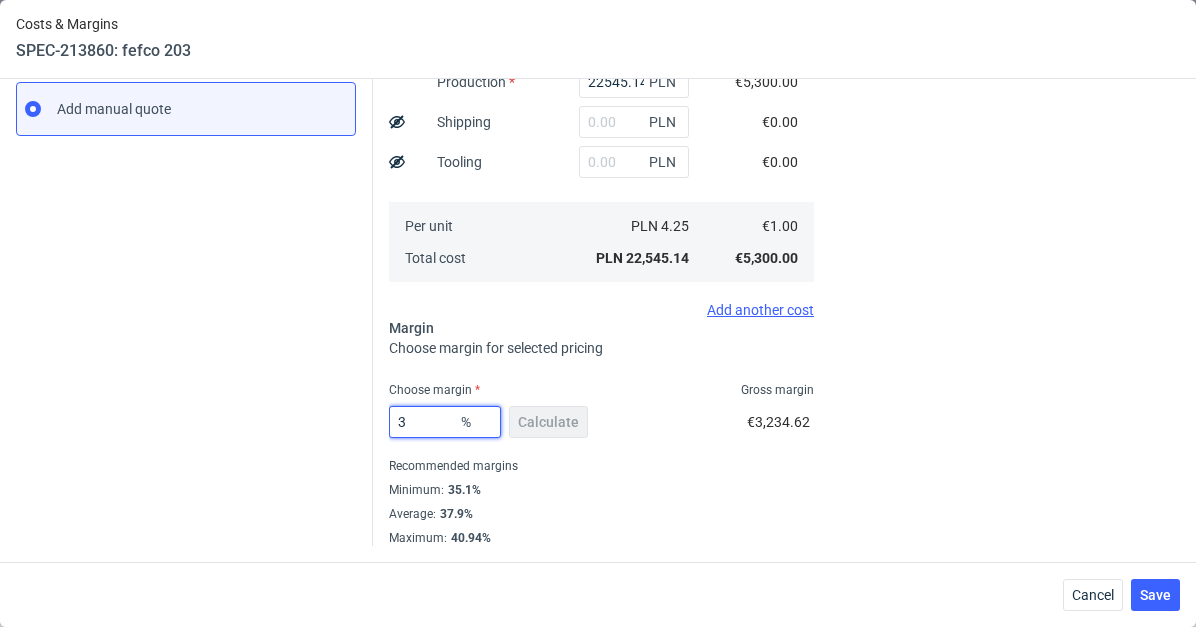 type on "32" 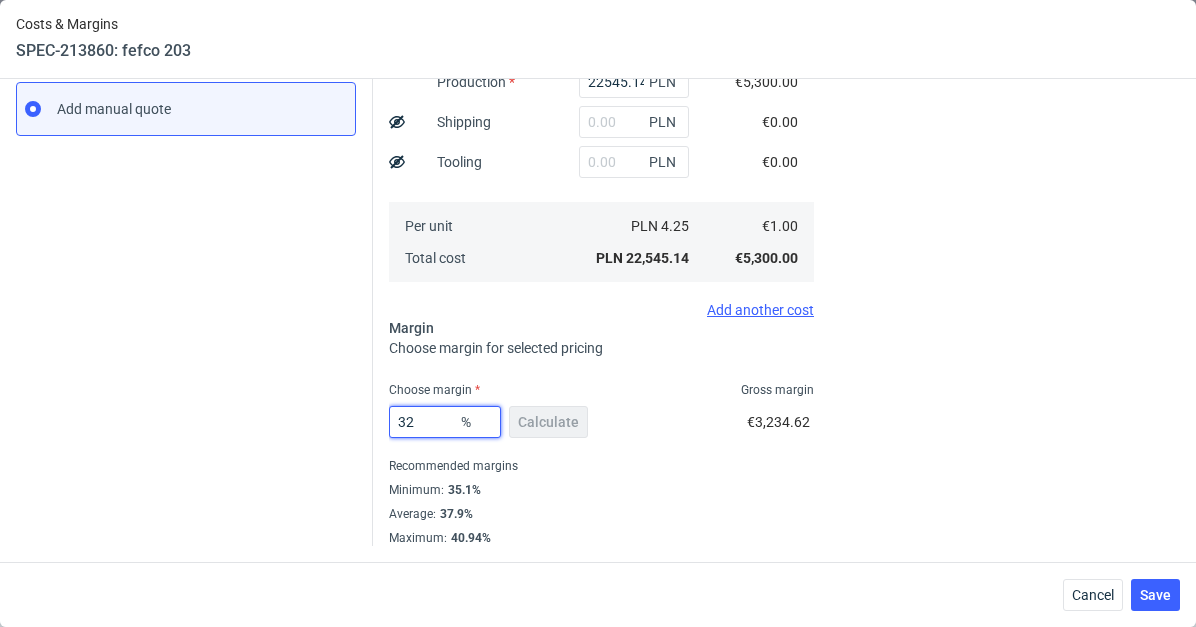 type on "1.47" 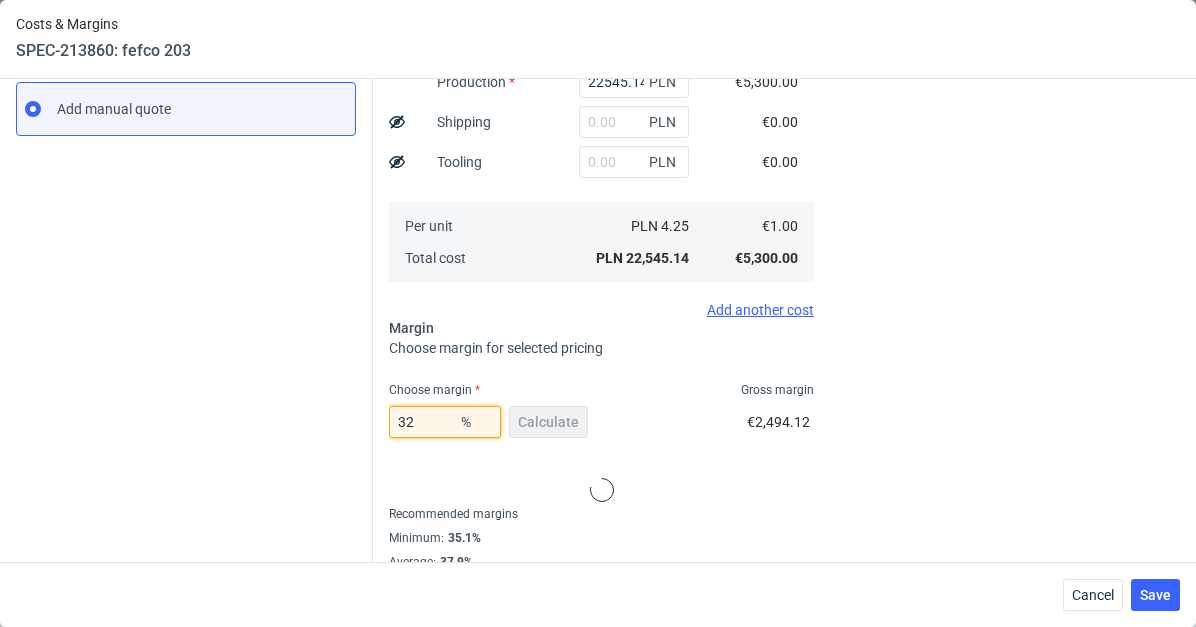 type on "32" 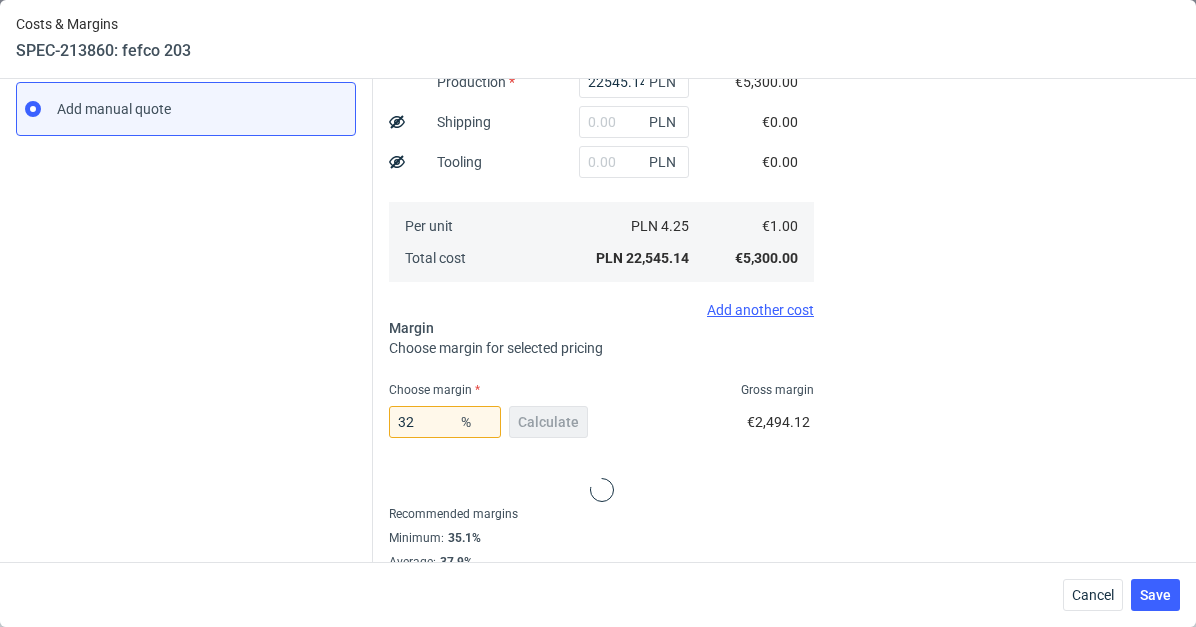 click on "32 % Calculate €2,494.12" at bounding box center [601, 426] 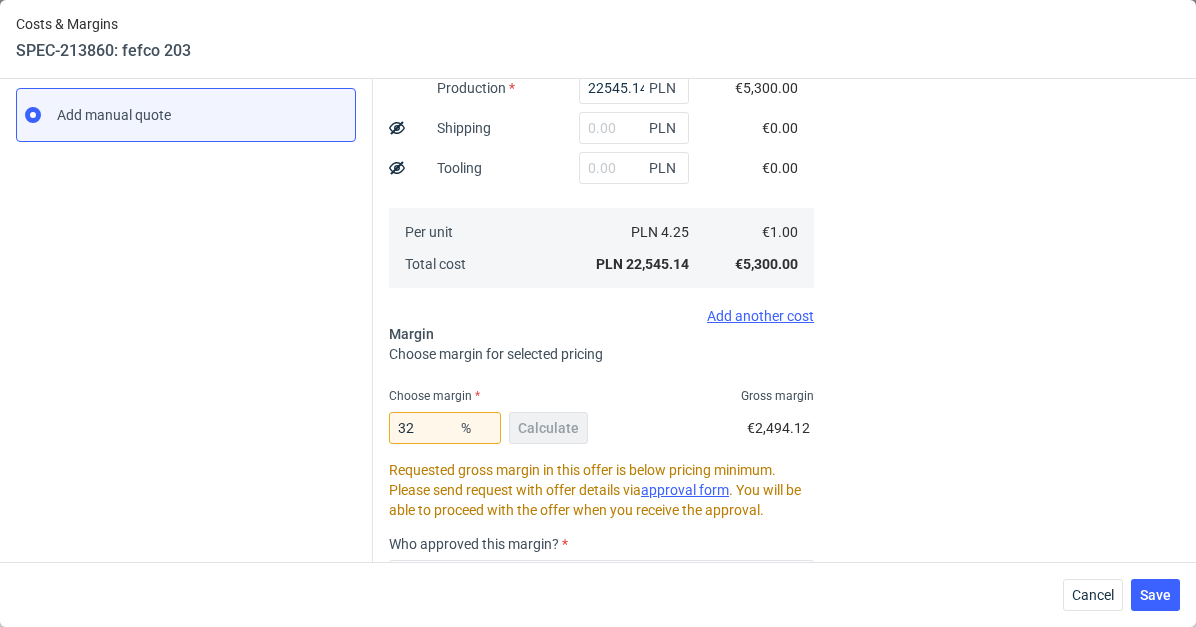 scroll, scrollTop: 337, scrollLeft: 0, axis: vertical 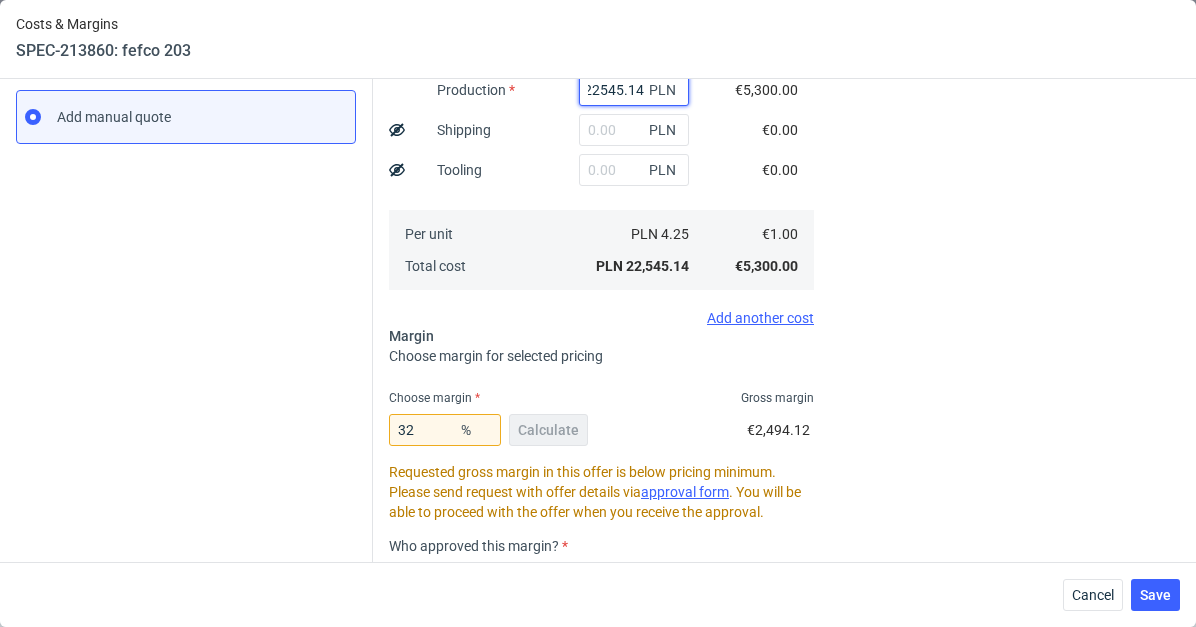 drag, startPoint x: 559, startPoint y: 89, endPoint x: 615, endPoint y: 90, distance: 56.008926 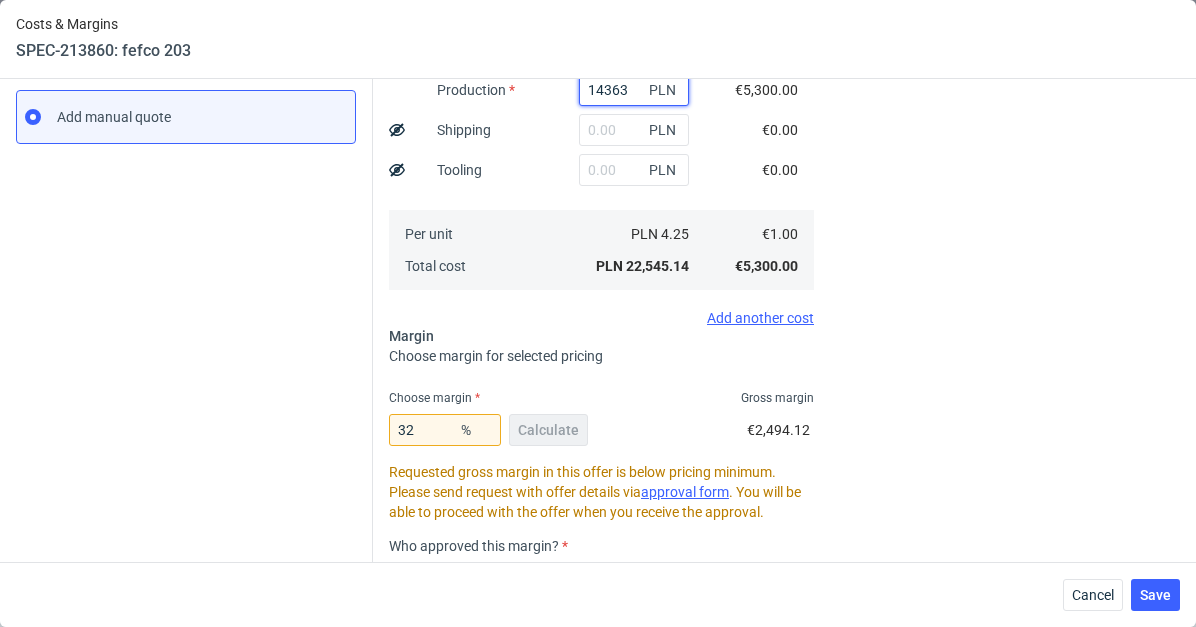 scroll, scrollTop: 0, scrollLeft: 0, axis: both 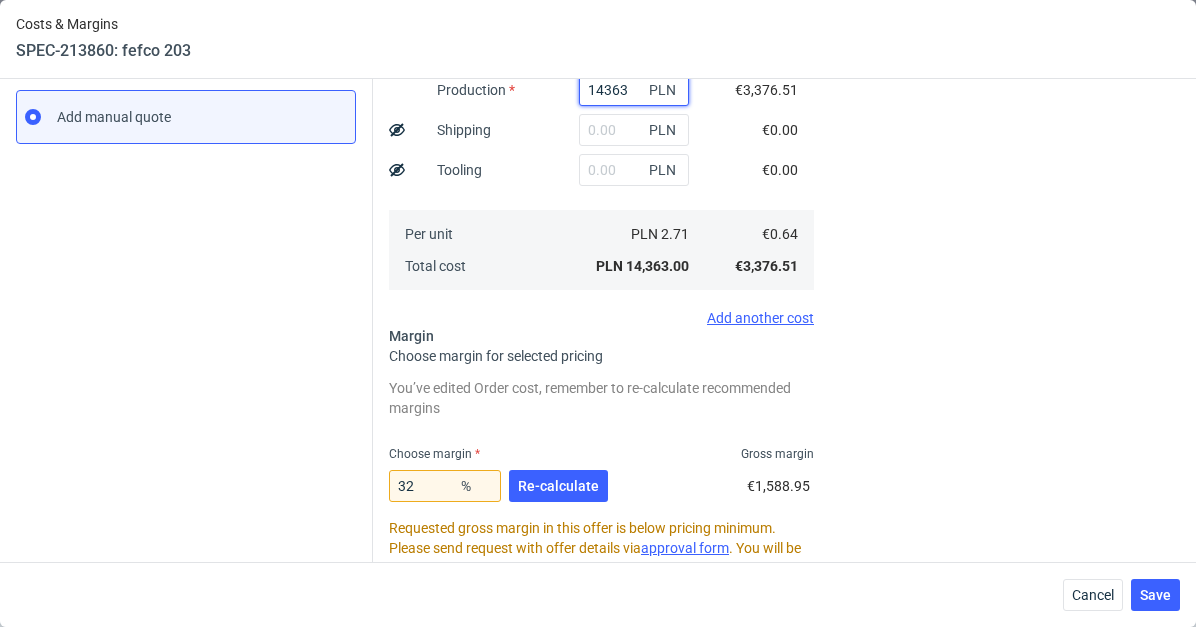 type on "14363" 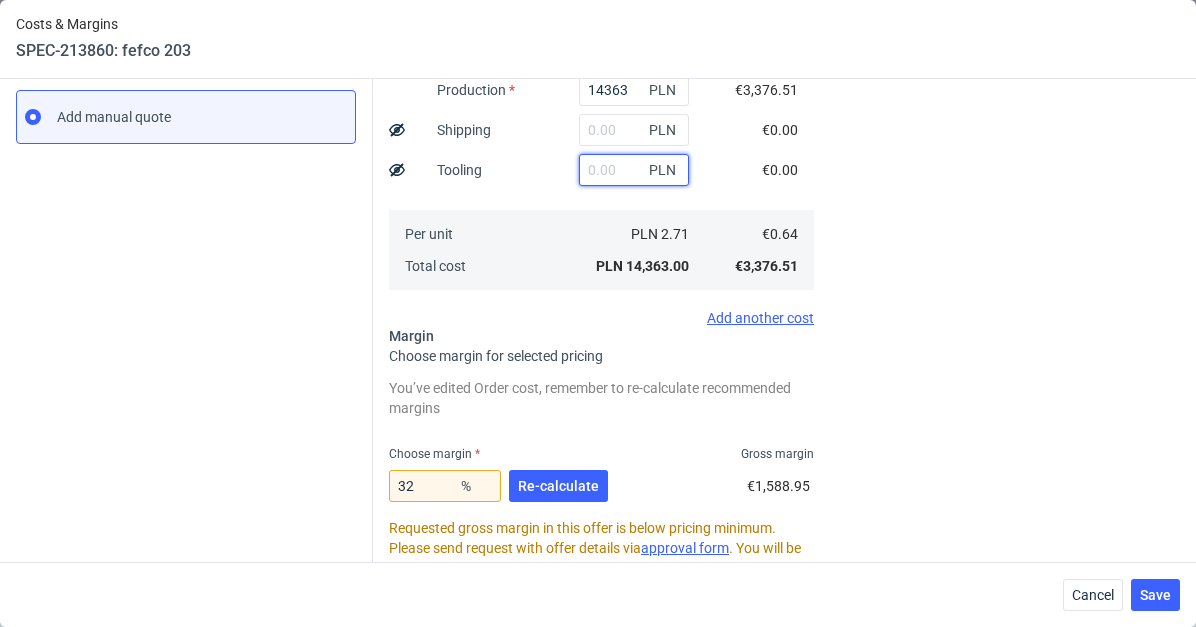 click at bounding box center (634, 170) 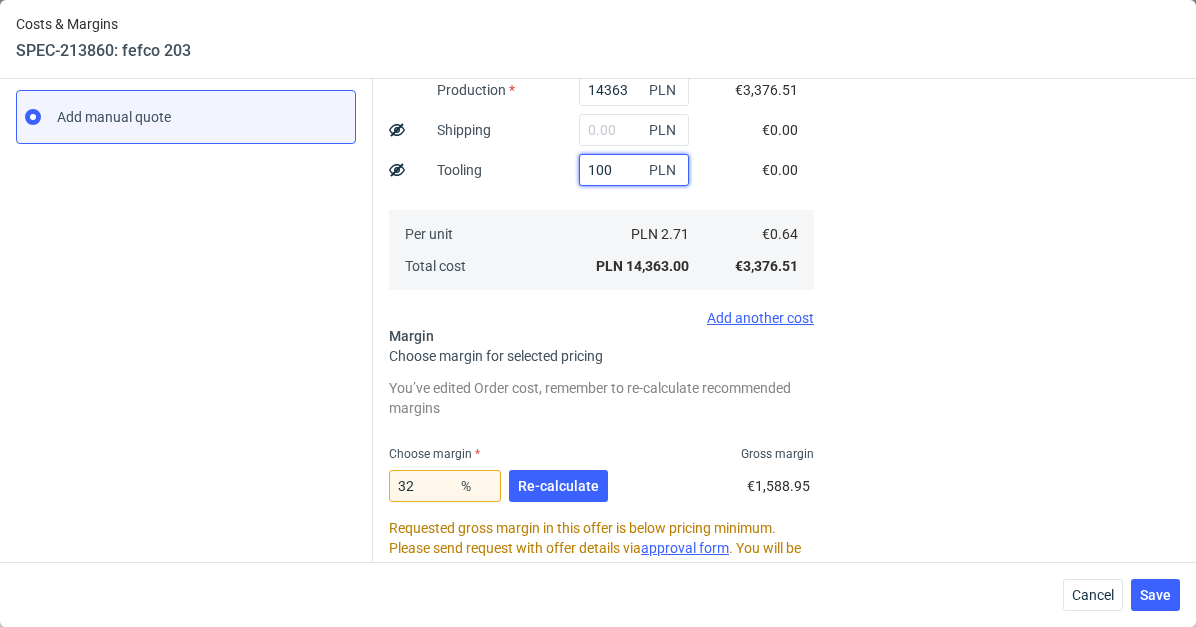 type on "1000" 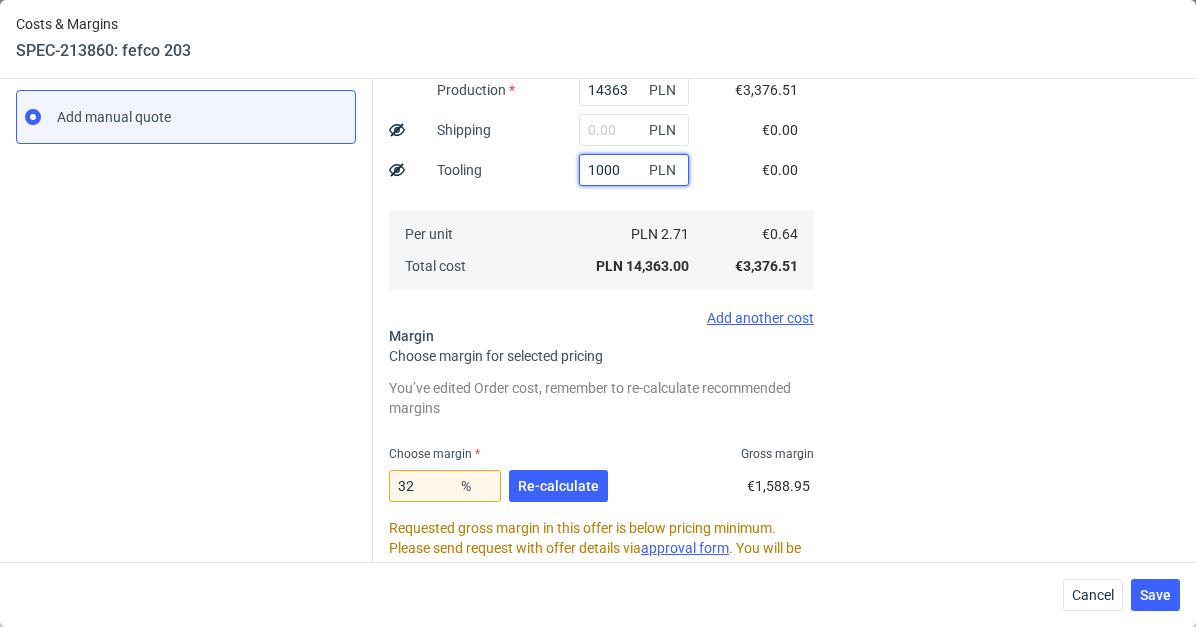 type on "1" 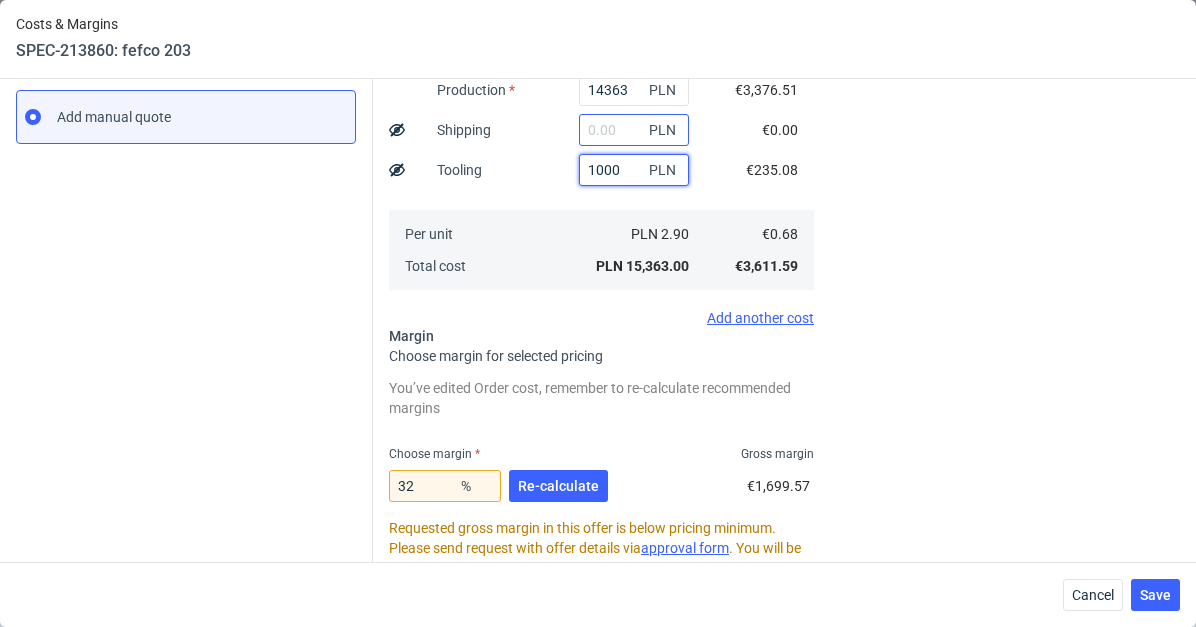 type on "1000" 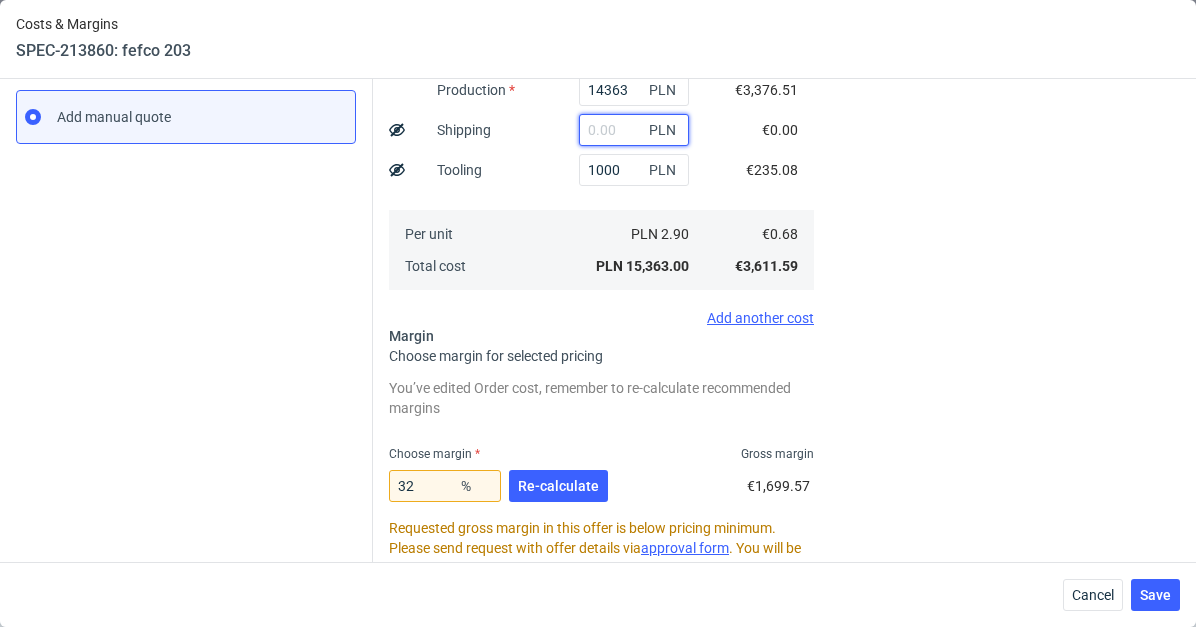 click at bounding box center (634, 130) 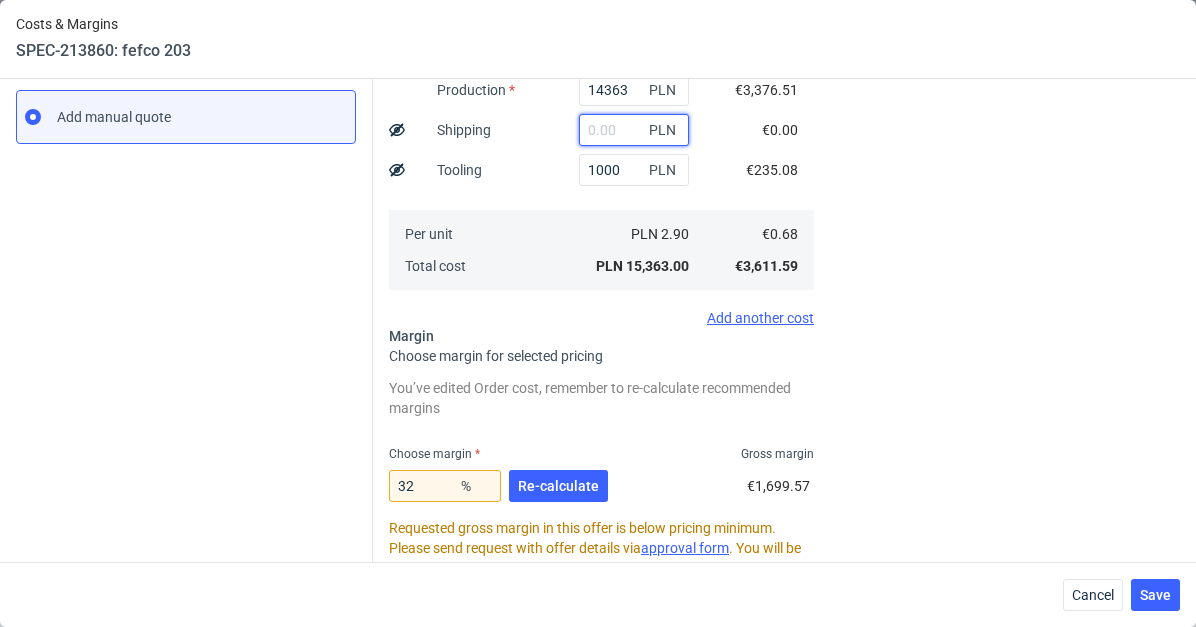 paste on "5537,88" 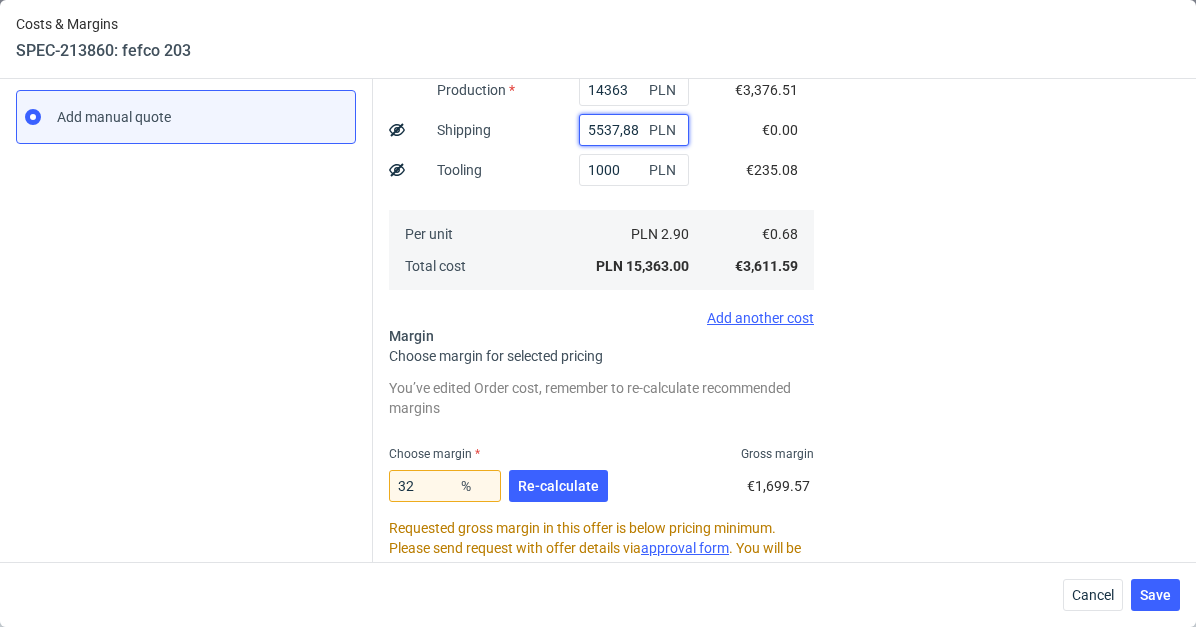 type on "5537.88" 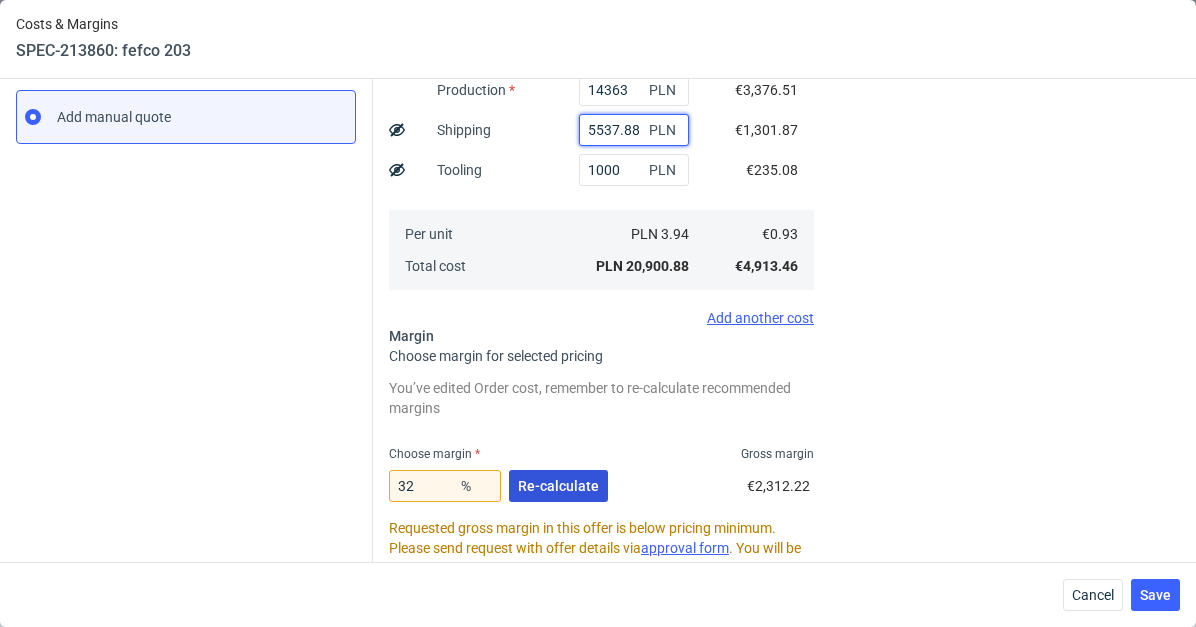 type on "5537.88" 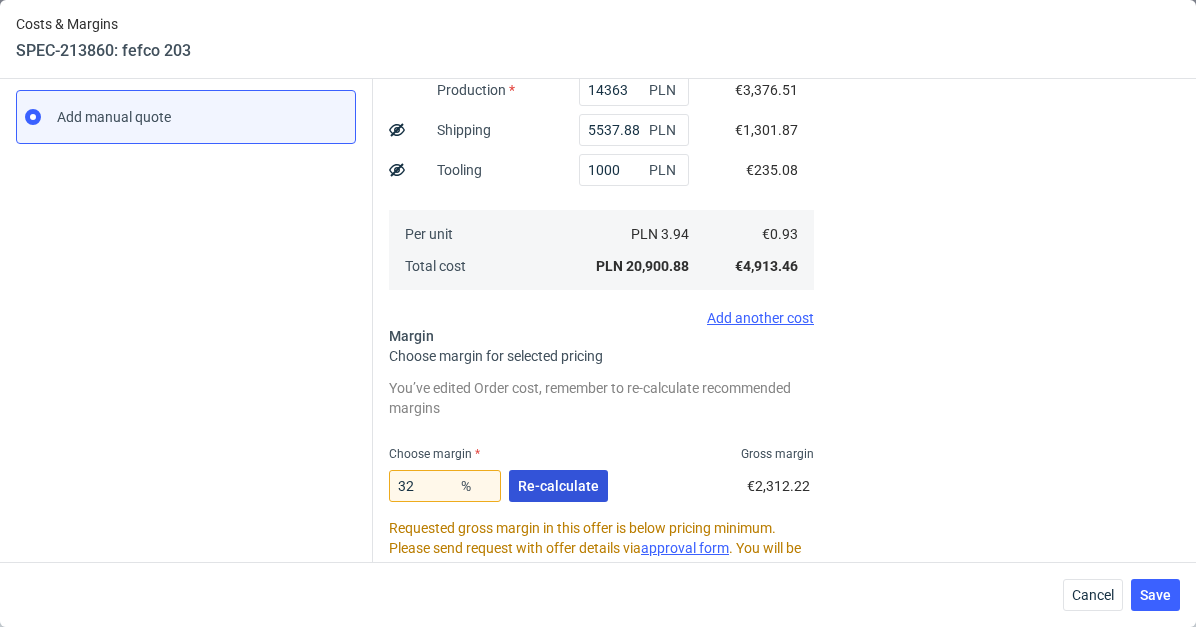 click on "Re-calculate" at bounding box center (558, 486) 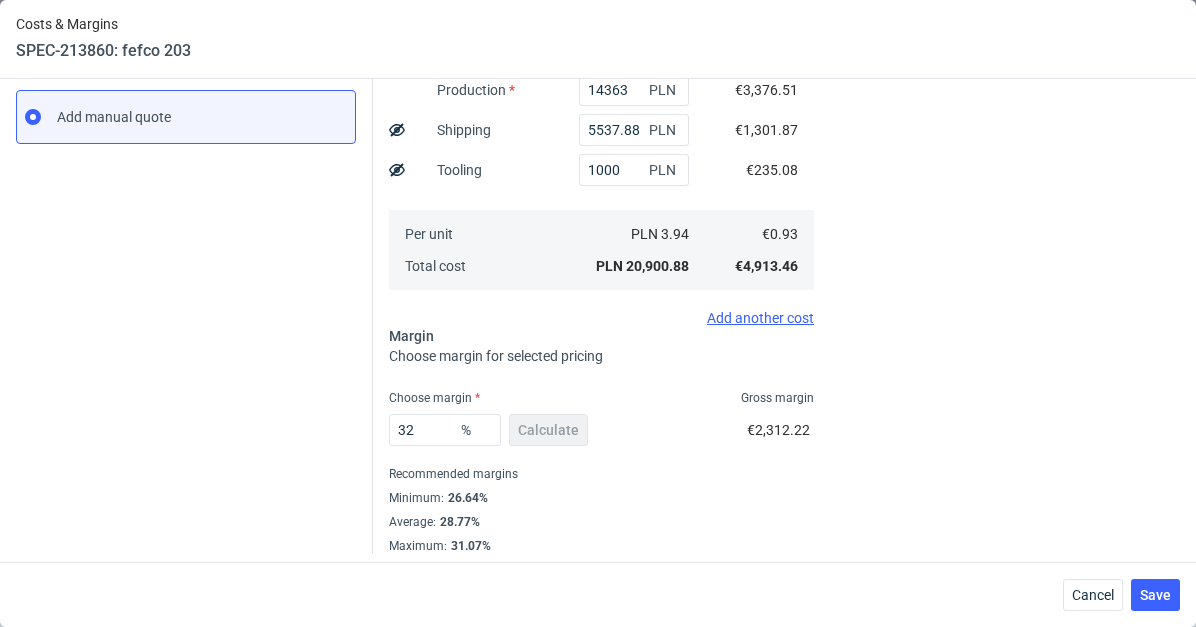 scroll, scrollTop: 345, scrollLeft: 0, axis: vertical 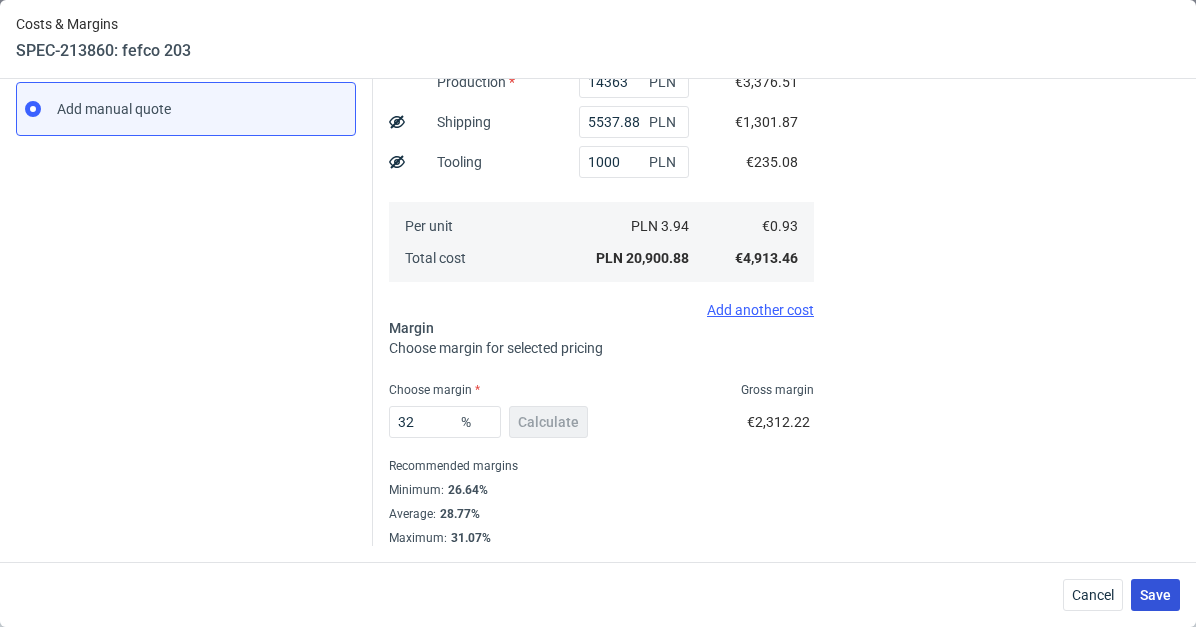 click on "Save" at bounding box center (1155, 595) 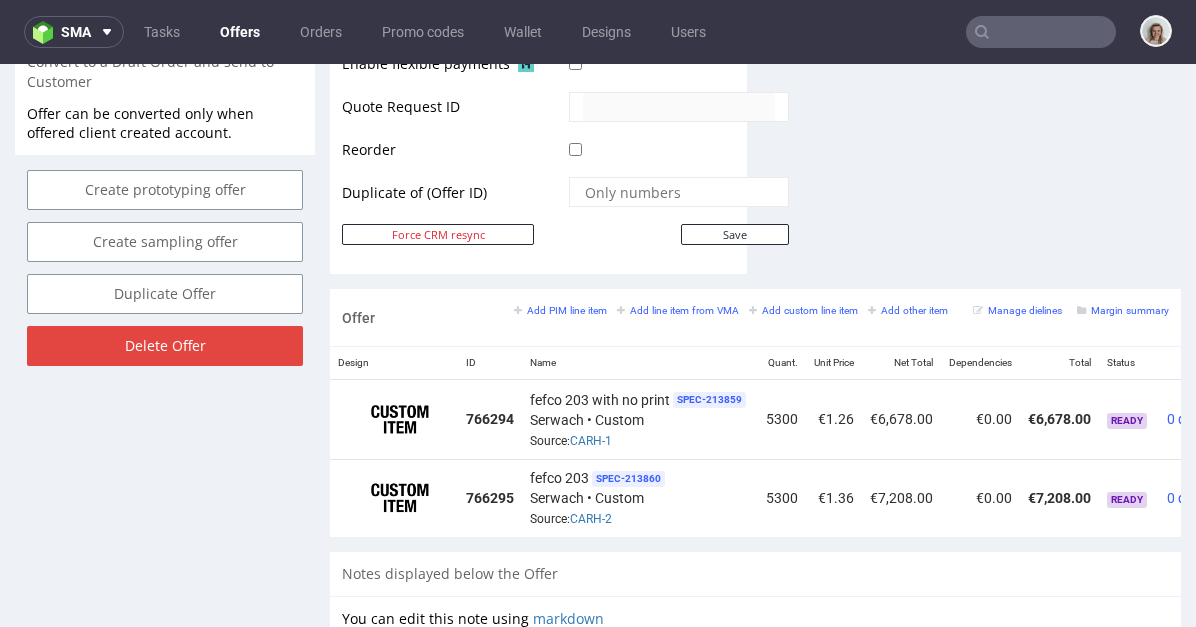 scroll, scrollTop: 1069, scrollLeft: 0, axis: vertical 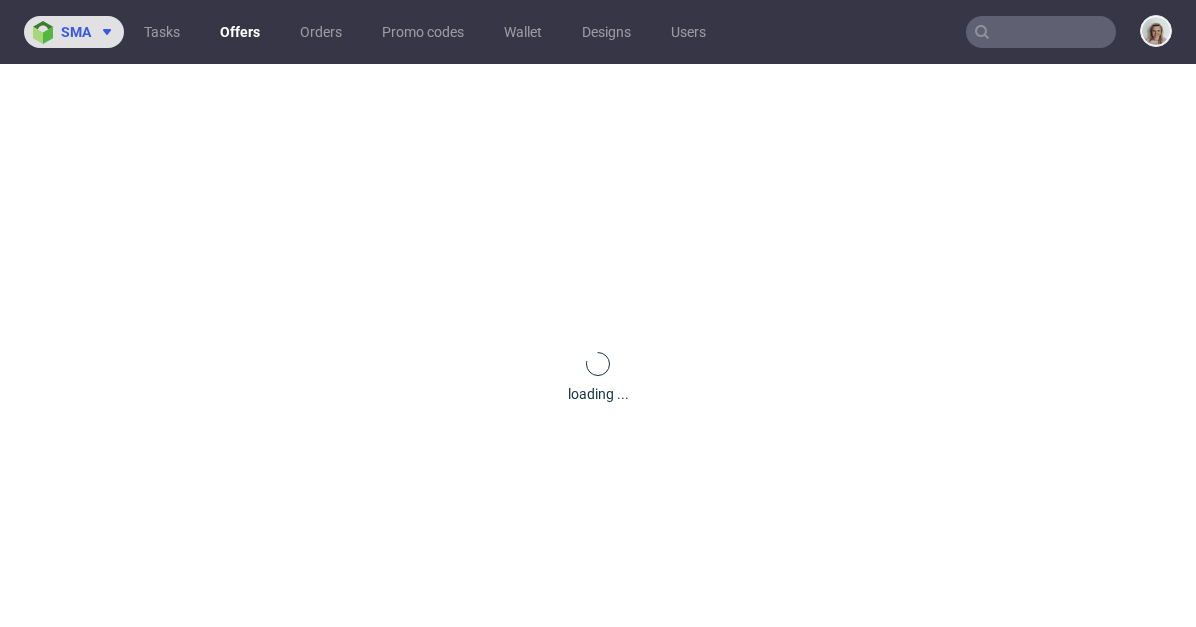 drag, startPoint x: 88, startPoint y: 31, endPoint x: 88, endPoint y: 45, distance: 14 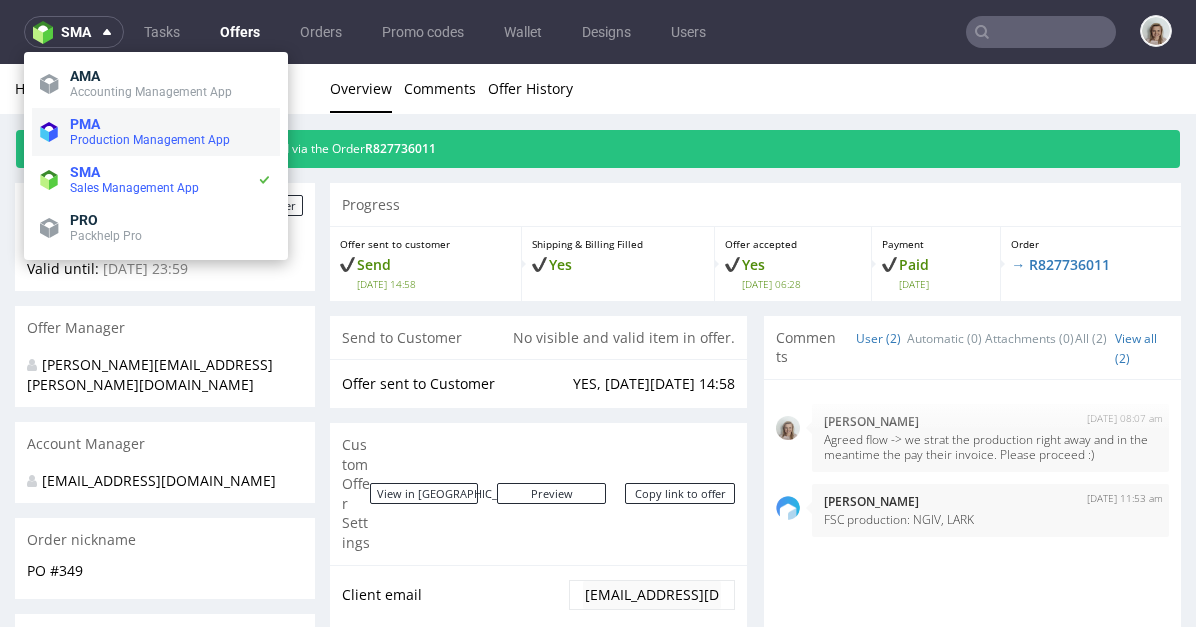 click on "Production Management App" at bounding box center (150, 140) 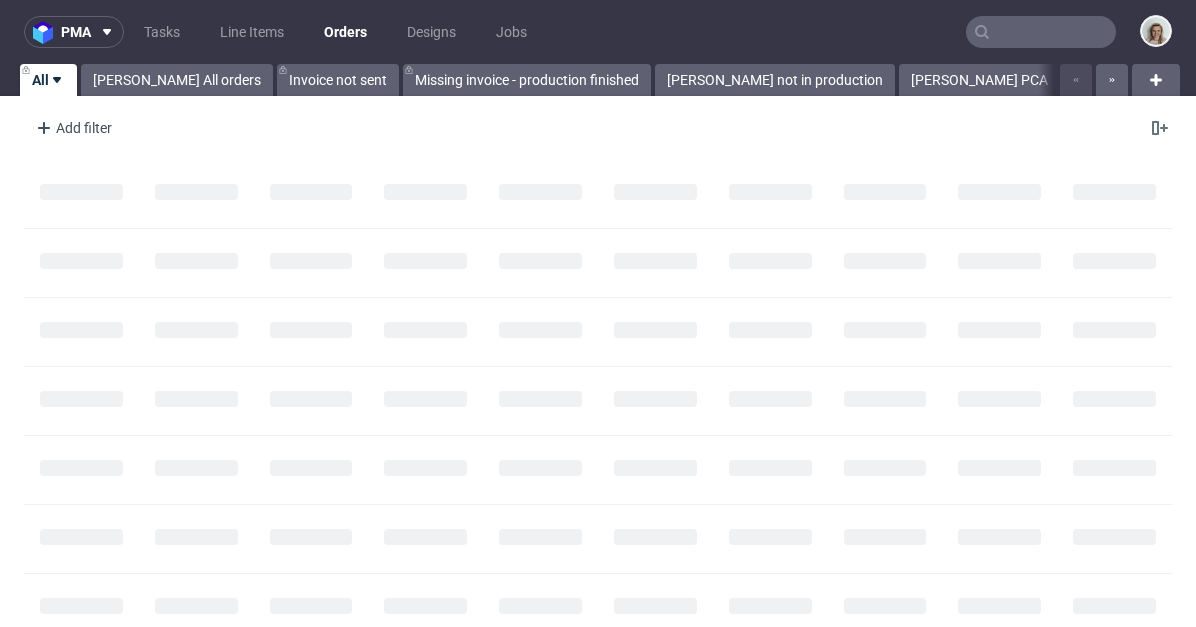 click at bounding box center (1041, 32) 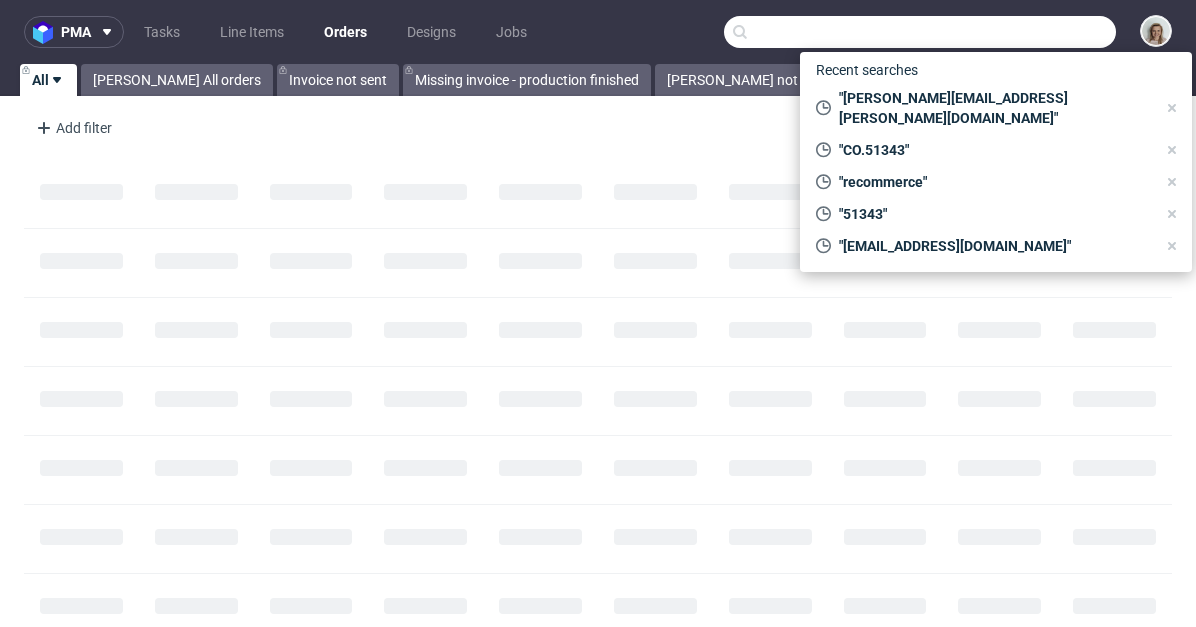 paste on "[EMAIL_ADDRESS][DOMAIN_NAME]" 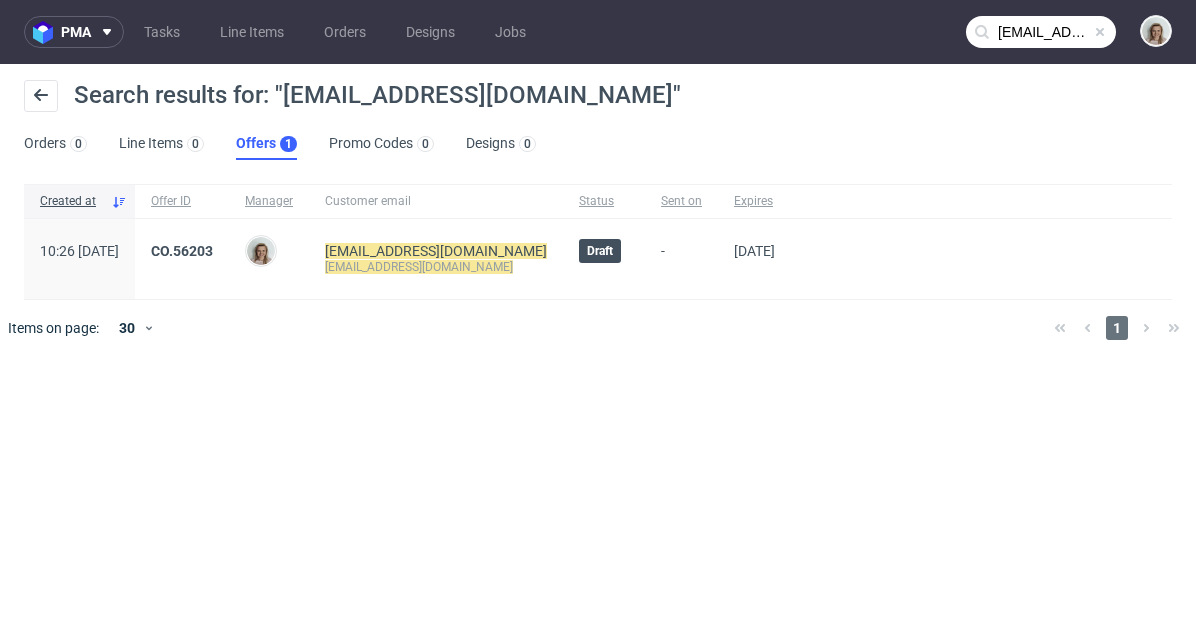 click on "[EMAIL_ADDRESS][DOMAIN_NAME]" at bounding box center [1041, 32] 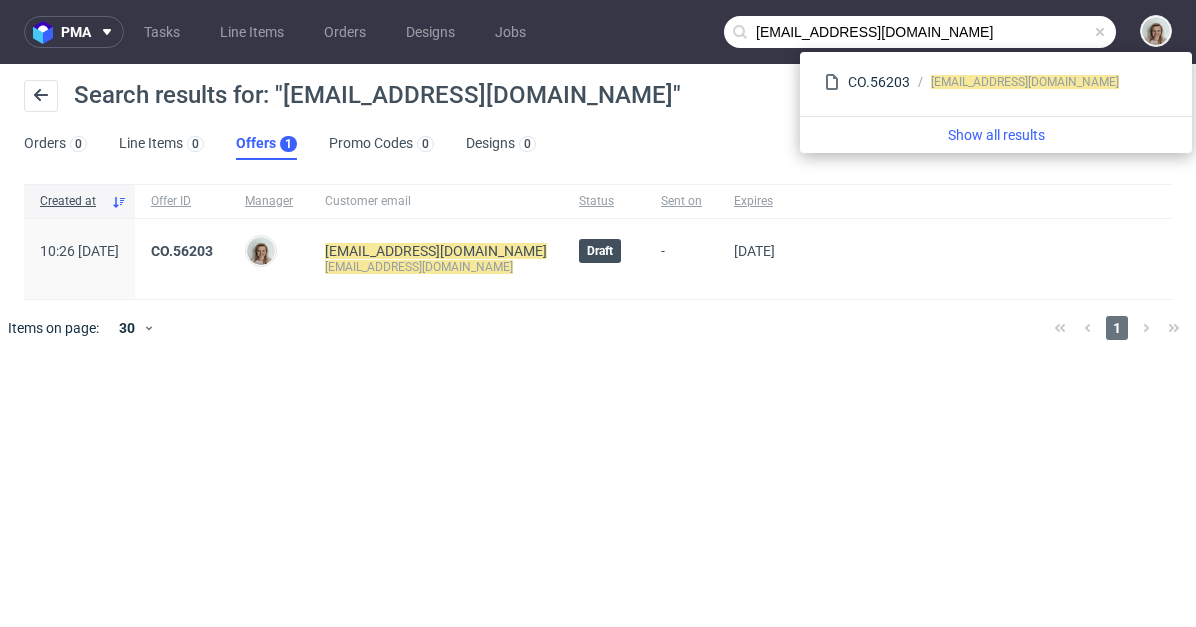 drag, startPoint x: 777, startPoint y: 31, endPoint x: 753, endPoint y: 31, distance: 24 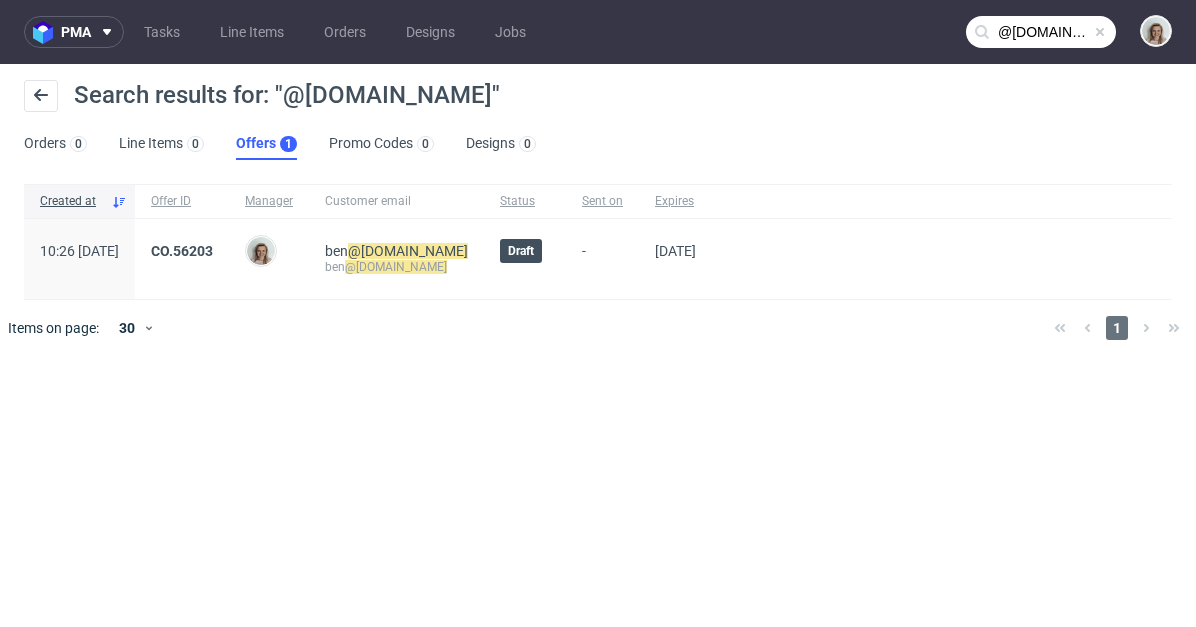 click on "@[DOMAIN_NAME]" at bounding box center [1041, 32] 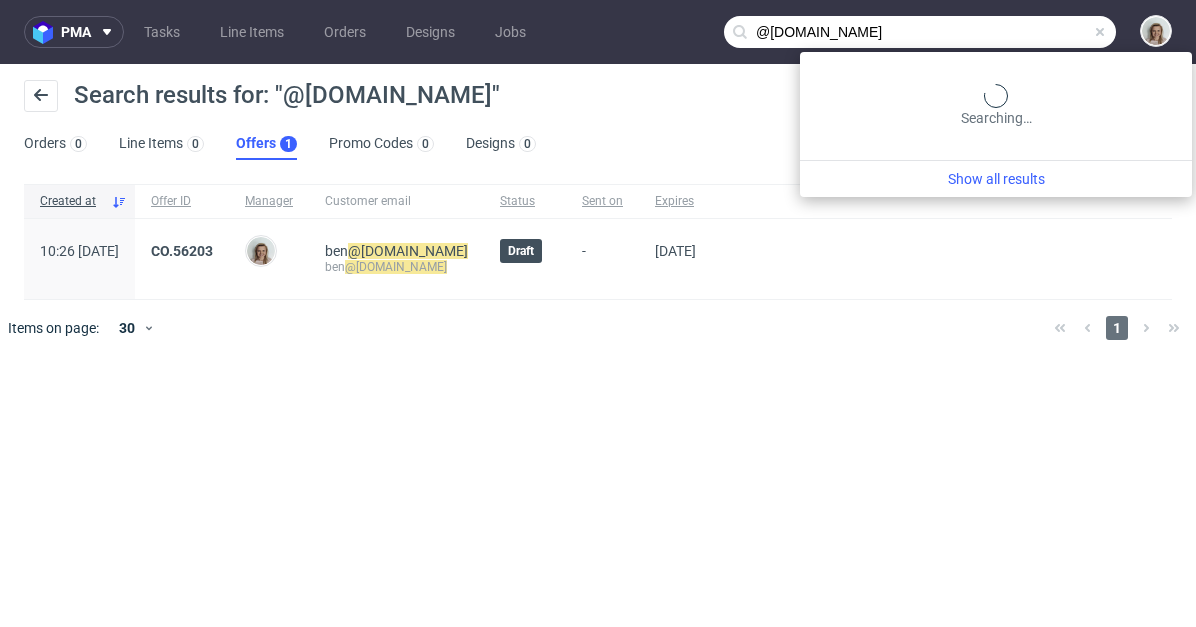 click on "@[DOMAIN_NAME]" at bounding box center [920, 32] 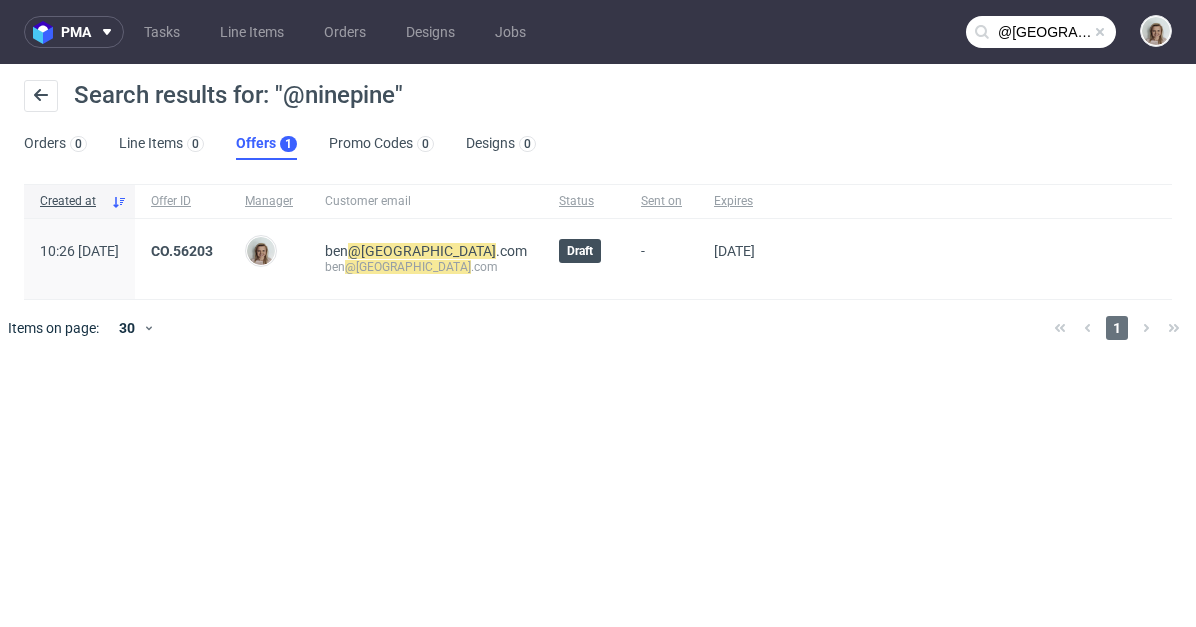click on "@[GEOGRAPHIC_DATA]" at bounding box center [1041, 32] 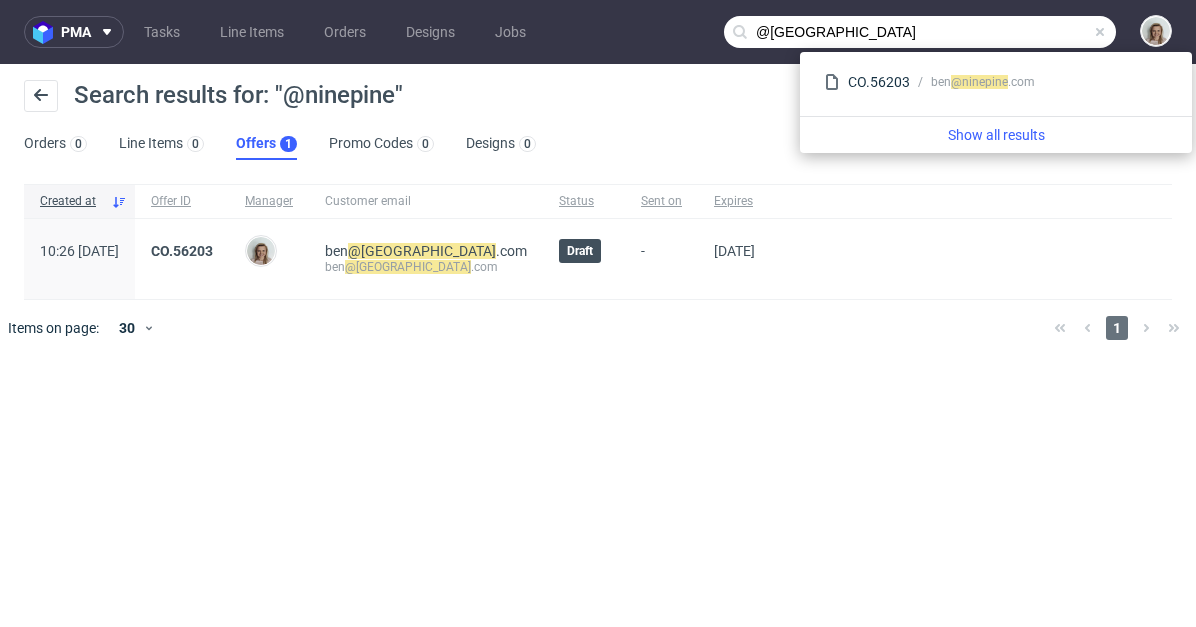click on "@[GEOGRAPHIC_DATA]" at bounding box center [920, 32] 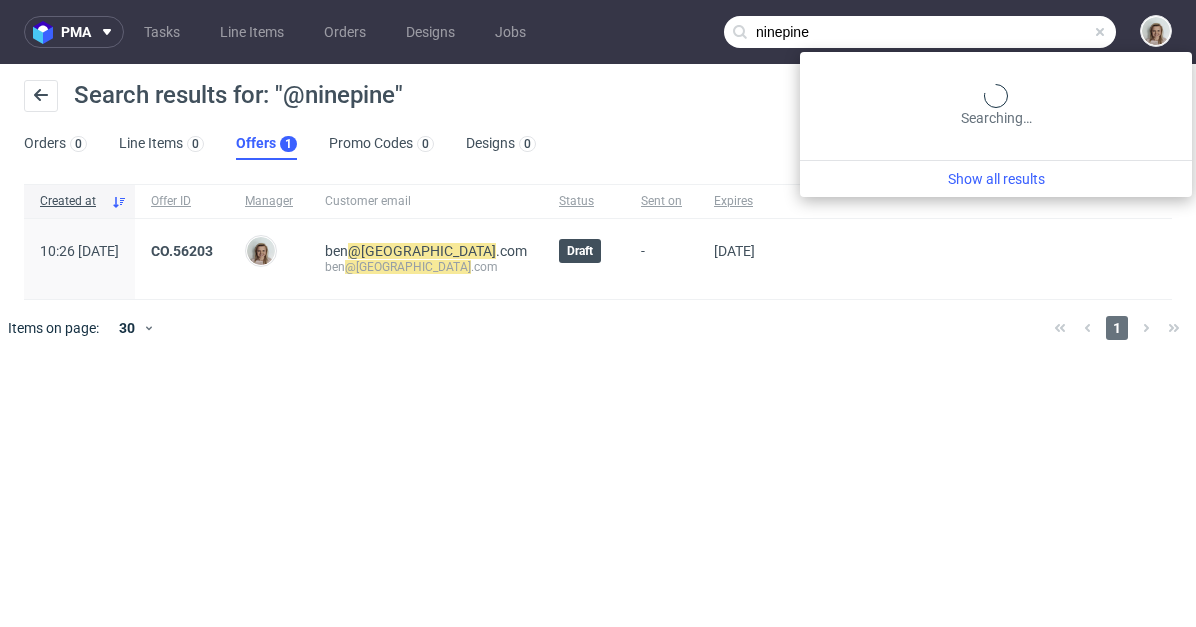 type on "ninepine" 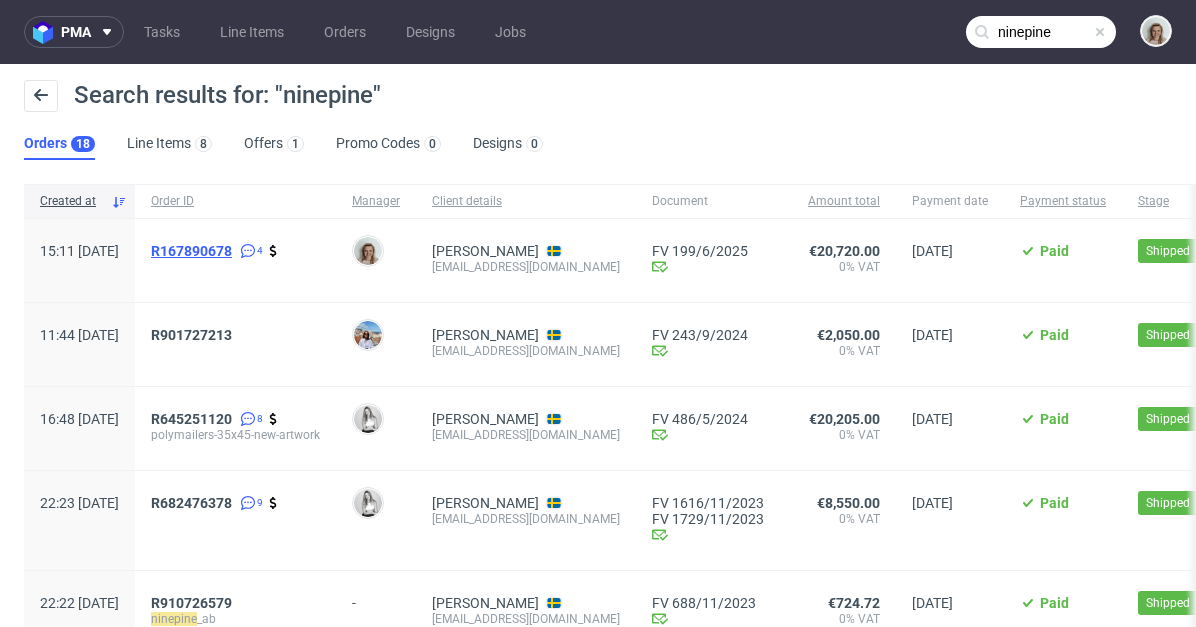 click on "R167890678" at bounding box center [191, 251] 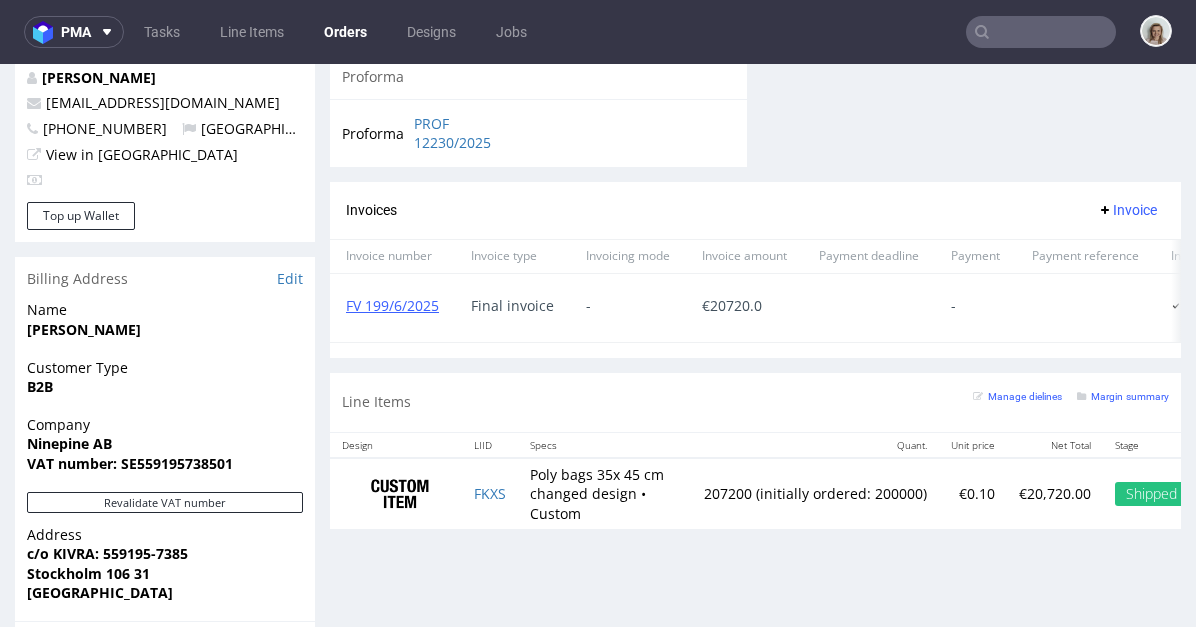 scroll, scrollTop: 1296, scrollLeft: 0, axis: vertical 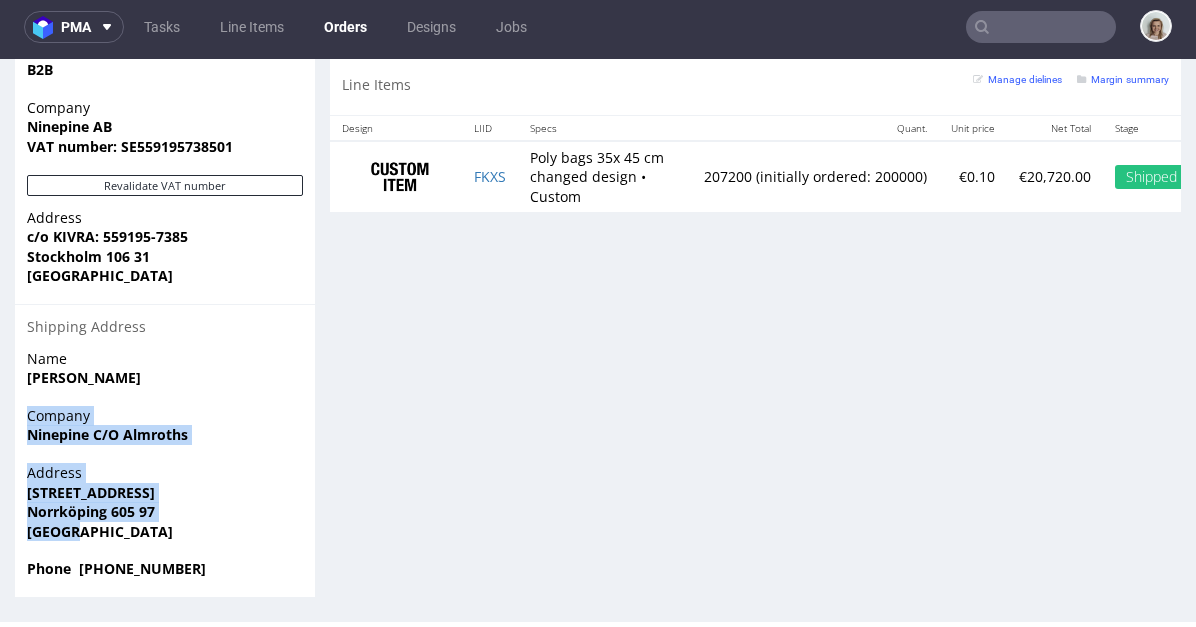 drag, startPoint x: 96, startPoint y: 533, endPoint x: 16, endPoint y: 422, distance: 136.8247 